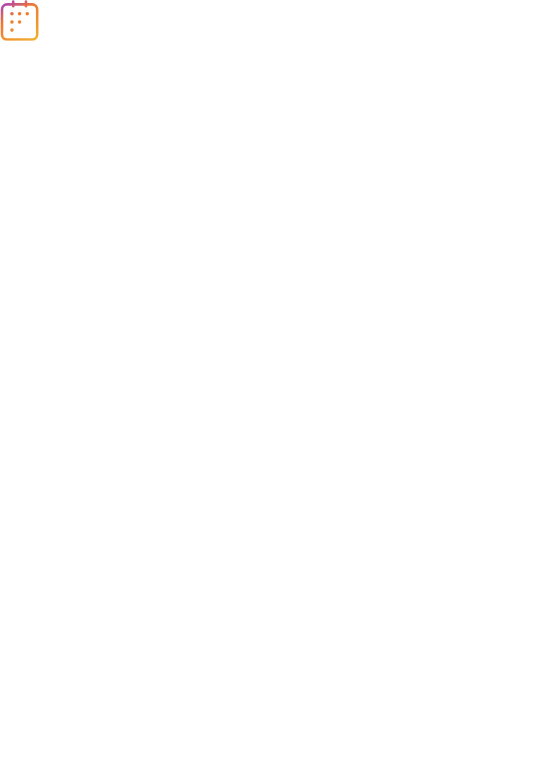 scroll, scrollTop: 0, scrollLeft: 0, axis: both 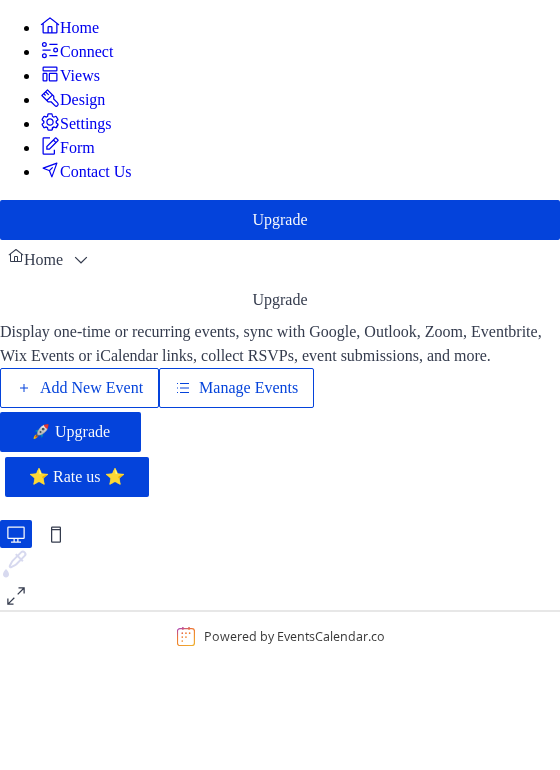click on "Connect" at bounding box center (86, 52) 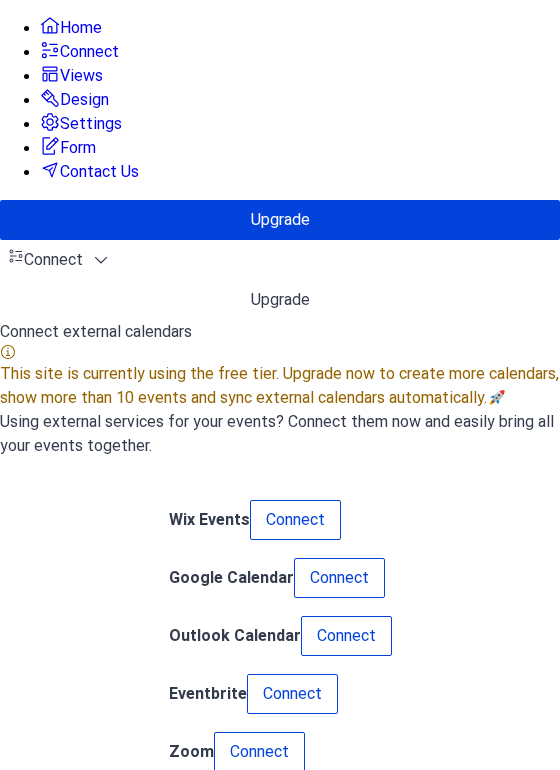click on "Views" at bounding box center (81, 76) 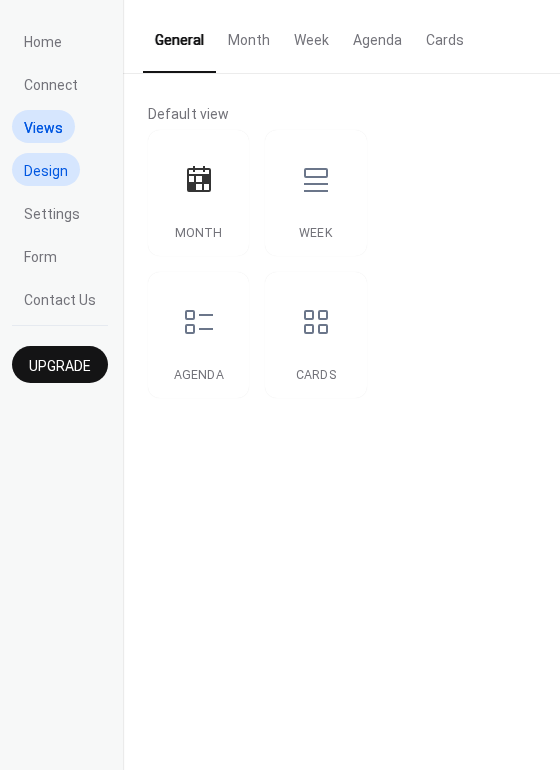 click on "Design" at bounding box center [46, 171] 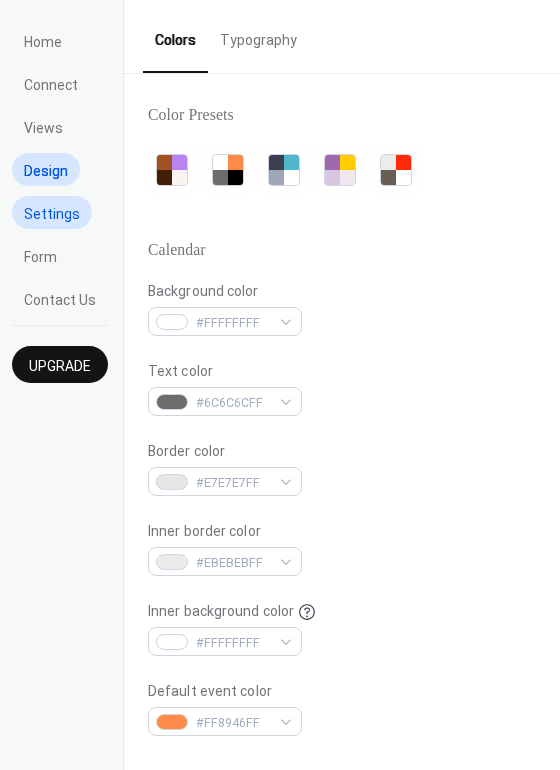 click on "Settings" at bounding box center [52, 214] 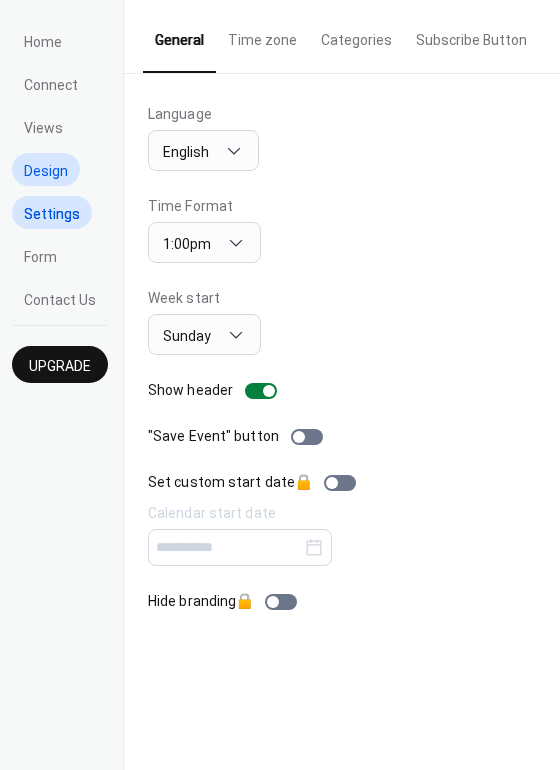 click on "Design" at bounding box center [46, 171] 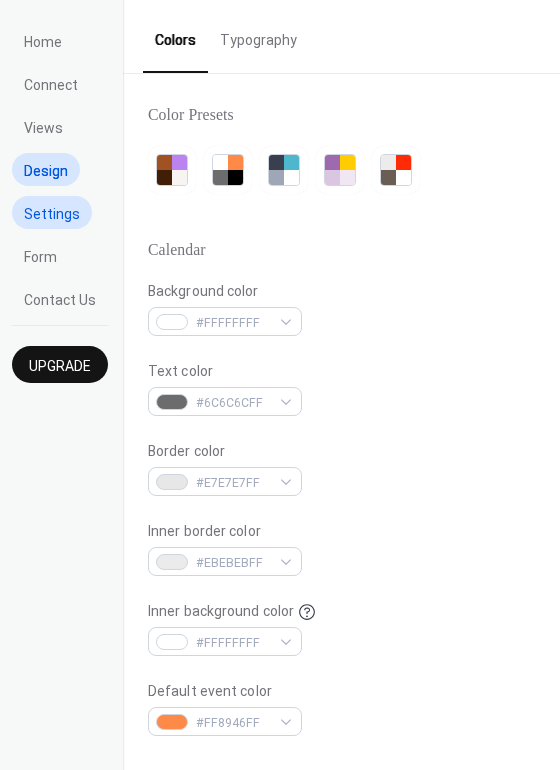 click on "Settings" at bounding box center [52, 214] 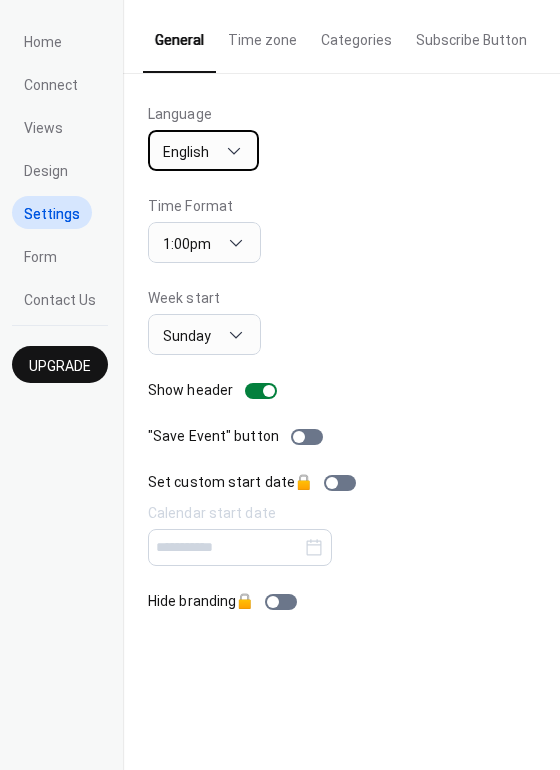 click on "English" at bounding box center (203, 150) 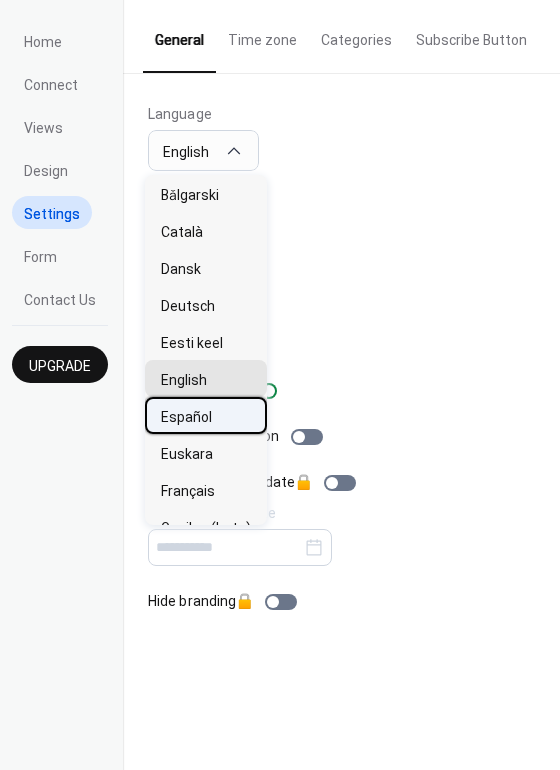 click on "Español" at bounding box center [186, 417] 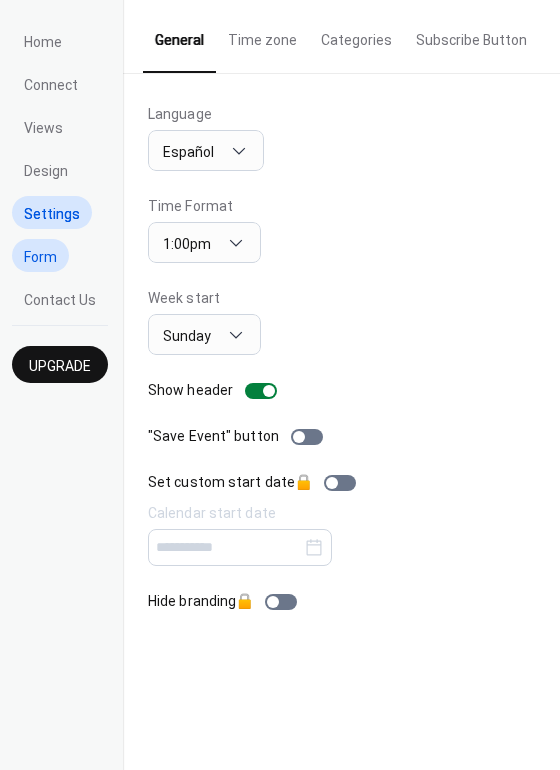 click on "Form" at bounding box center (40, 255) 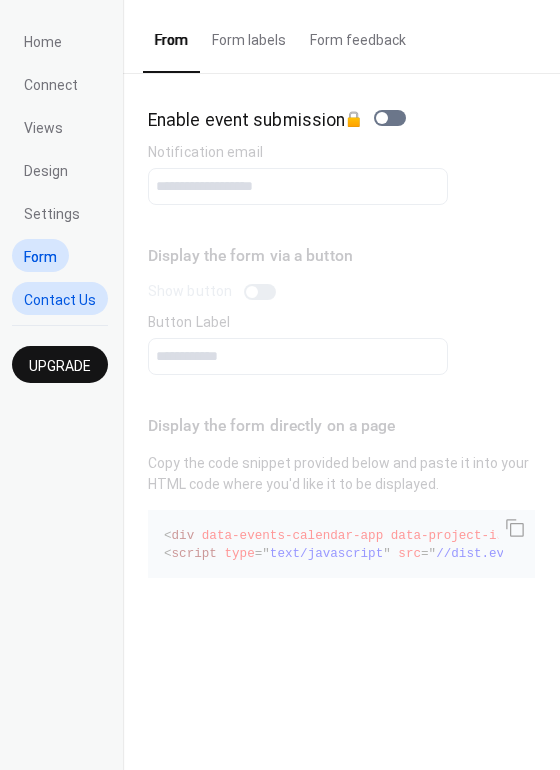 click on "Contact Us" at bounding box center [60, 298] 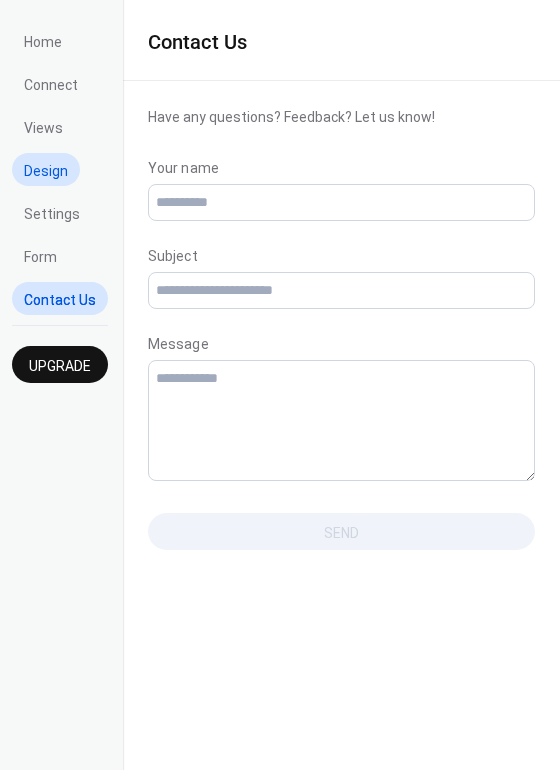 click on "Design" at bounding box center (46, 171) 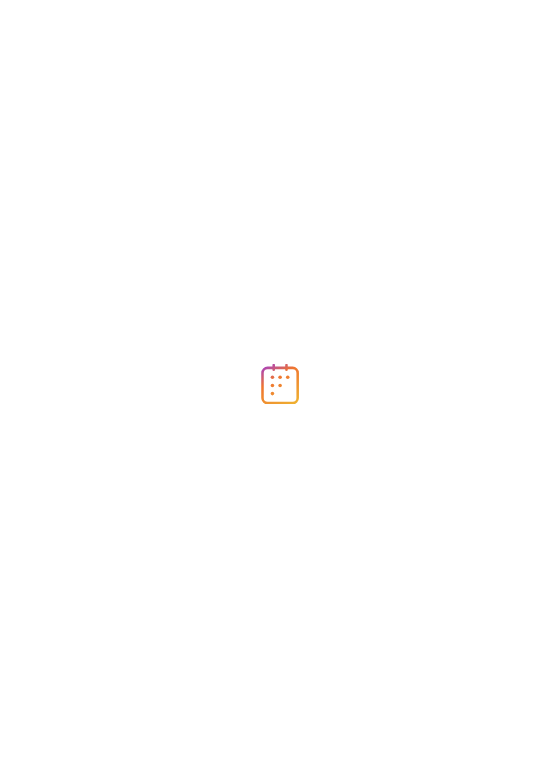 scroll, scrollTop: 0, scrollLeft: 0, axis: both 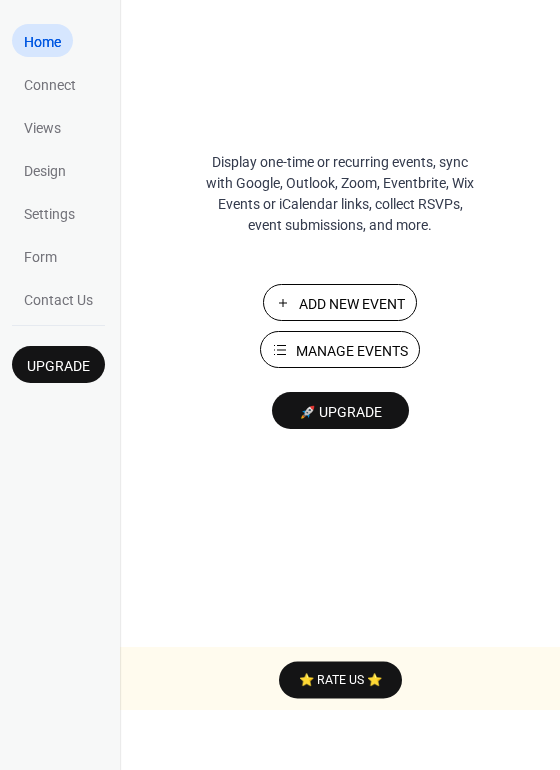 click on "Add New Event" at bounding box center (352, 304) 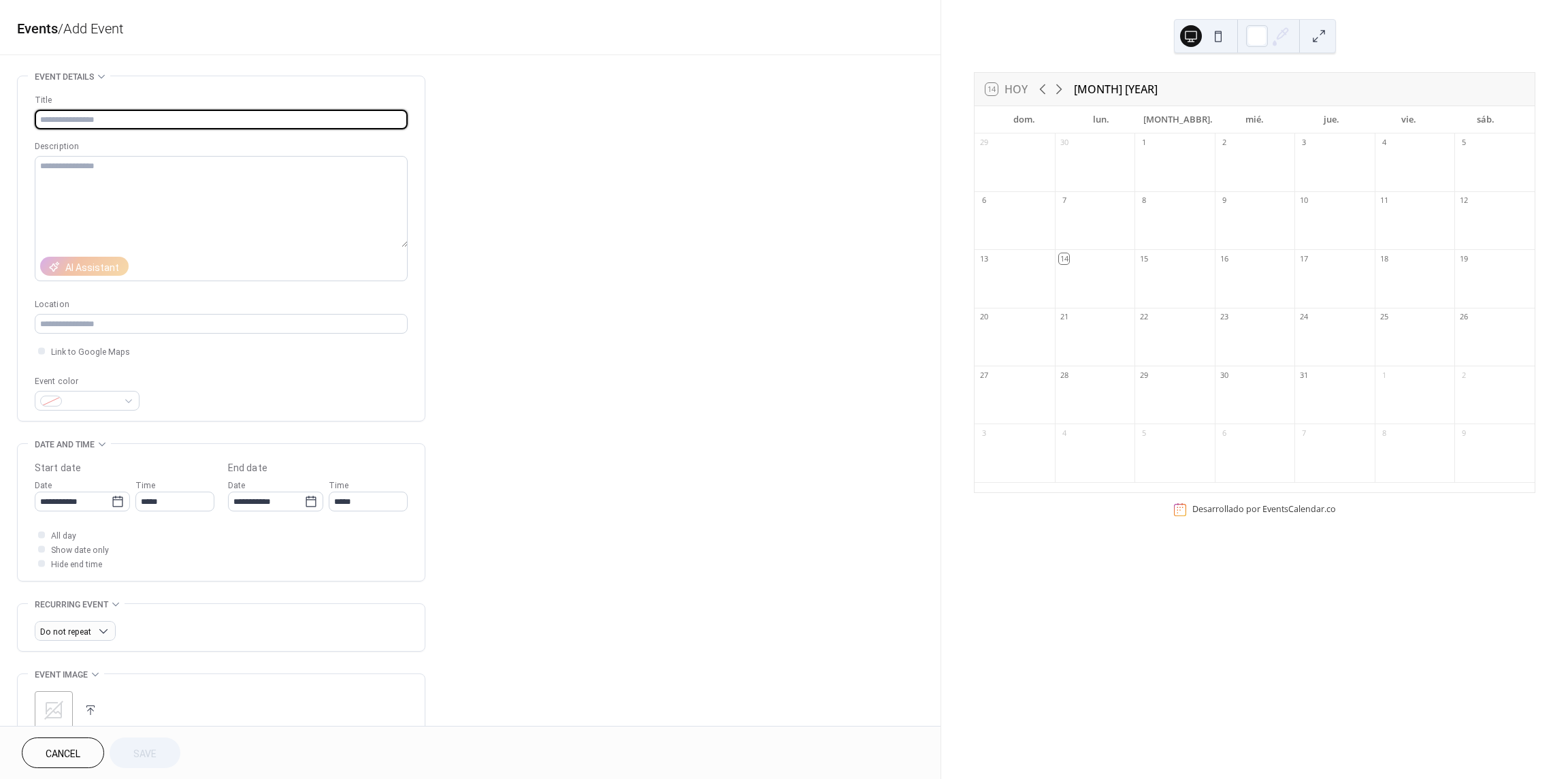 scroll, scrollTop: 0, scrollLeft: 0, axis: both 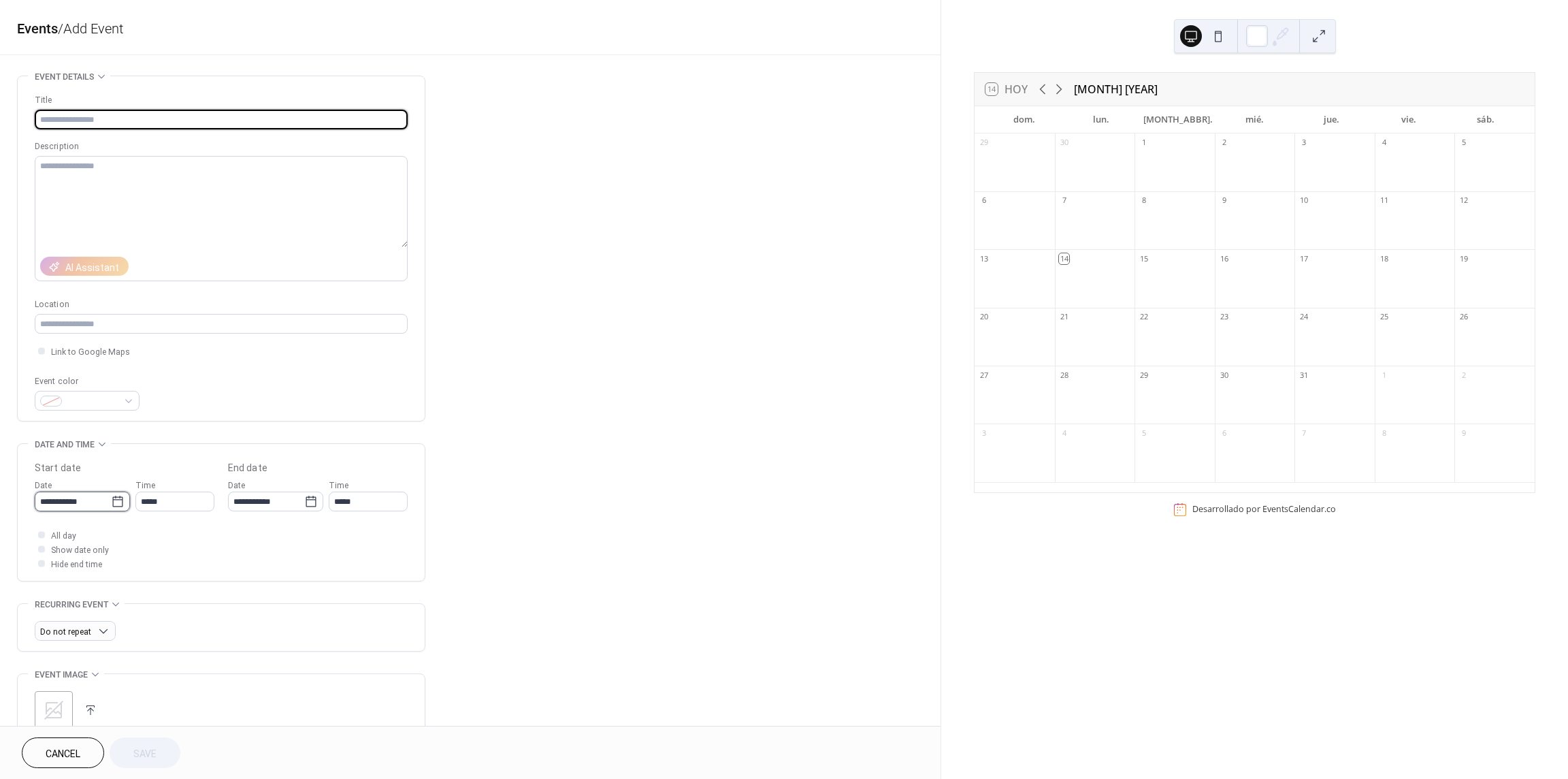 click on "**********" at bounding box center [73, 501] 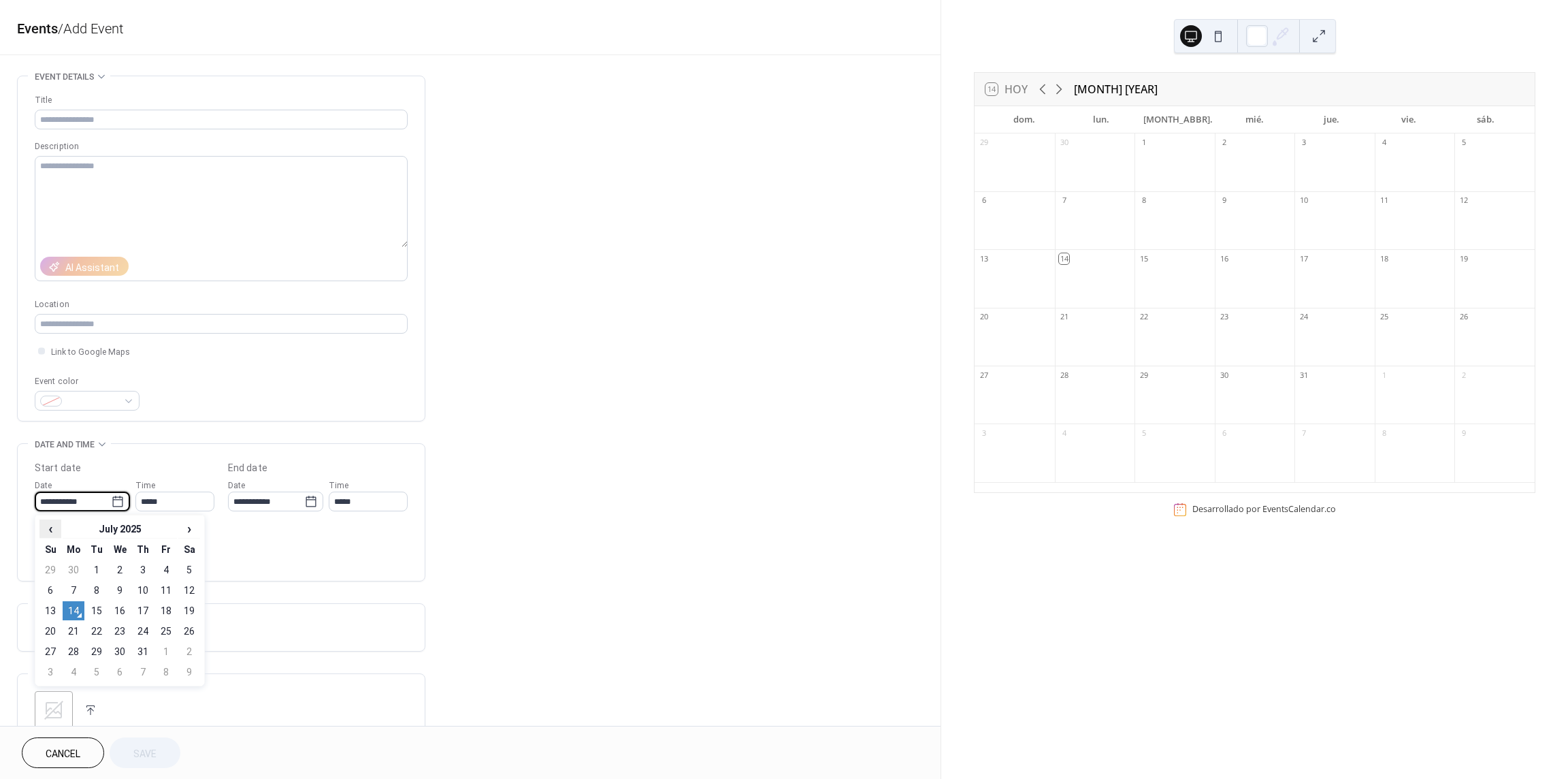 click on "‹" at bounding box center [50, 528] 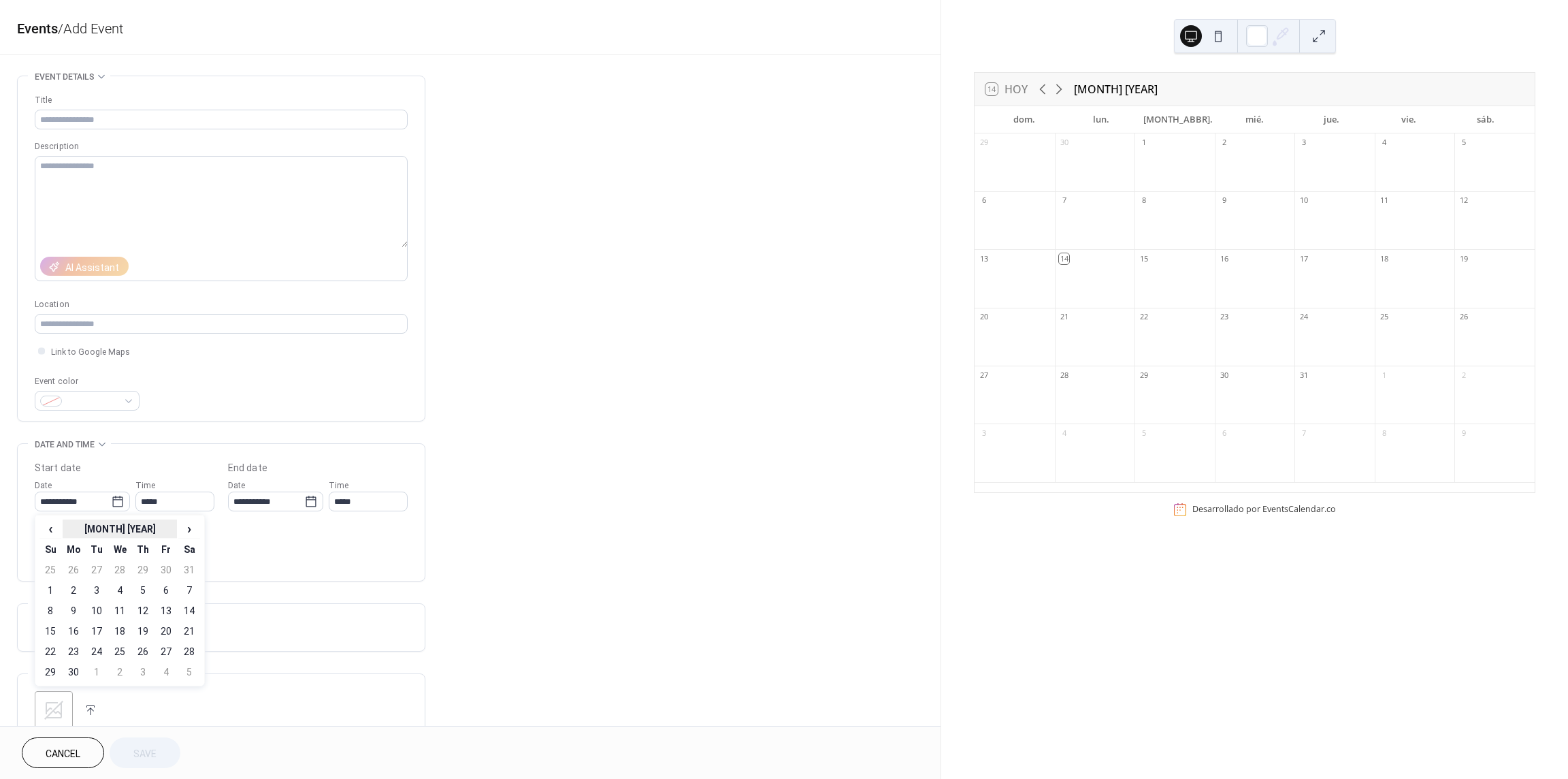 click on "June 2025" at bounding box center [120, 529] 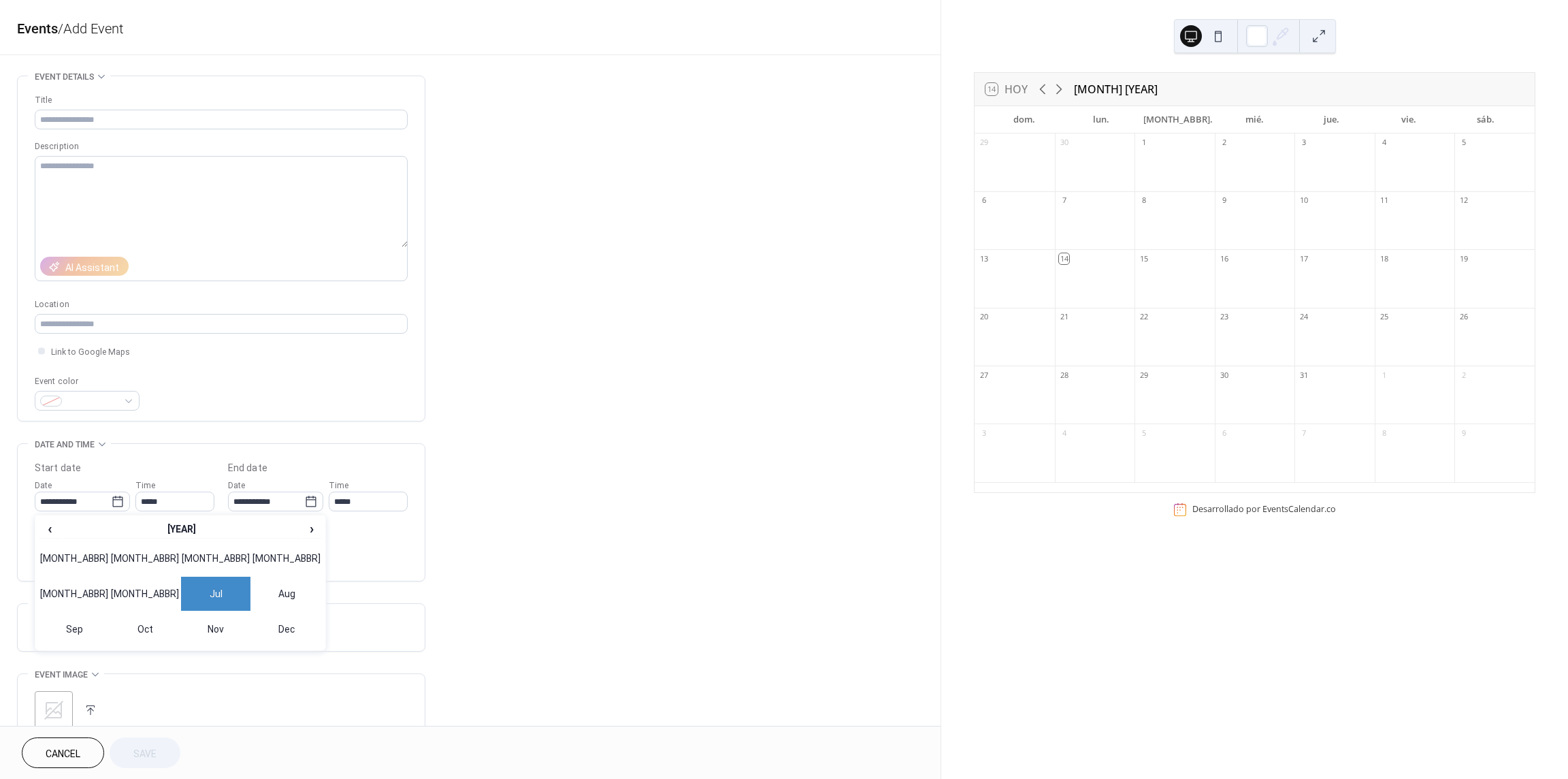 click on "Jul" at bounding box center (216, 594) 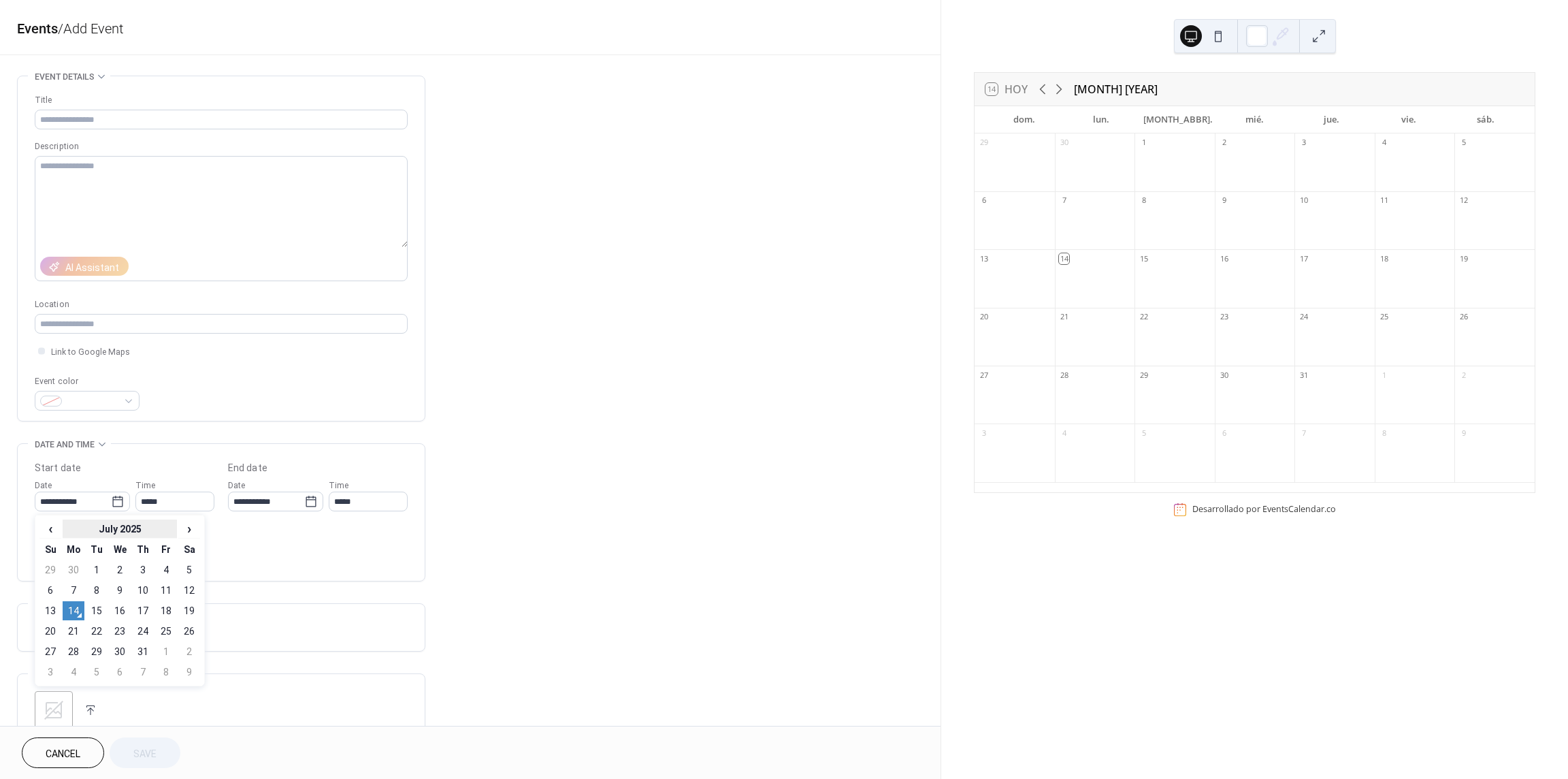 click on "July 2025" at bounding box center (120, 529) 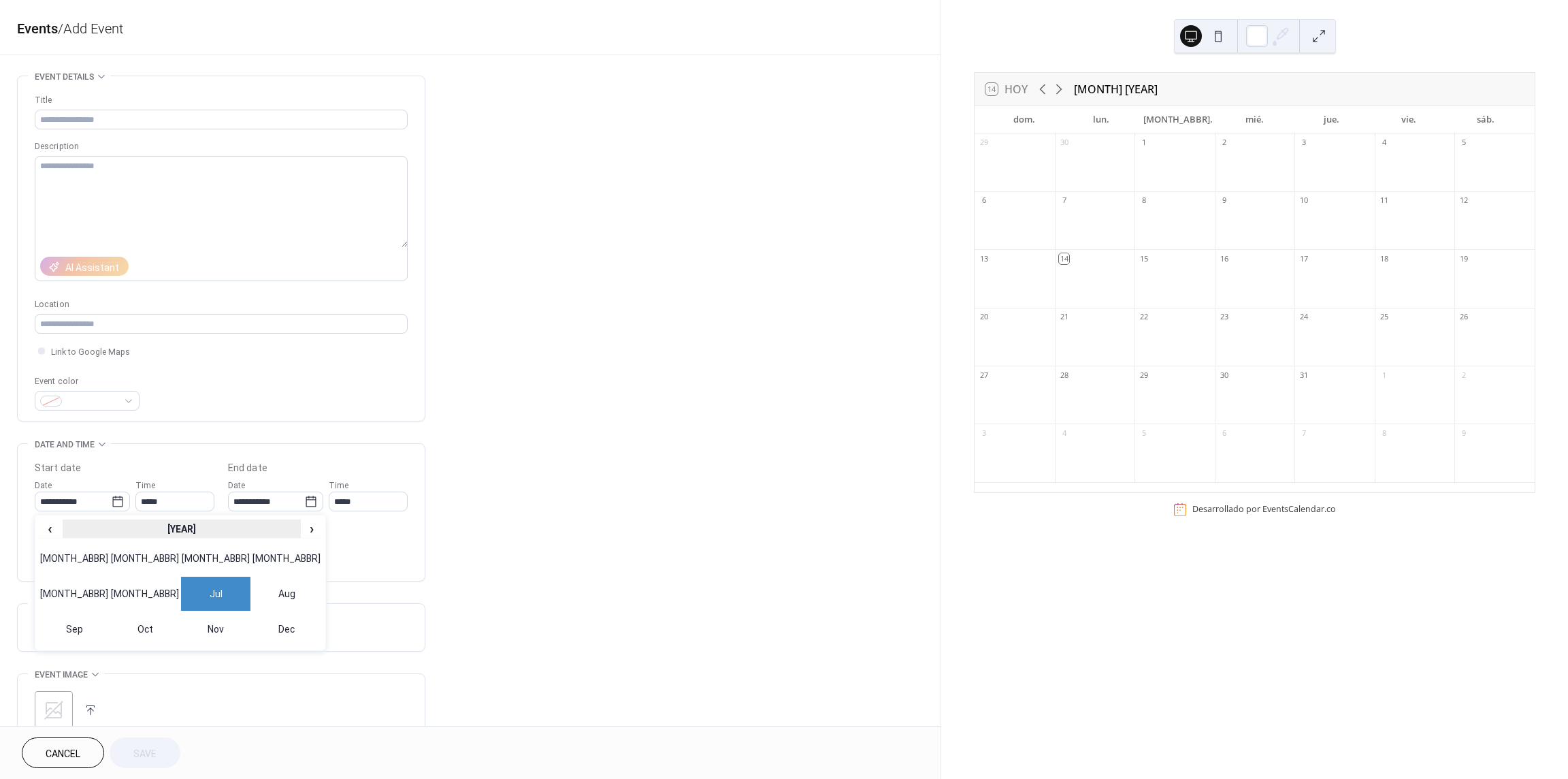 click on "2025" at bounding box center (182, 529) 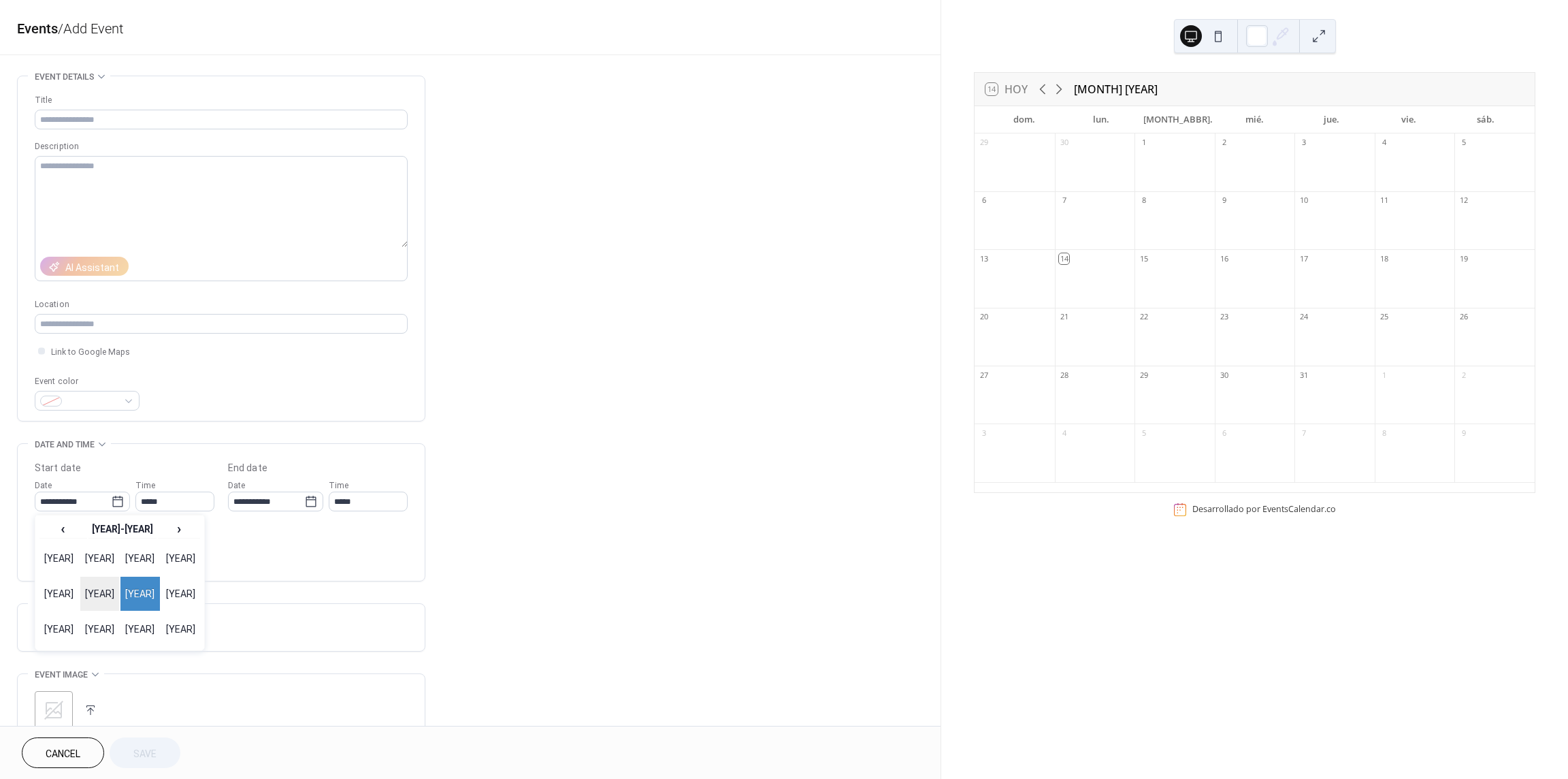 click on "2024" at bounding box center [100, 594] 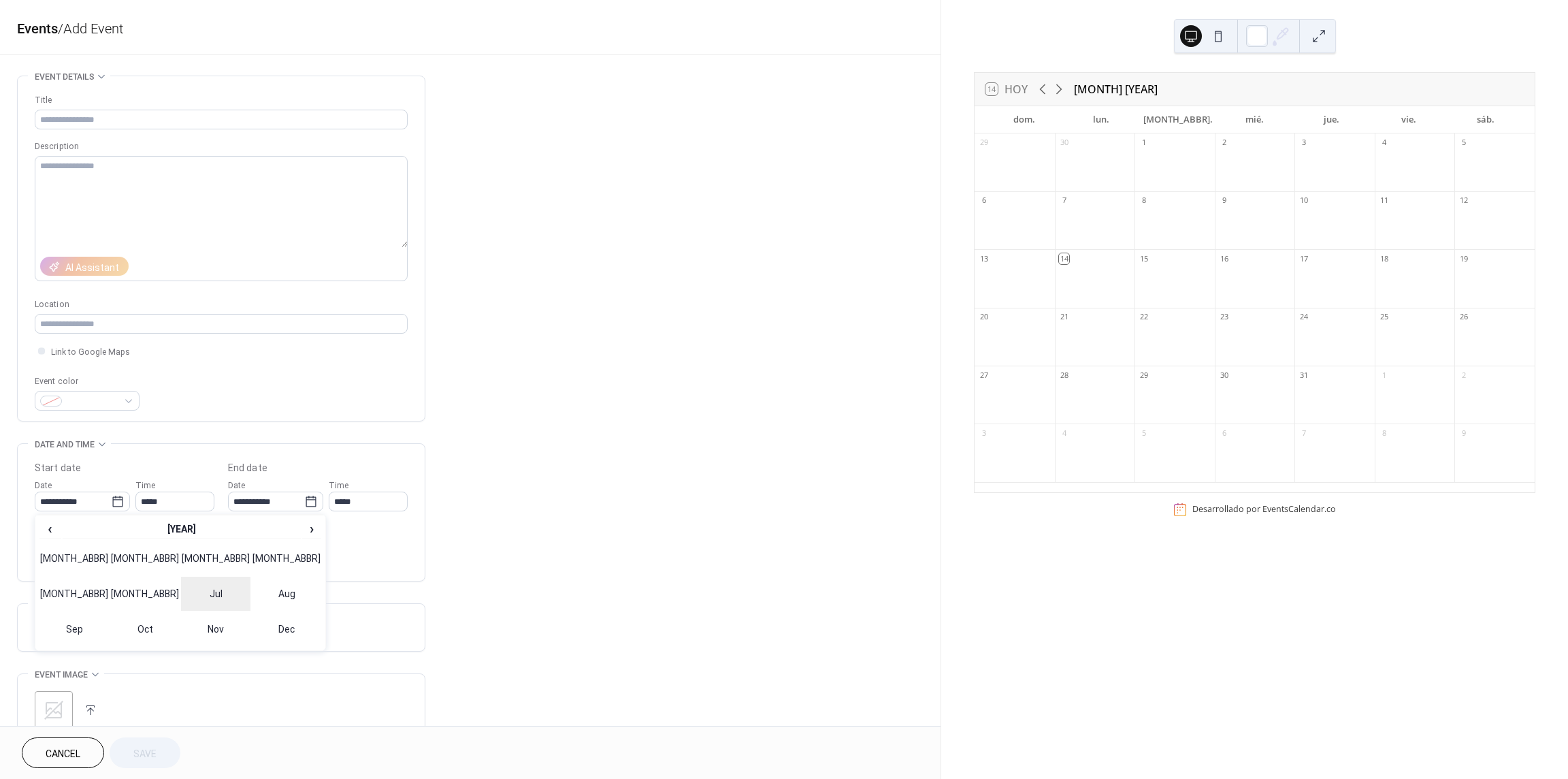 click on "Jul" at bounding box center [216, 594] 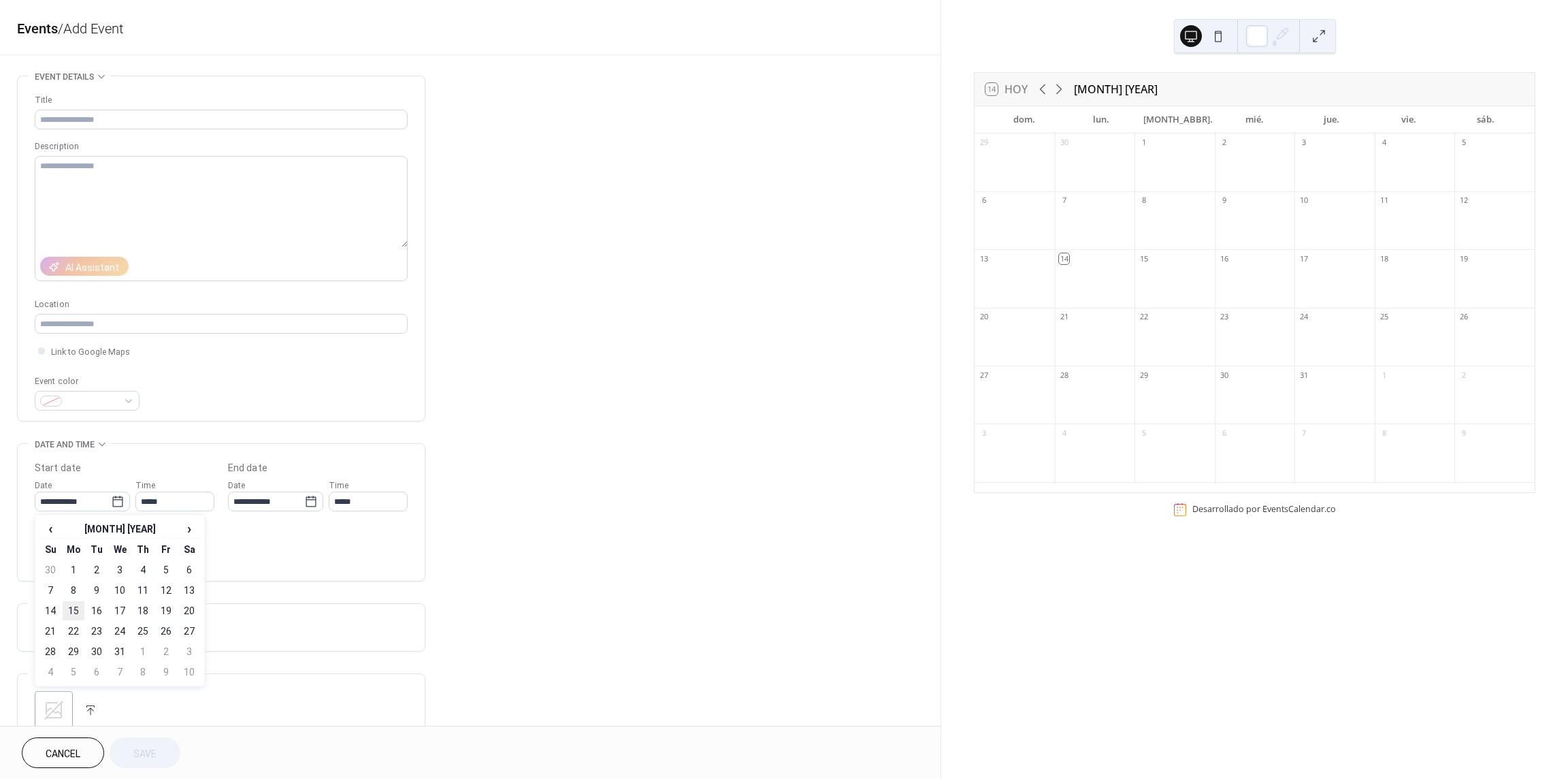 click on "15" at bounding box center [74, 611] 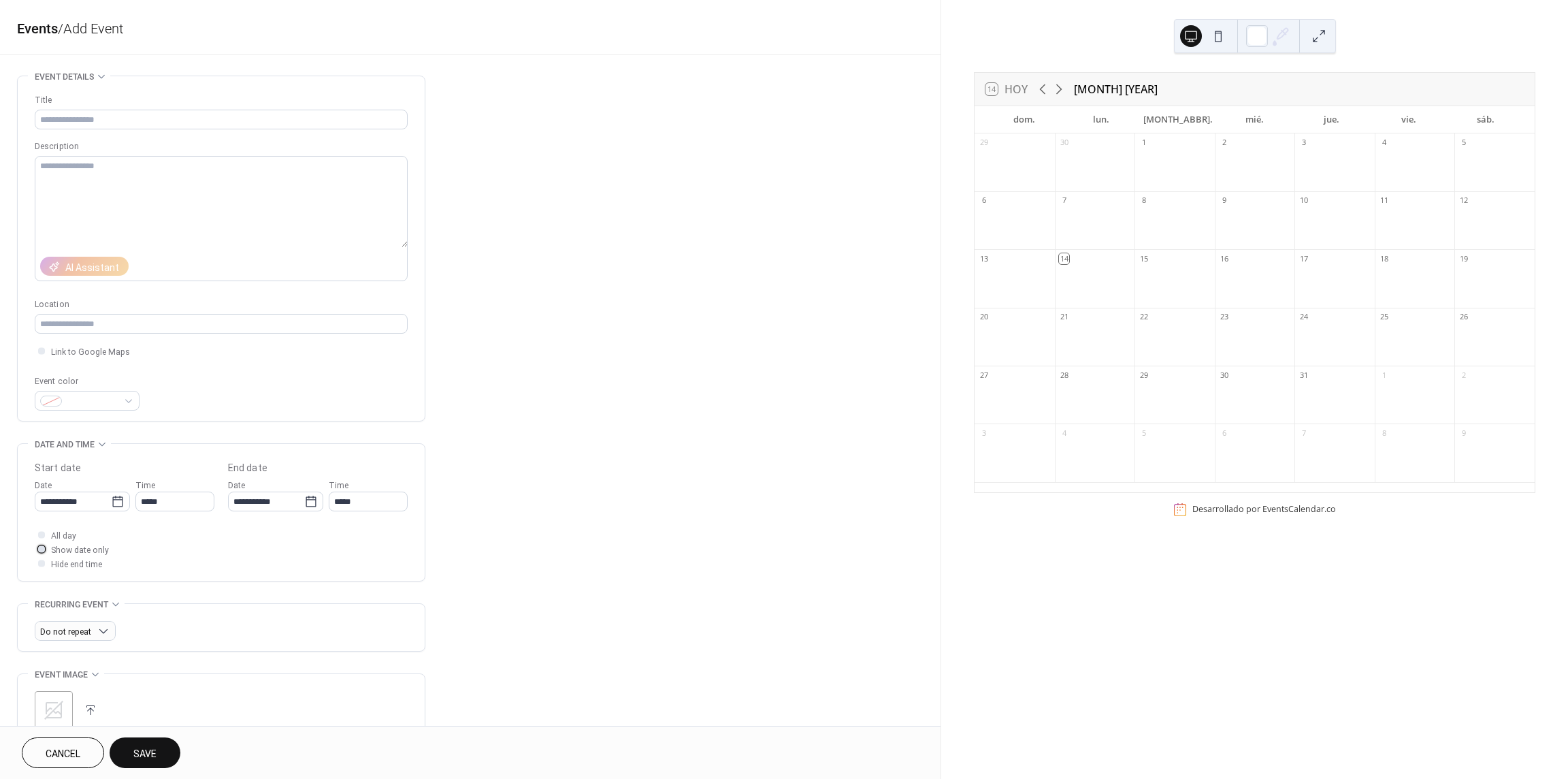 click at bounding box center [42, 549] 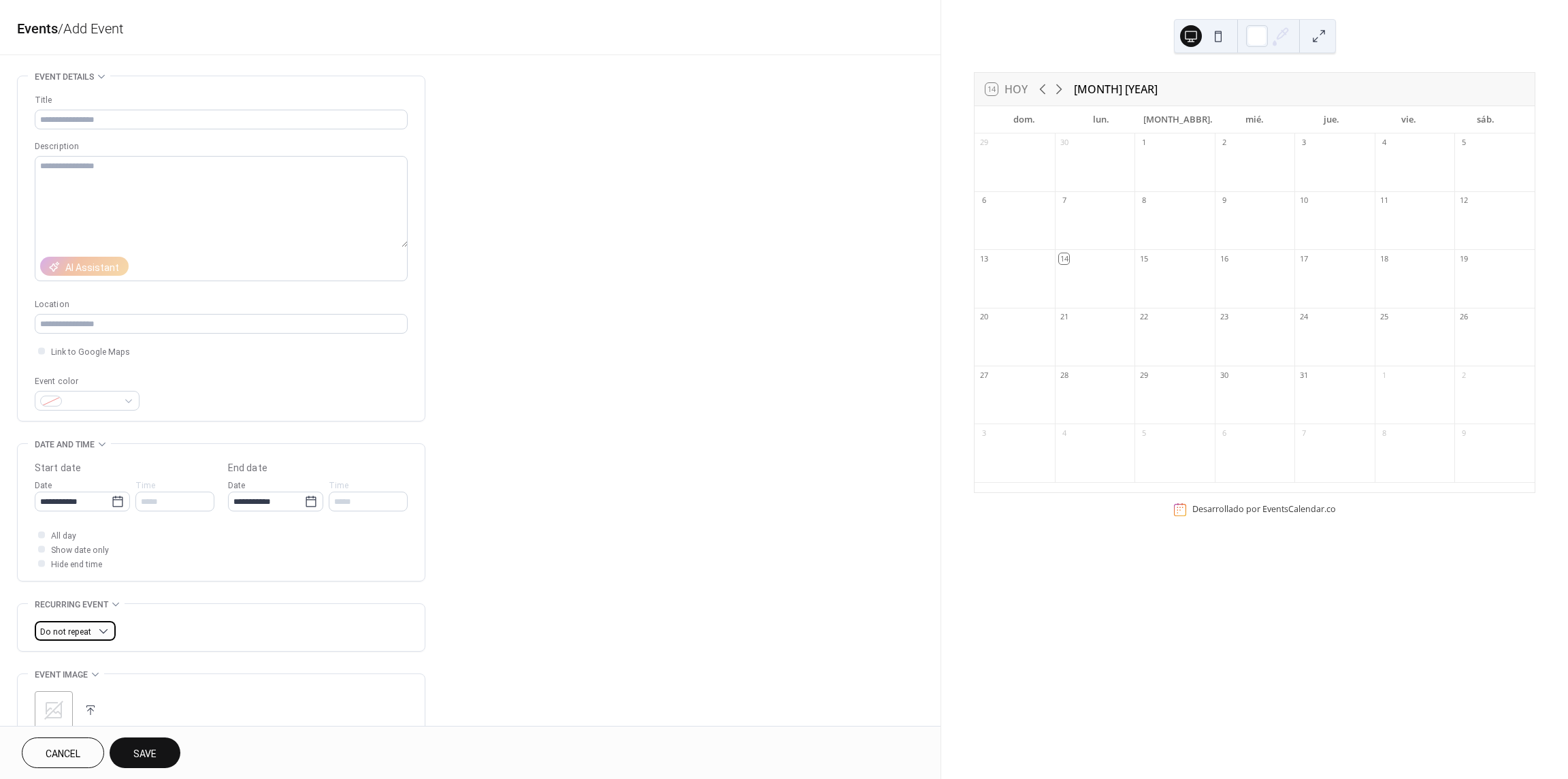 click on "Do not repeat" at bounding box center (65, 632) 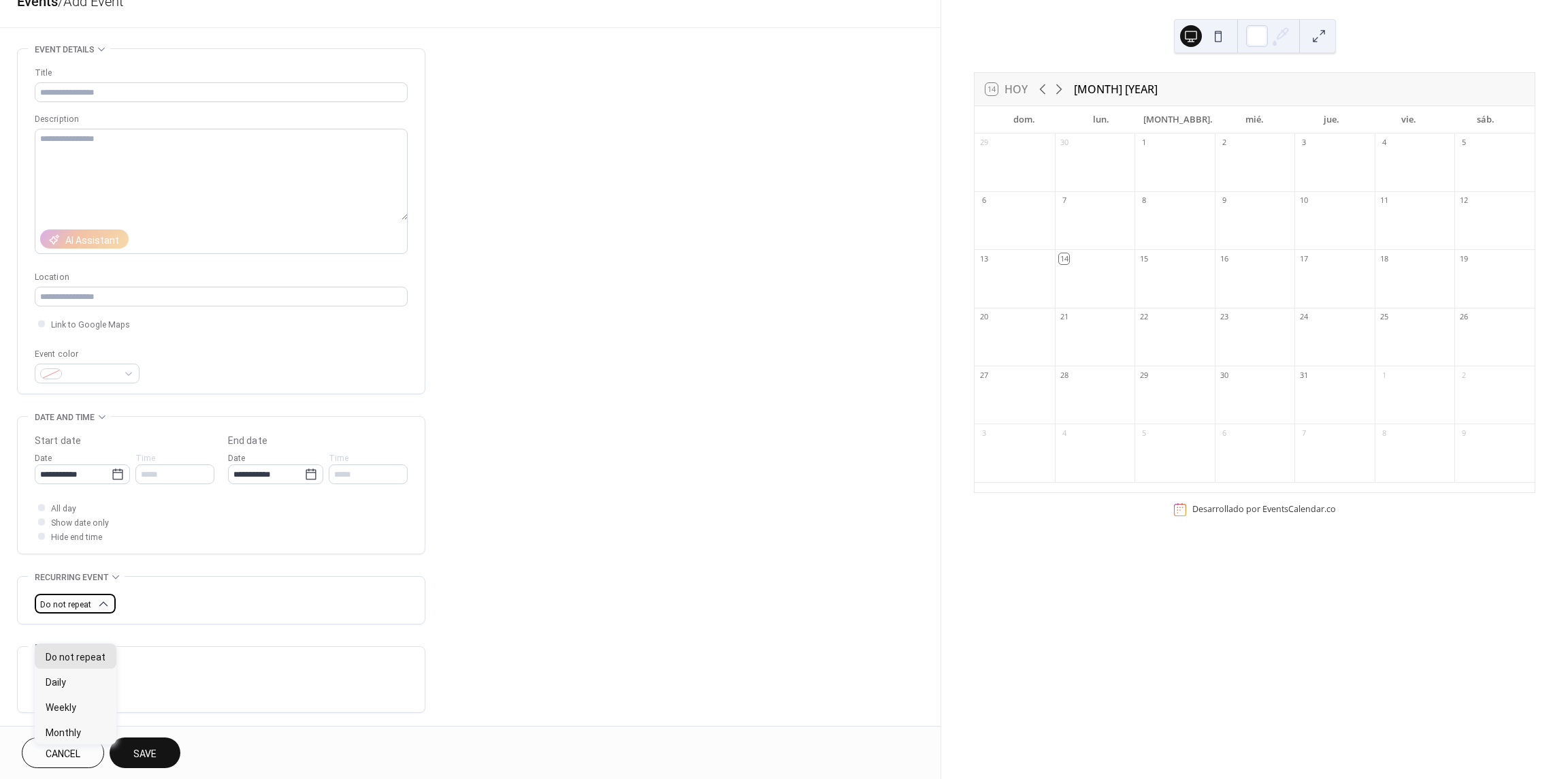 scroll, scrollTop: 136, scrollLeft: 0, axis: vertical 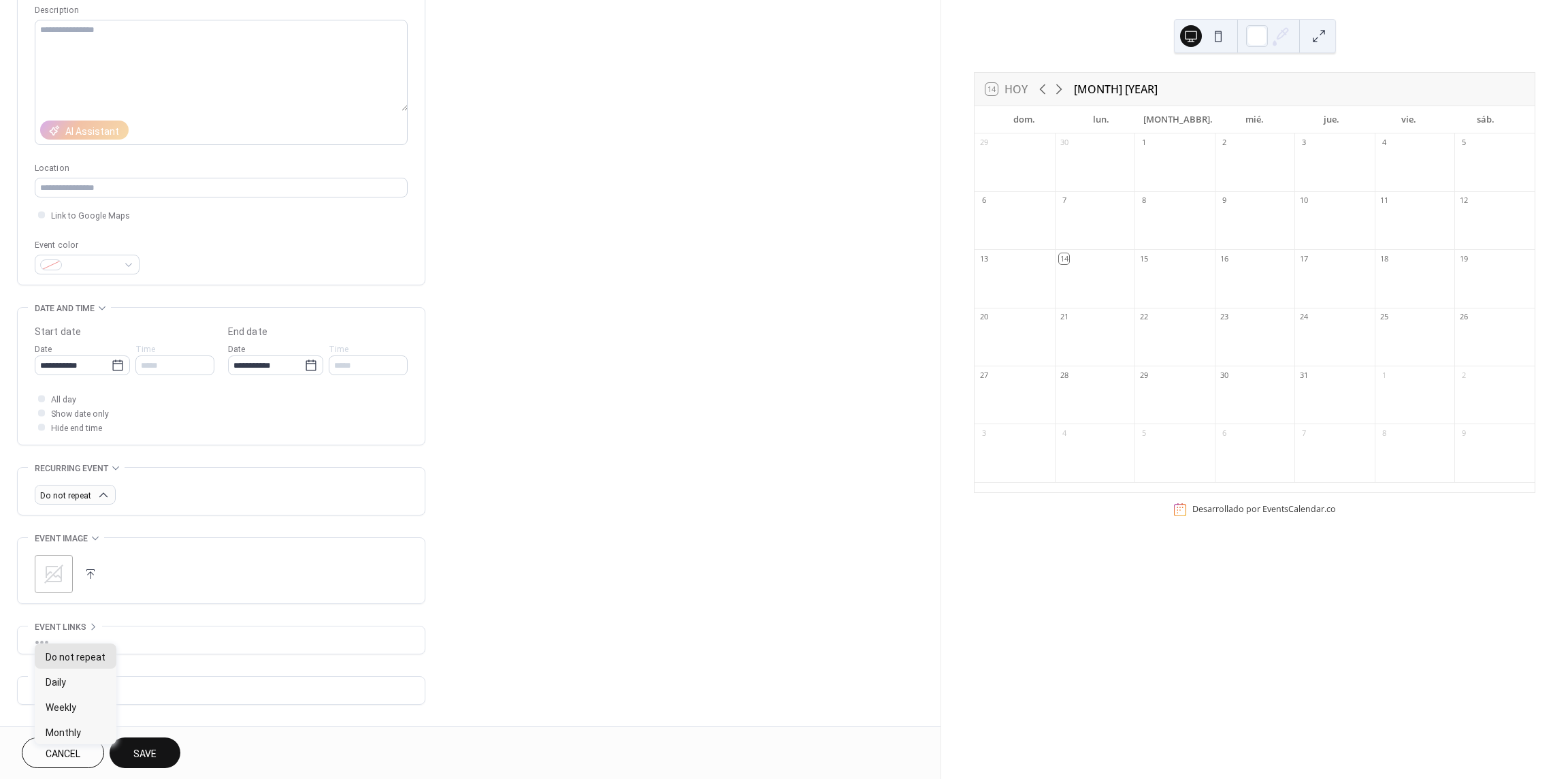 click on "Do not repeat" at bounding box center (221, 491) 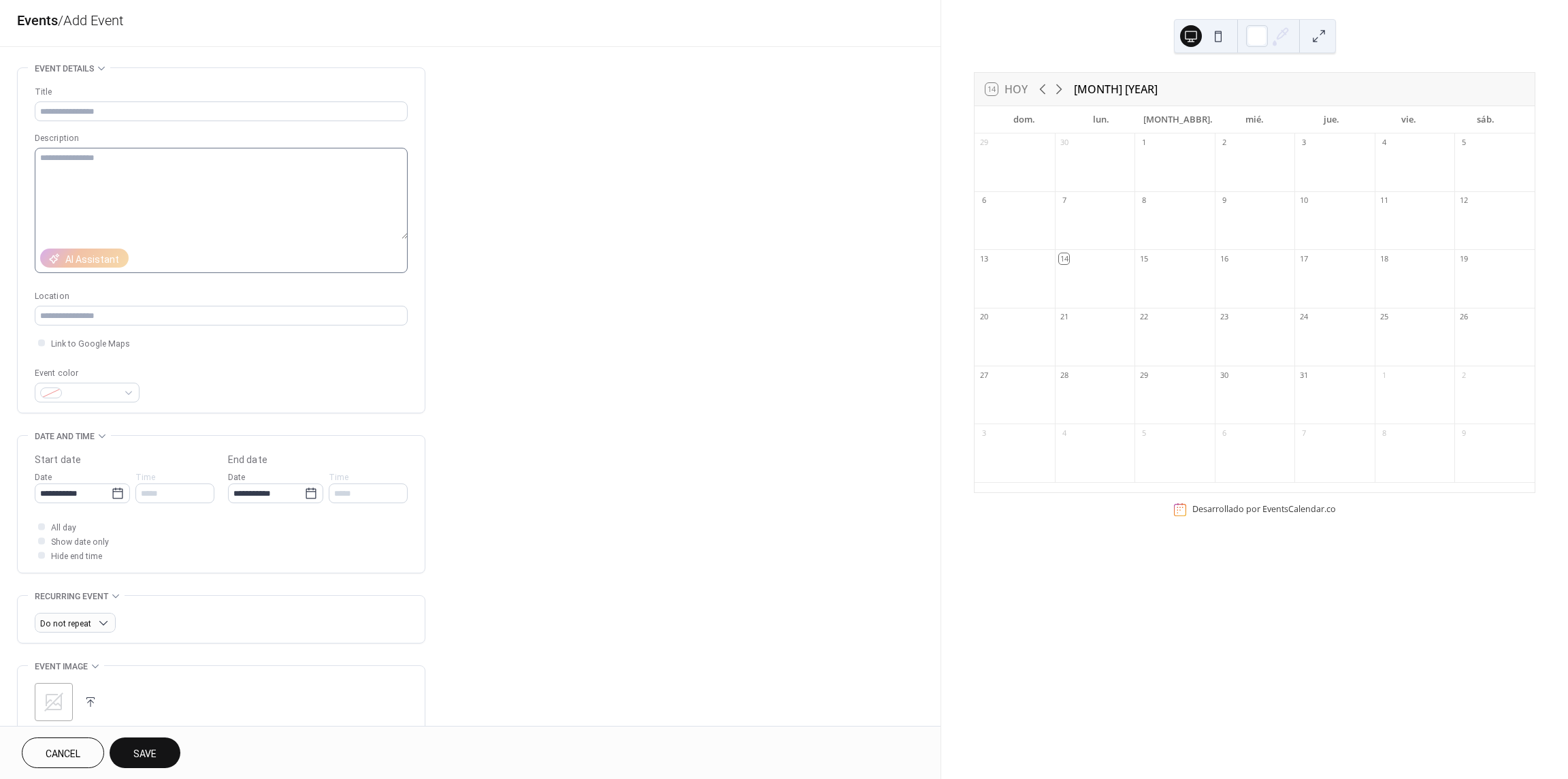 scroll, scrollTop: 0, scrollLeft: 0, axis: both 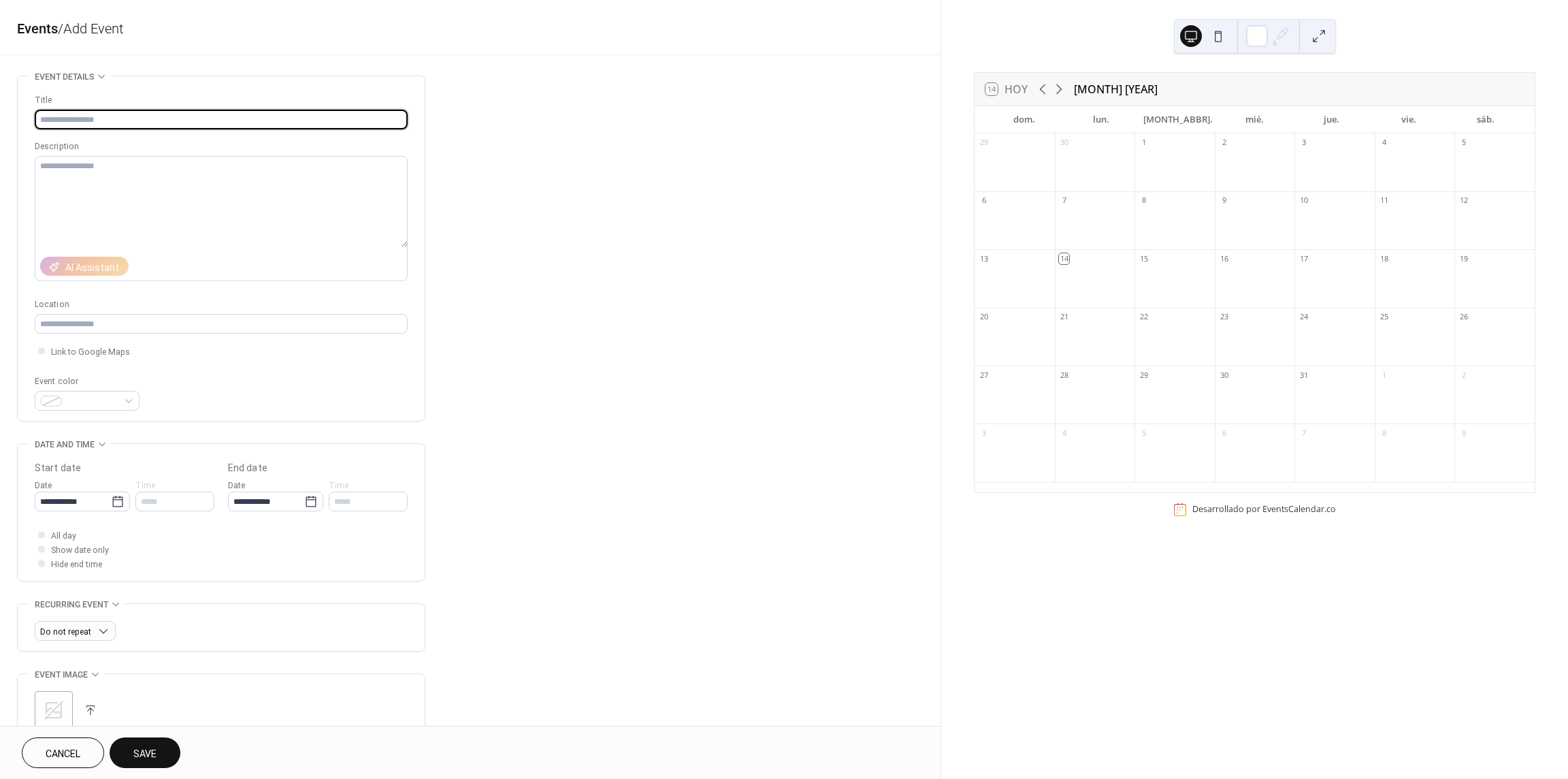 click at bounding box center [221, 119] 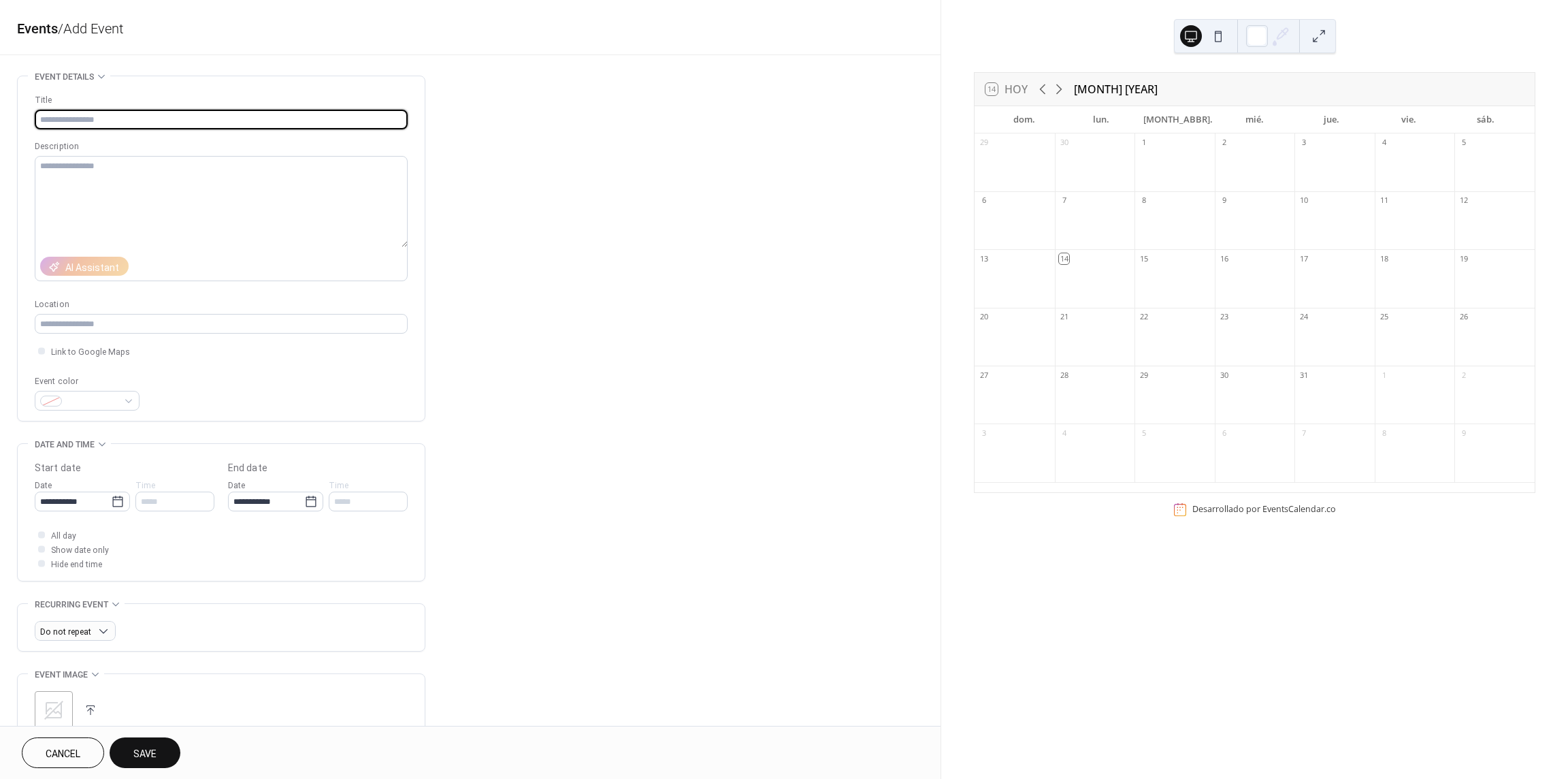type on "*" 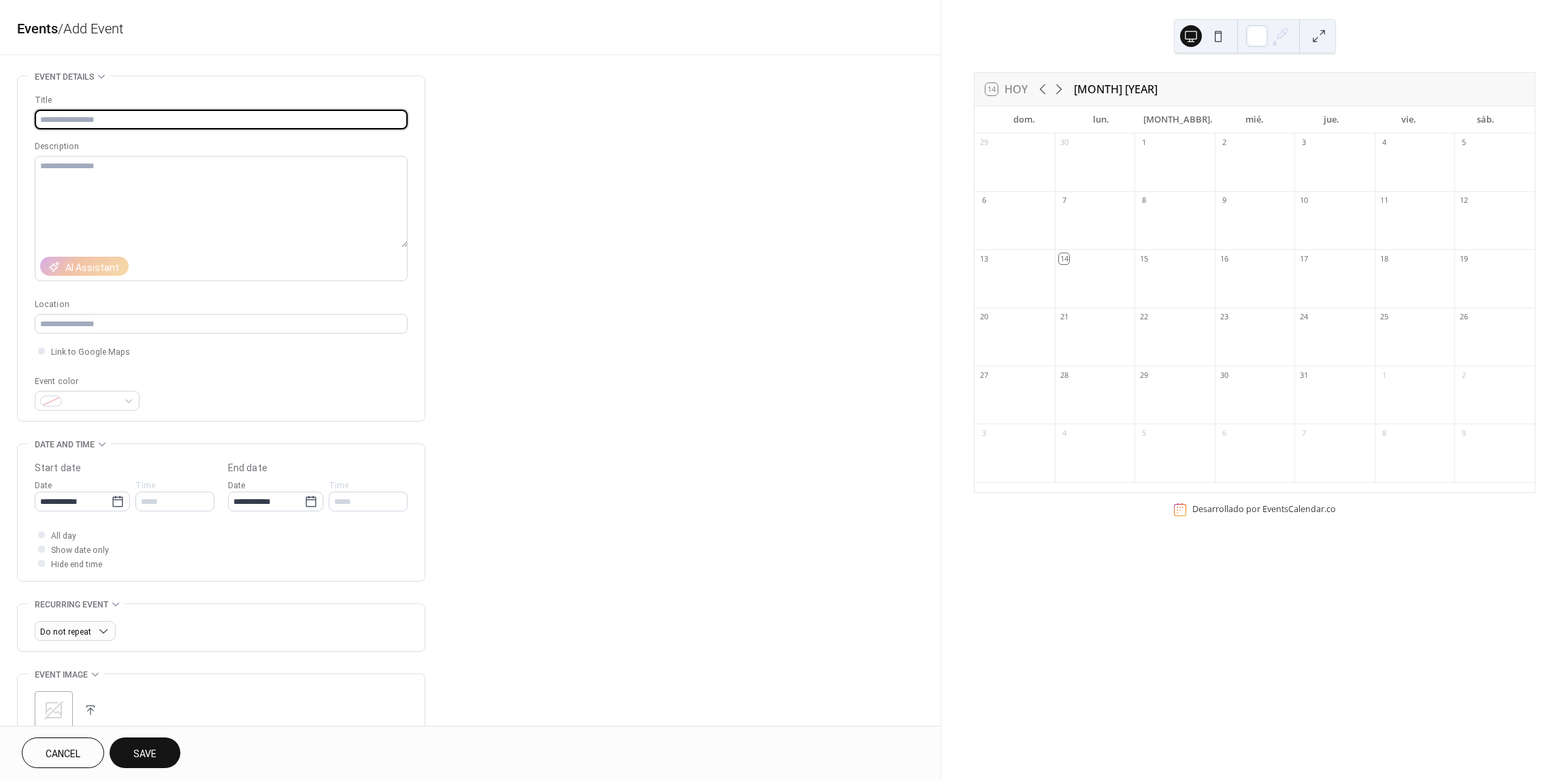 type on "*" 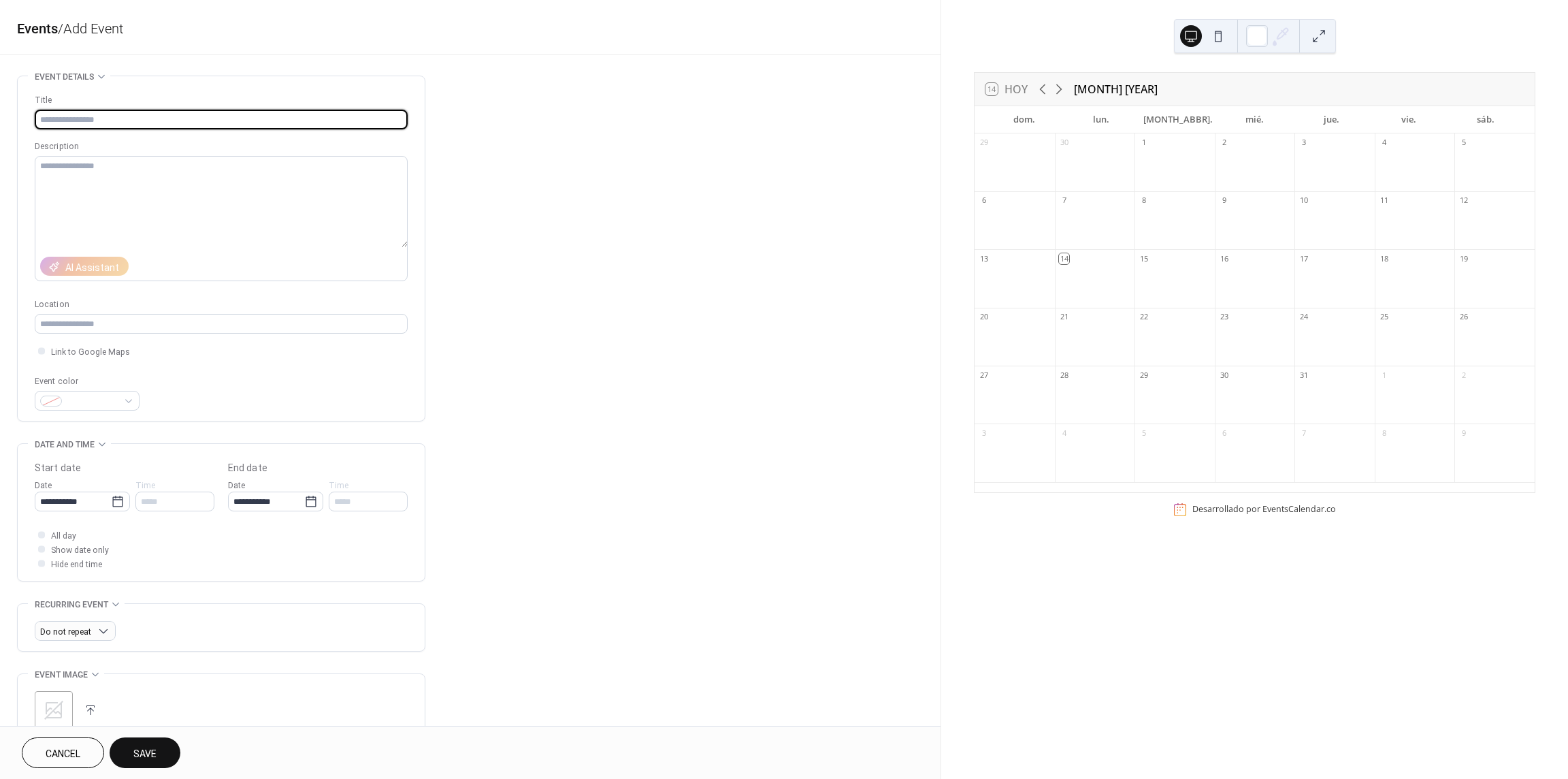 type on "*" 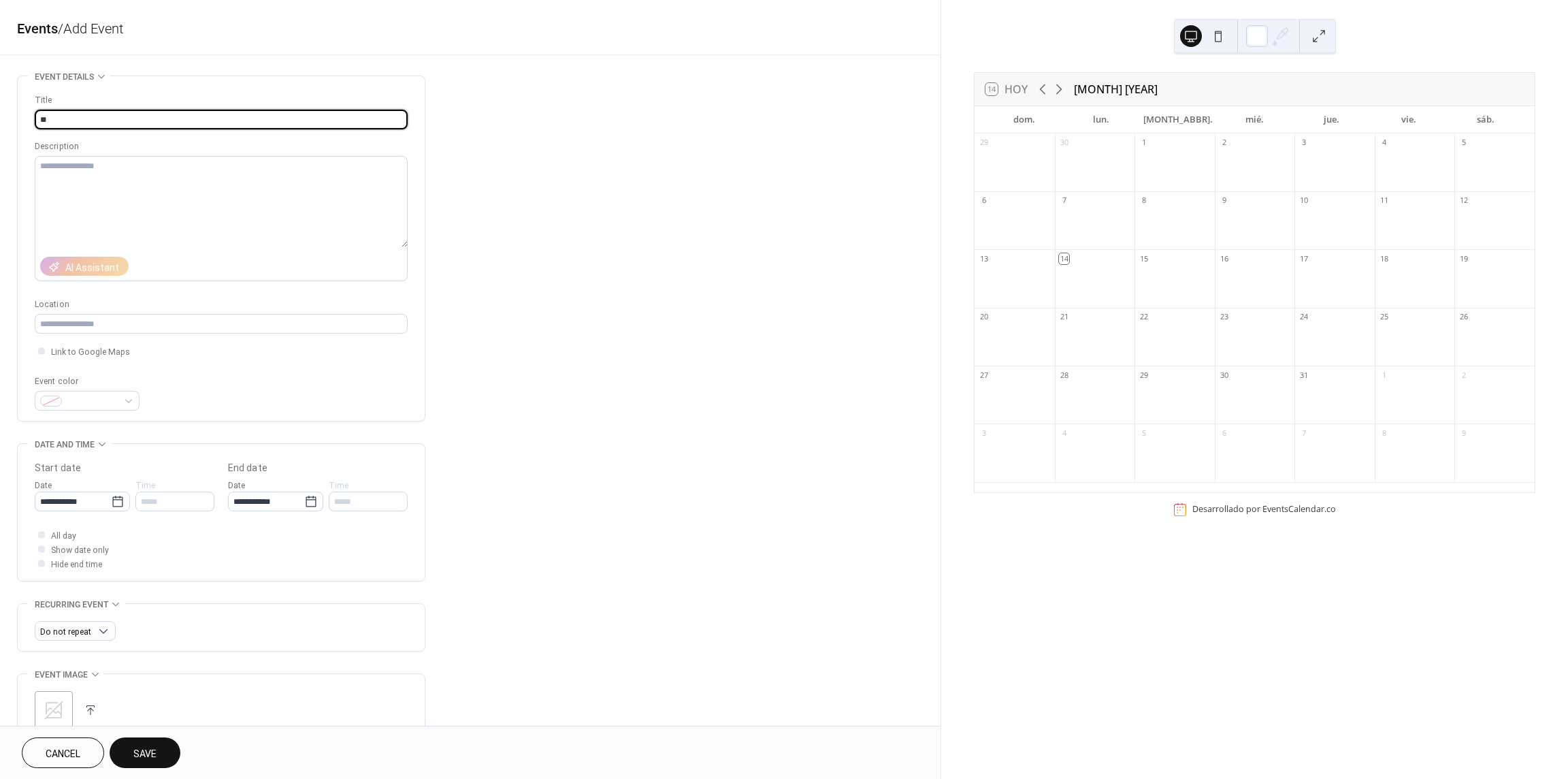 type on "*" 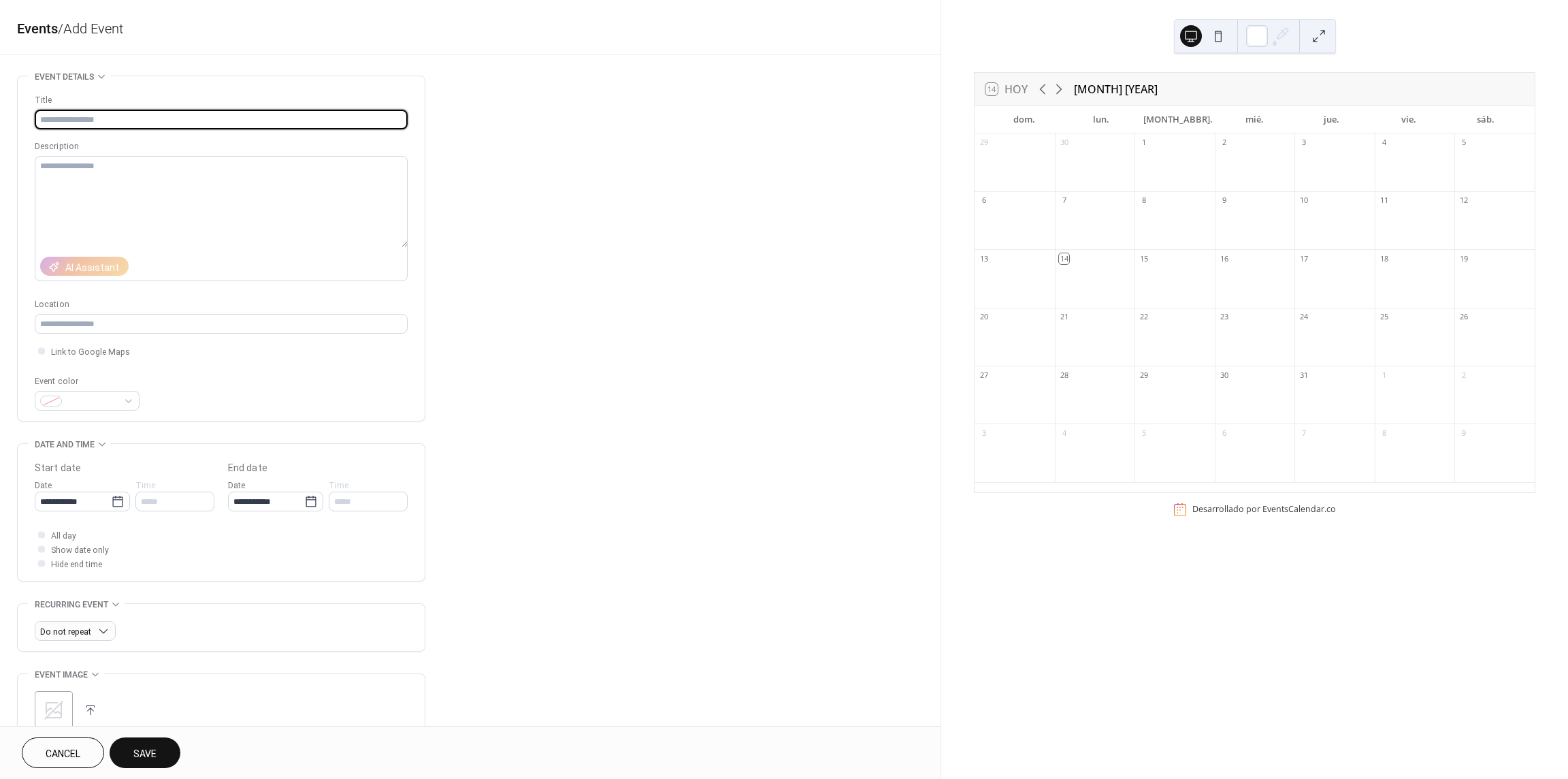 type on "*" 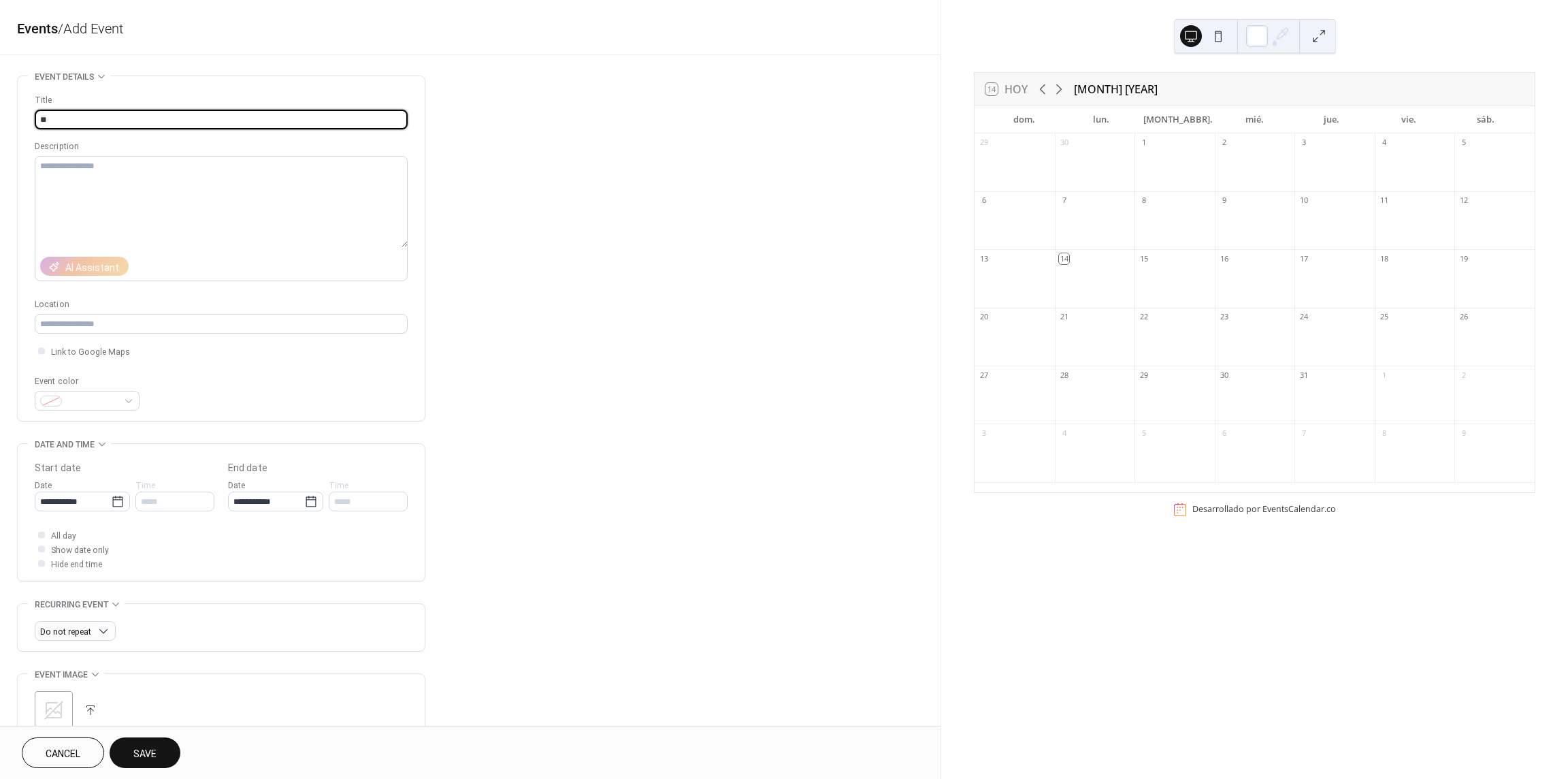 type on "*" 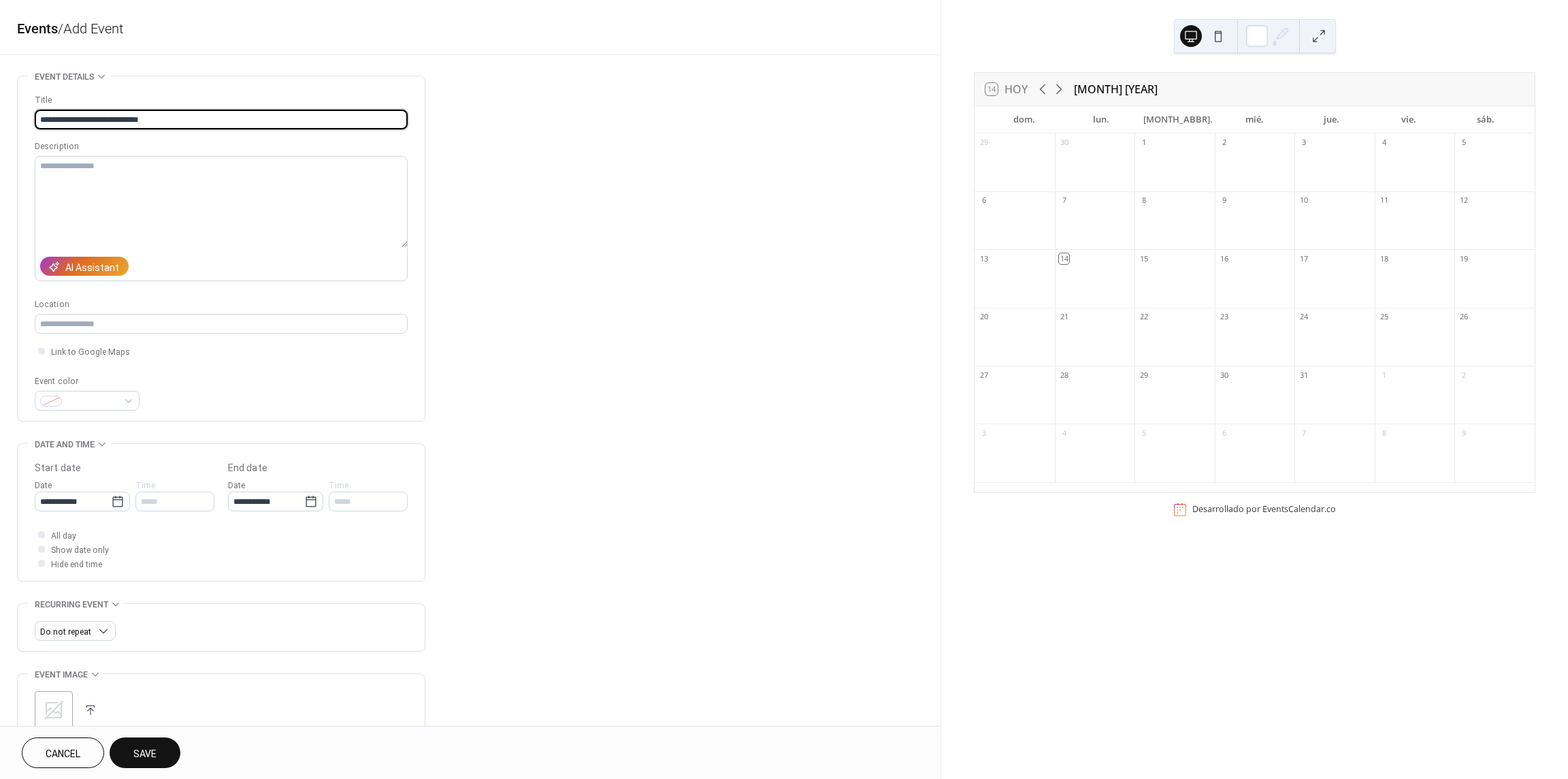 type on "**********" 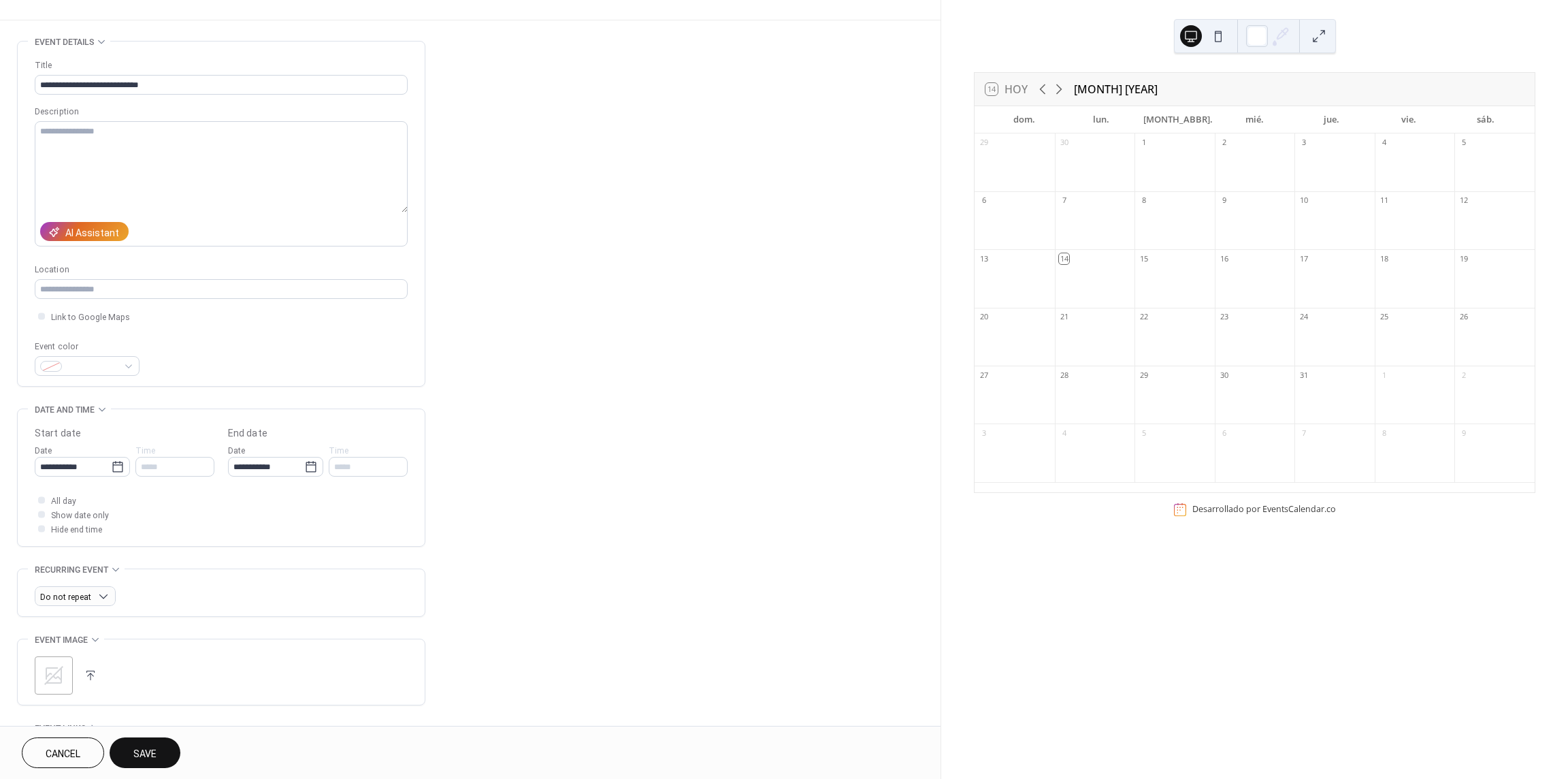 scroll, scrollTop: 179, scrollLeft: 0, axis: vertical 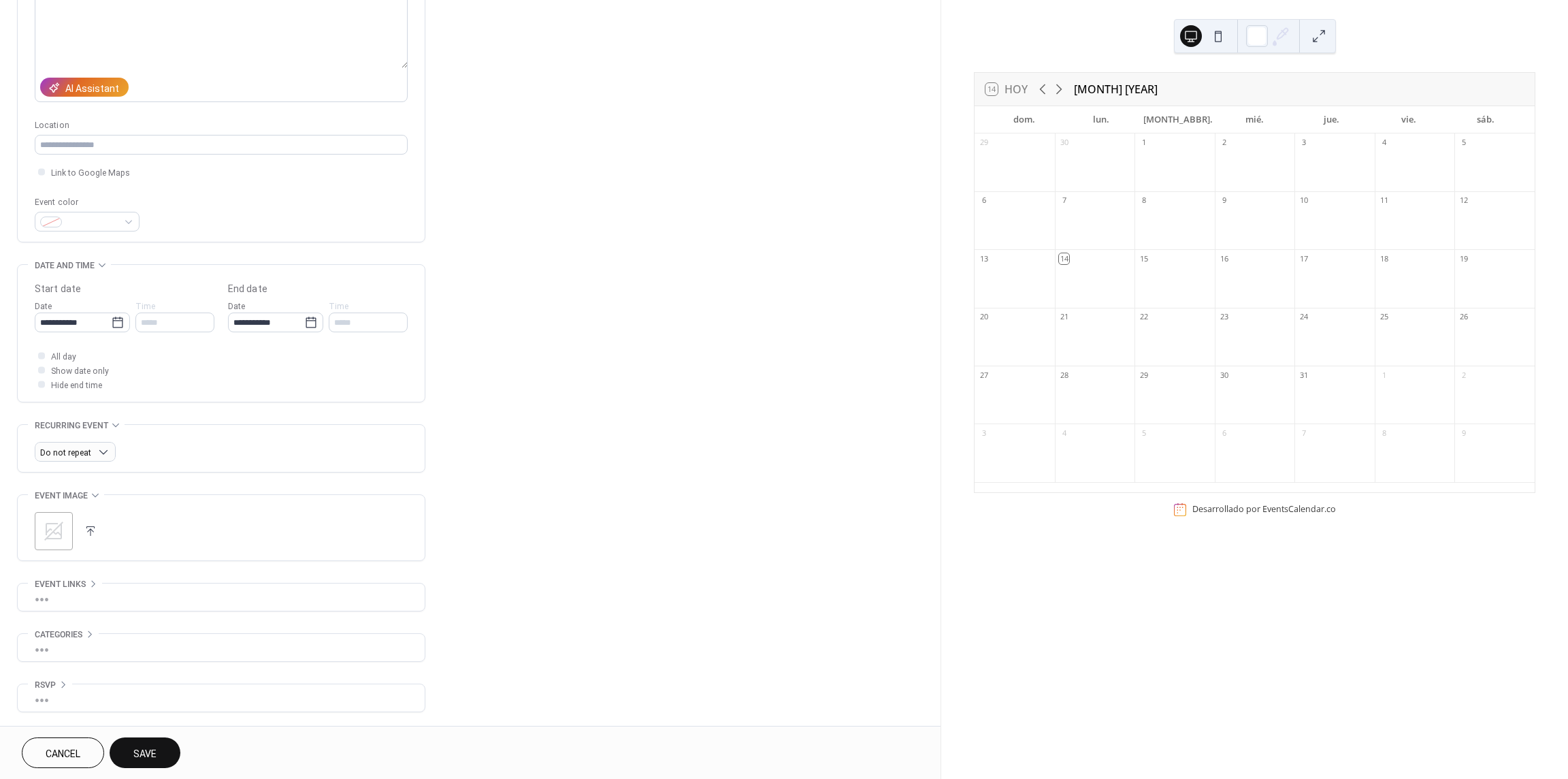 click on "Save" at bounding box center (145, 752) 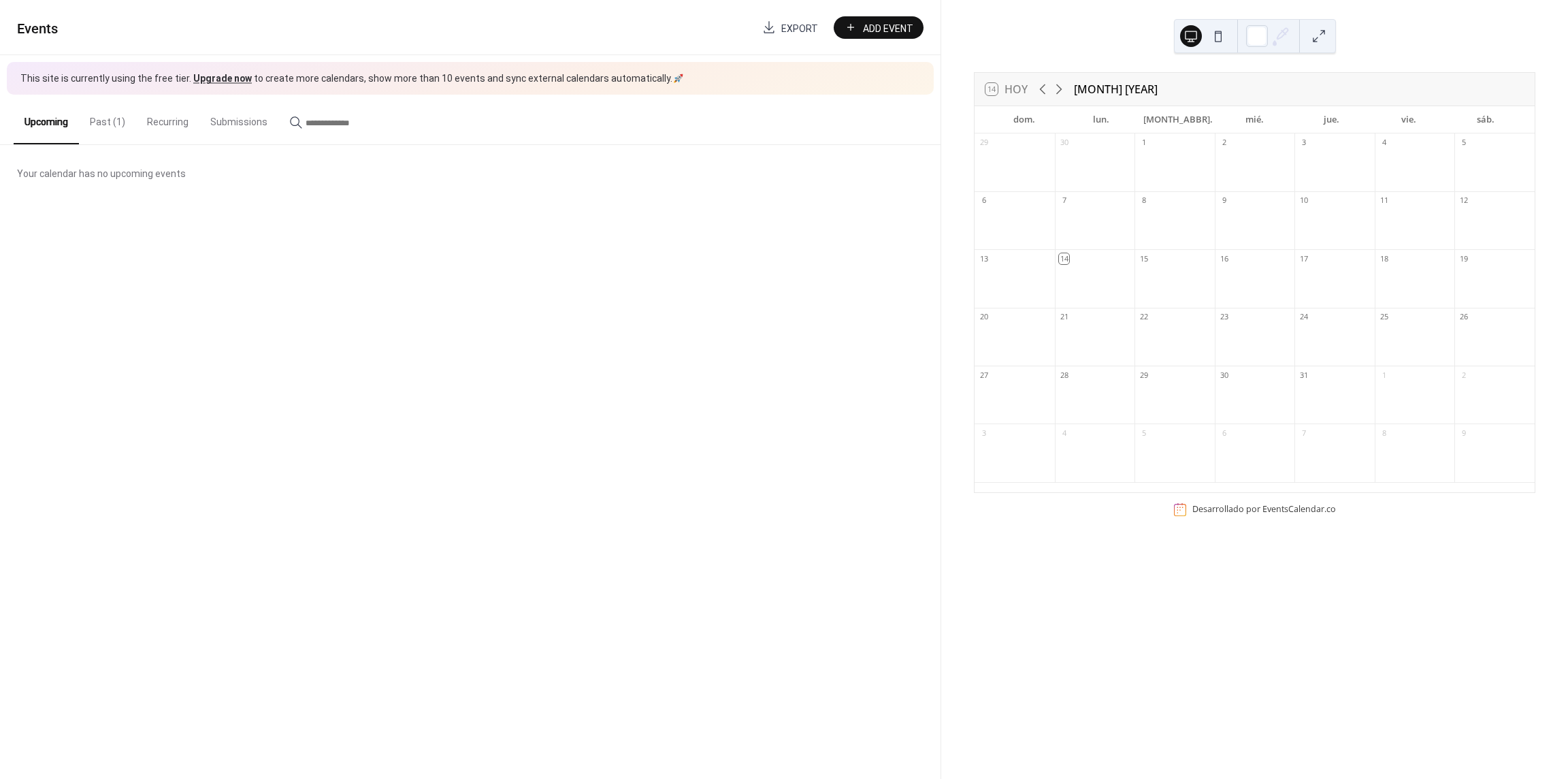 click on "Past (1)" at bounding box center [108, 118] 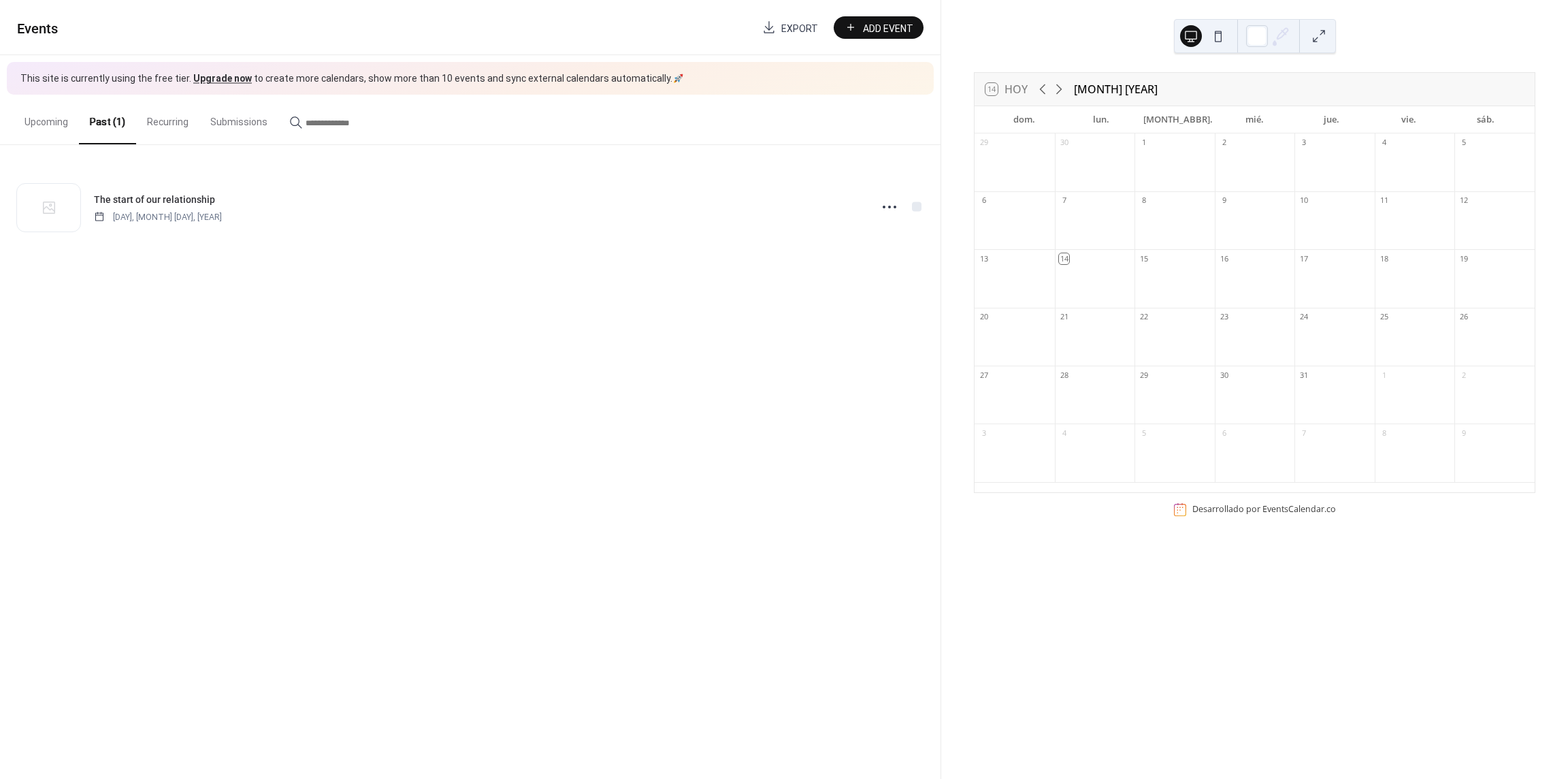 click on "Upcoming" at bounding box center (46, 118) 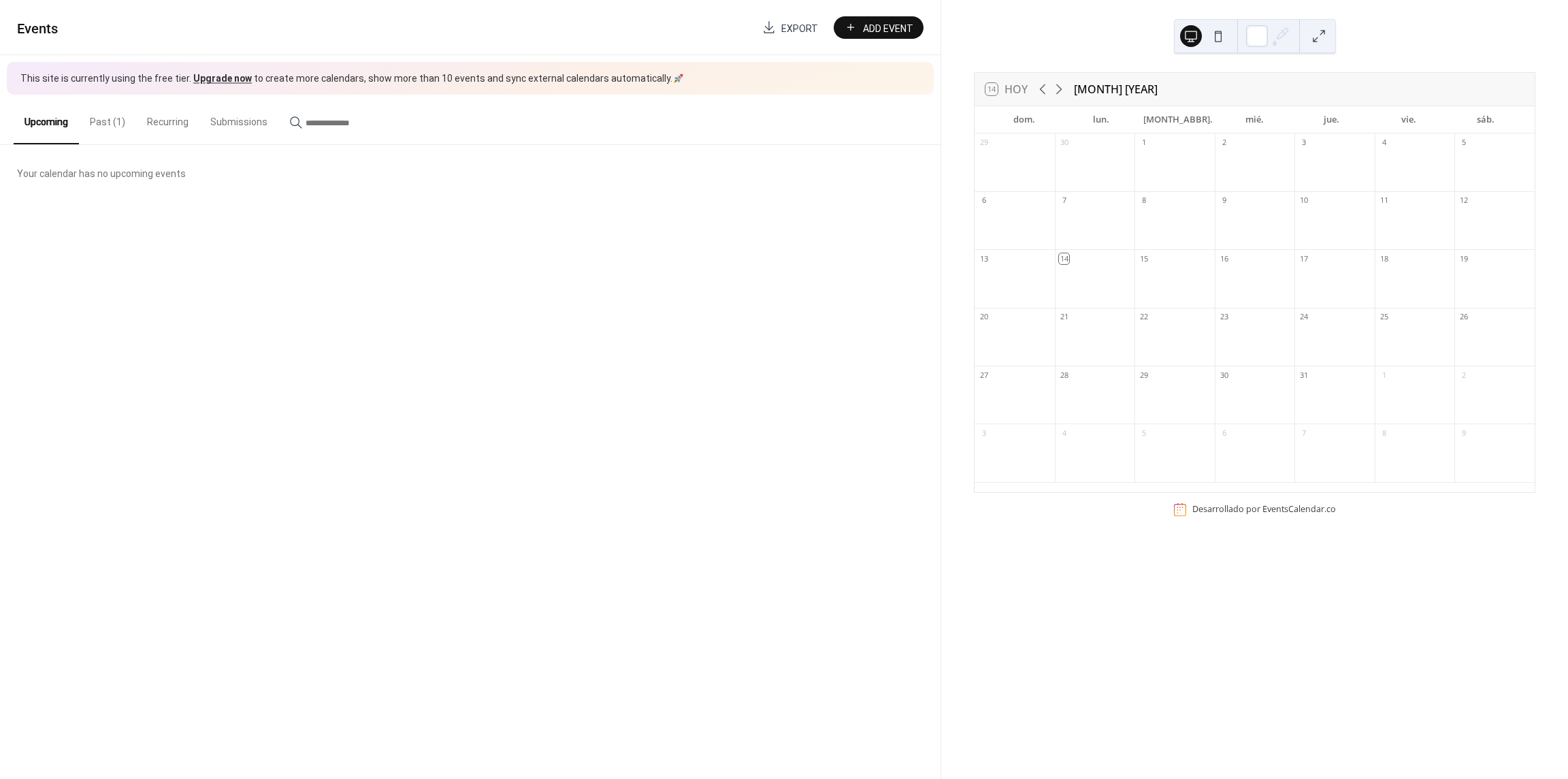 click on "Past (1)" at bounding box center (108, 118) 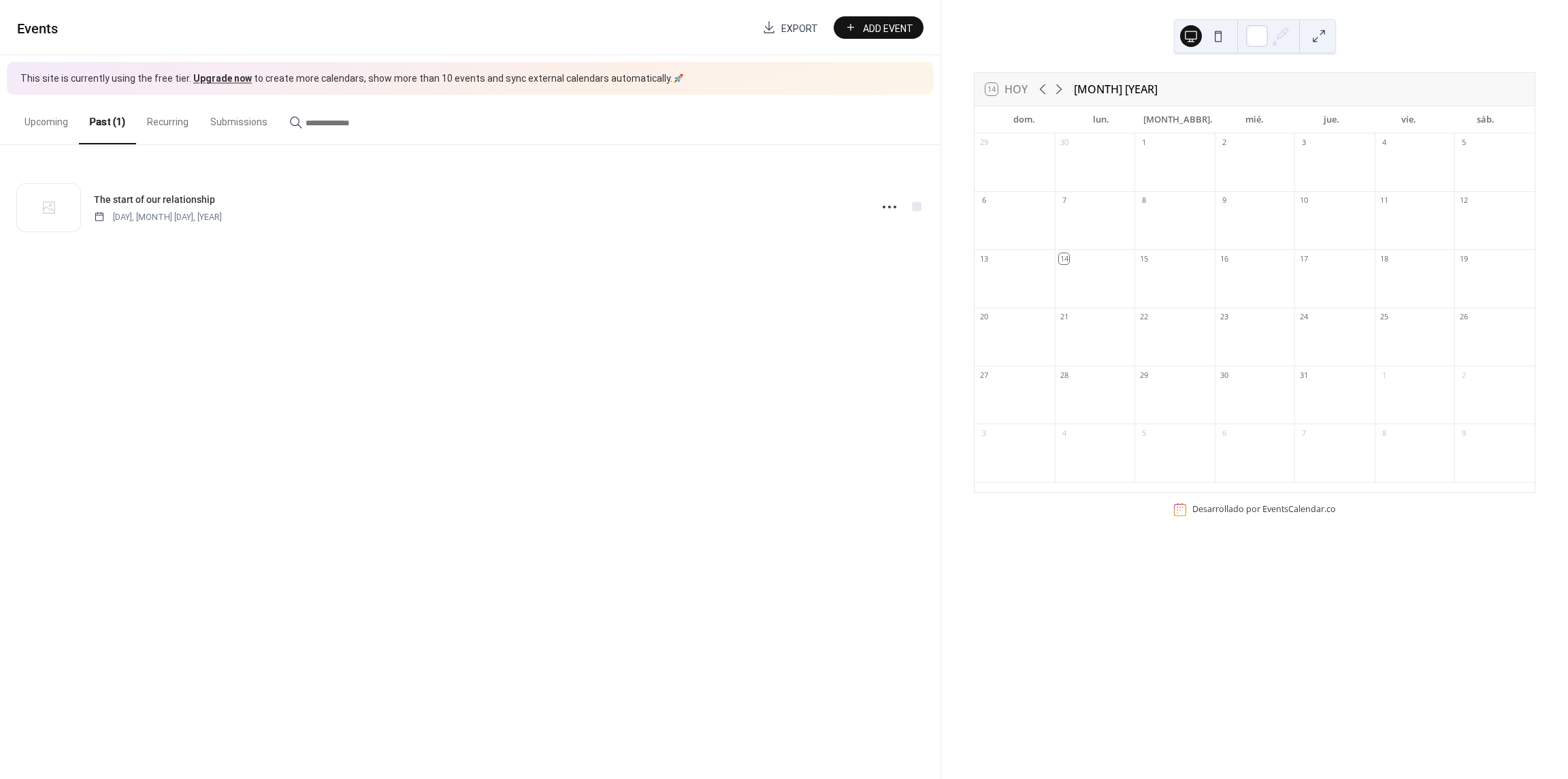 click on "Upcoming" at bounding box center (46, 118) 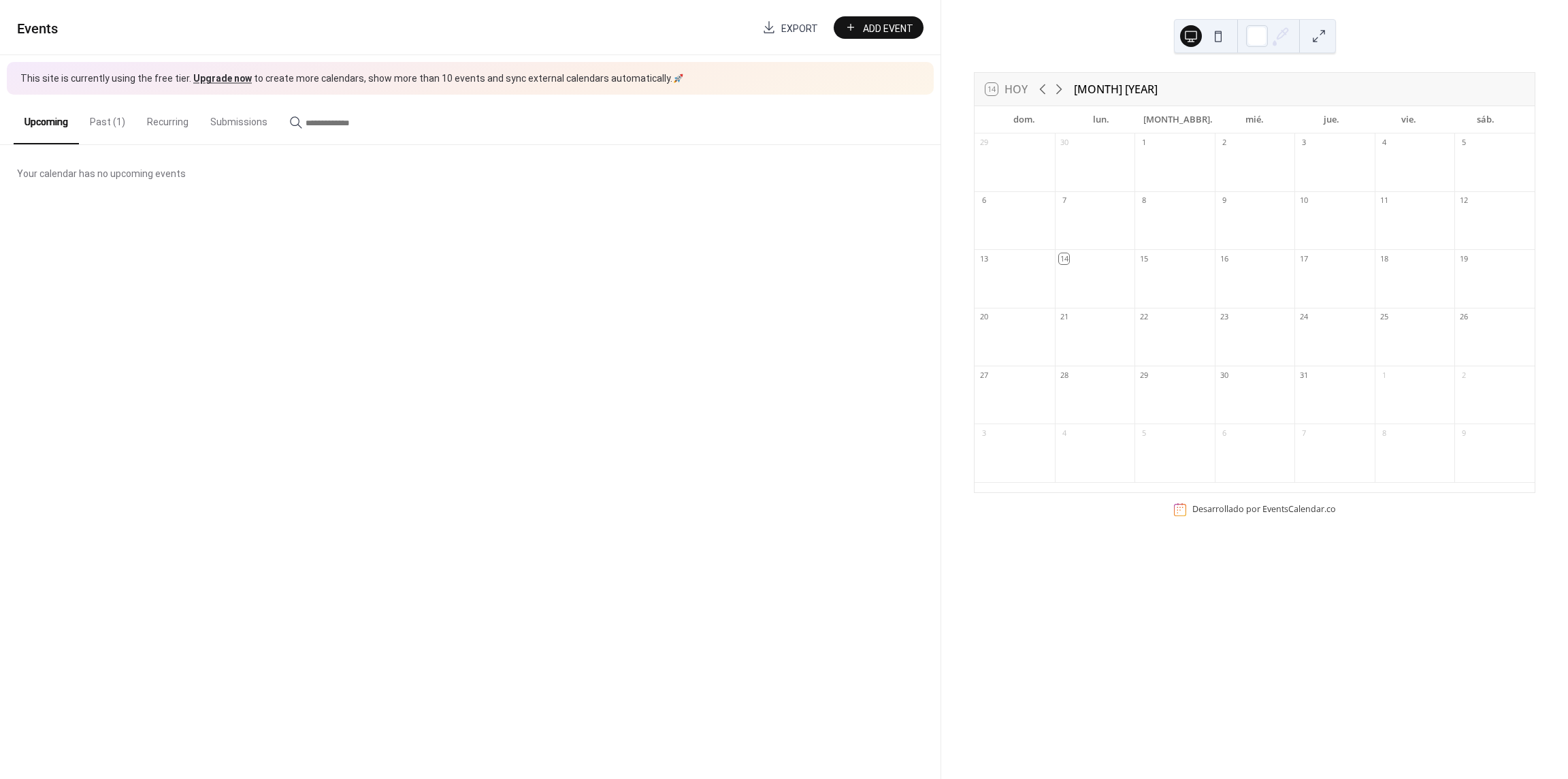 click on "Past (1)" at bounding box center (108, 118) 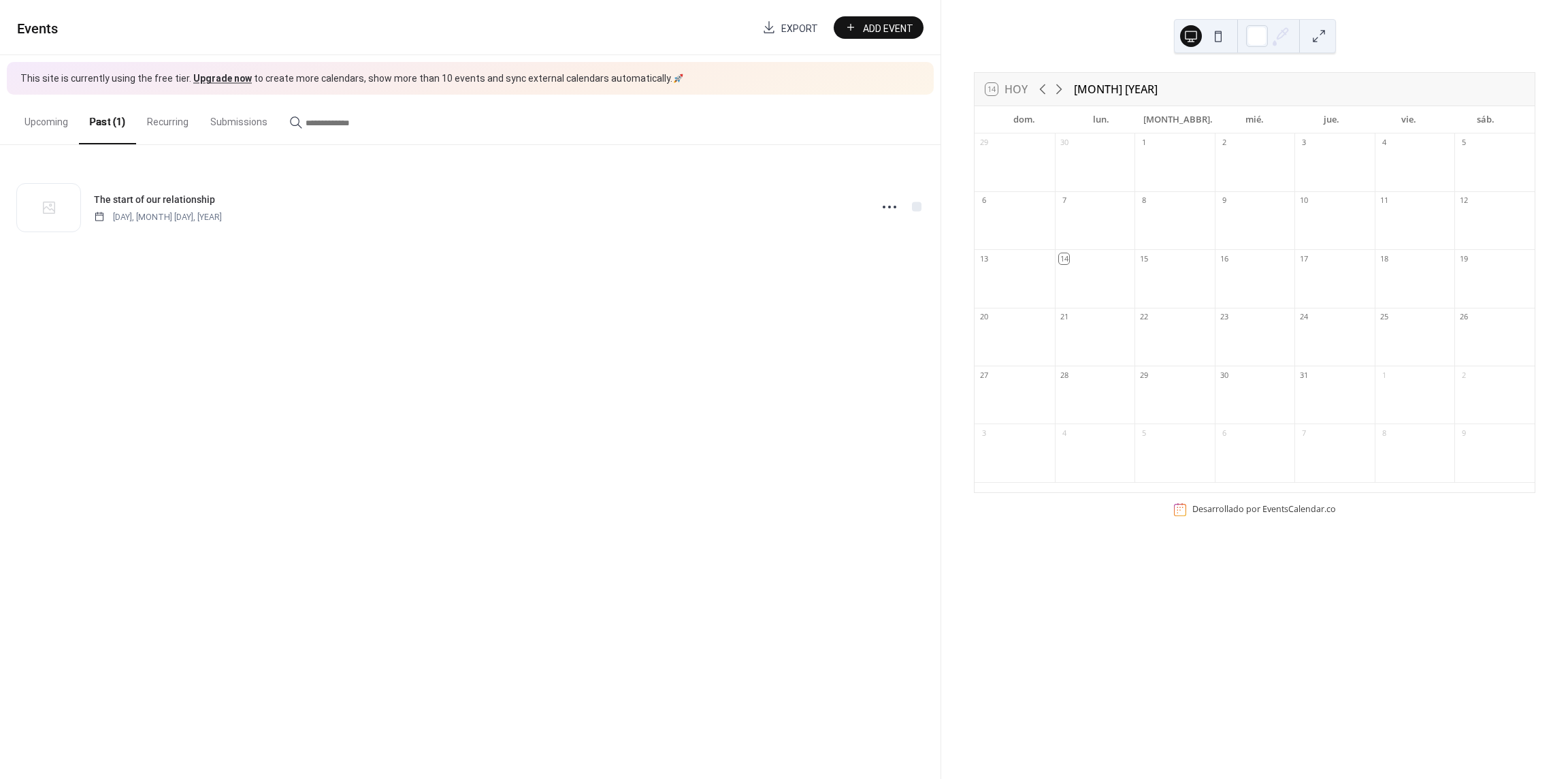 click on "Add Event" at bounding box center [879, 27] 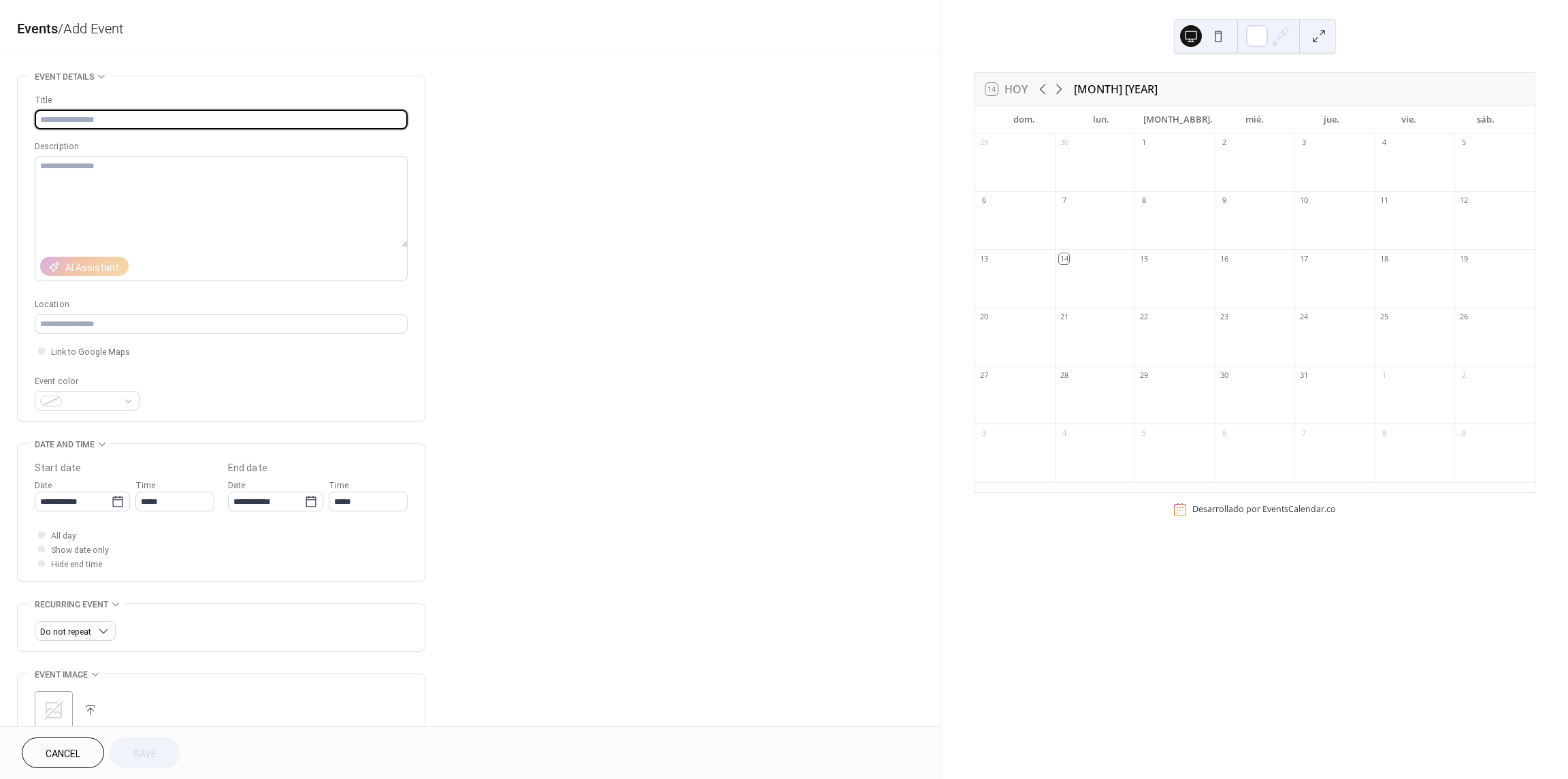 click at bounding box center [221, 119] 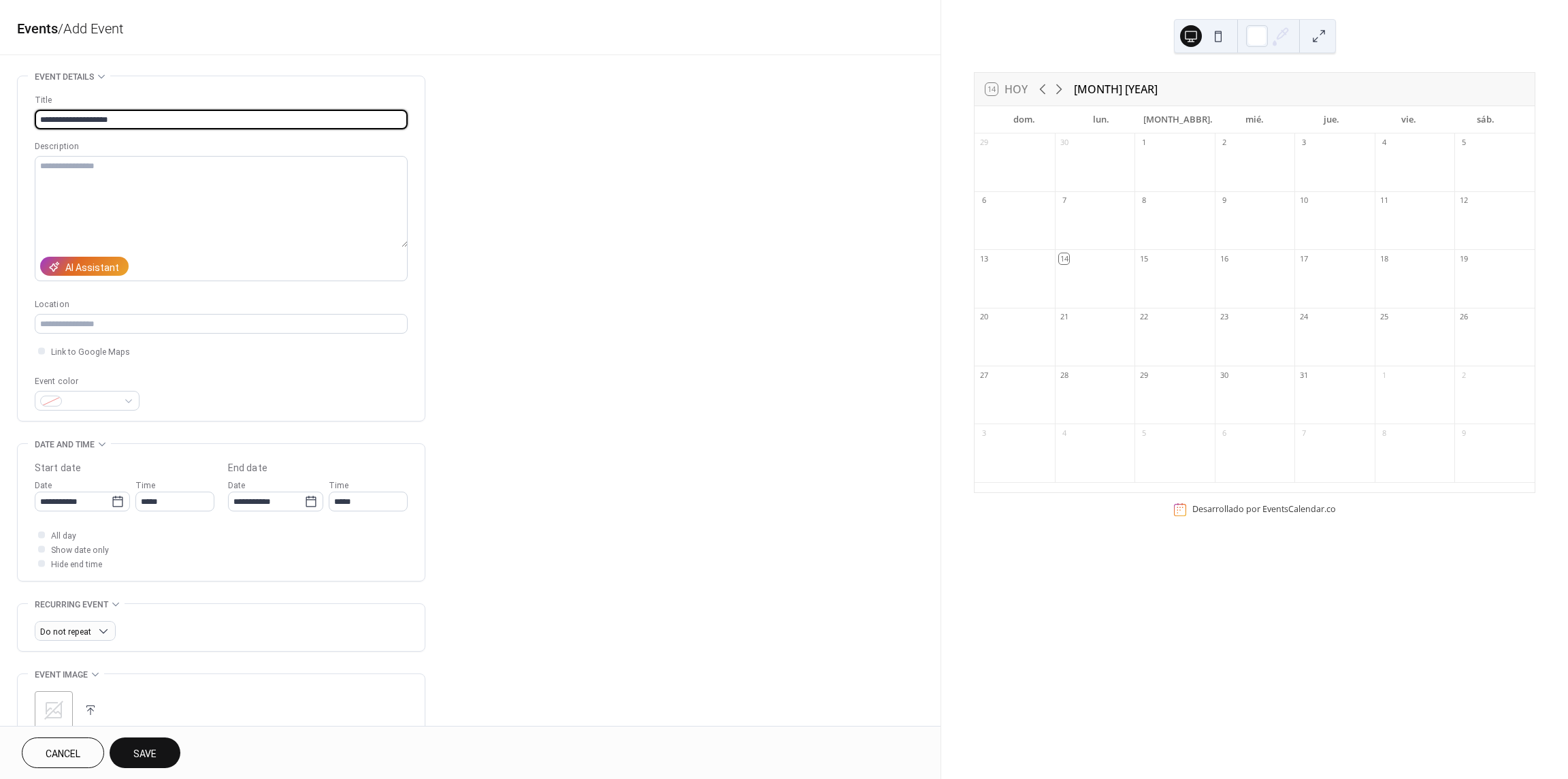click on "**********" at bounding box center [221, 119] 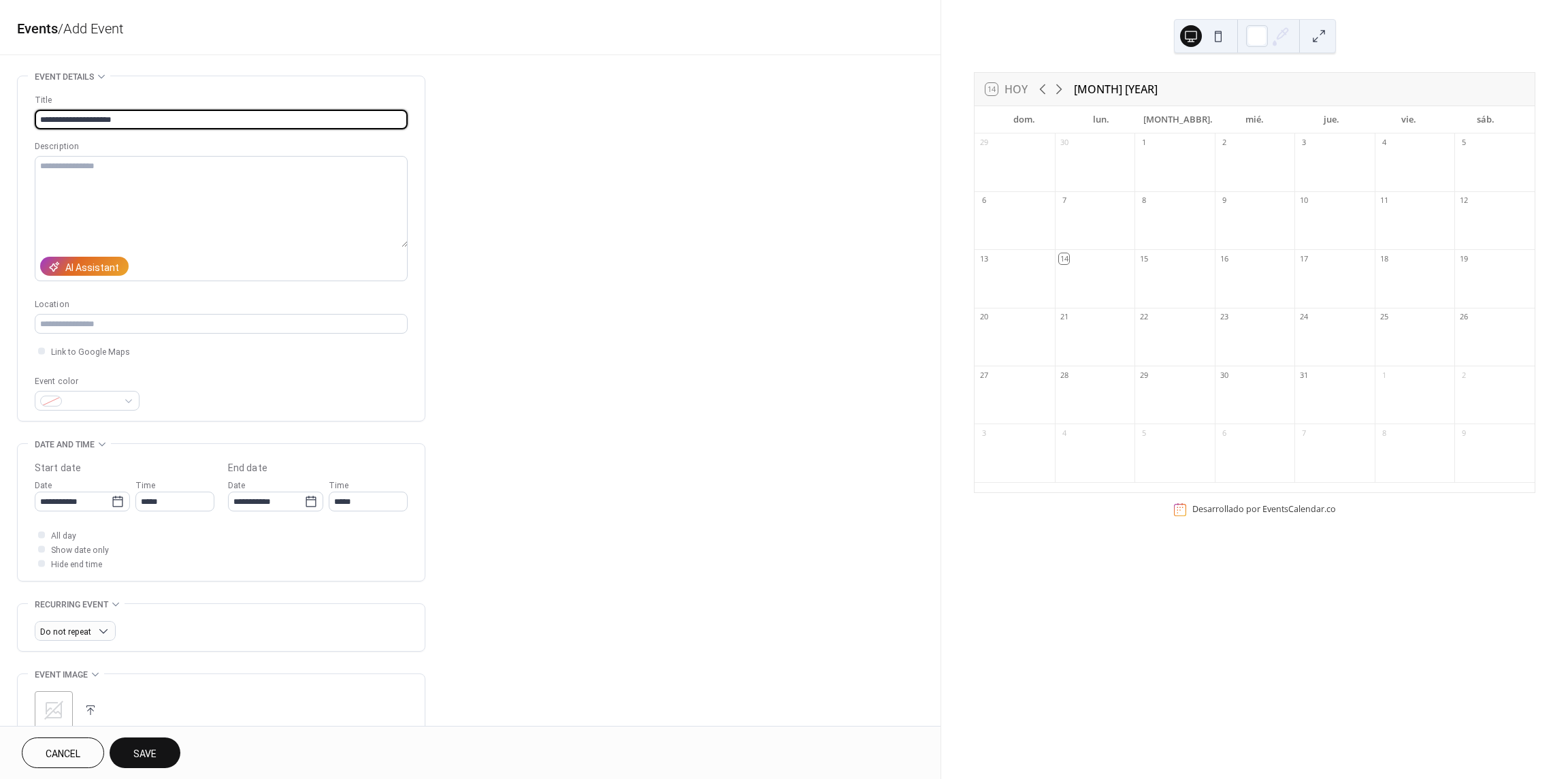 type on "**********" 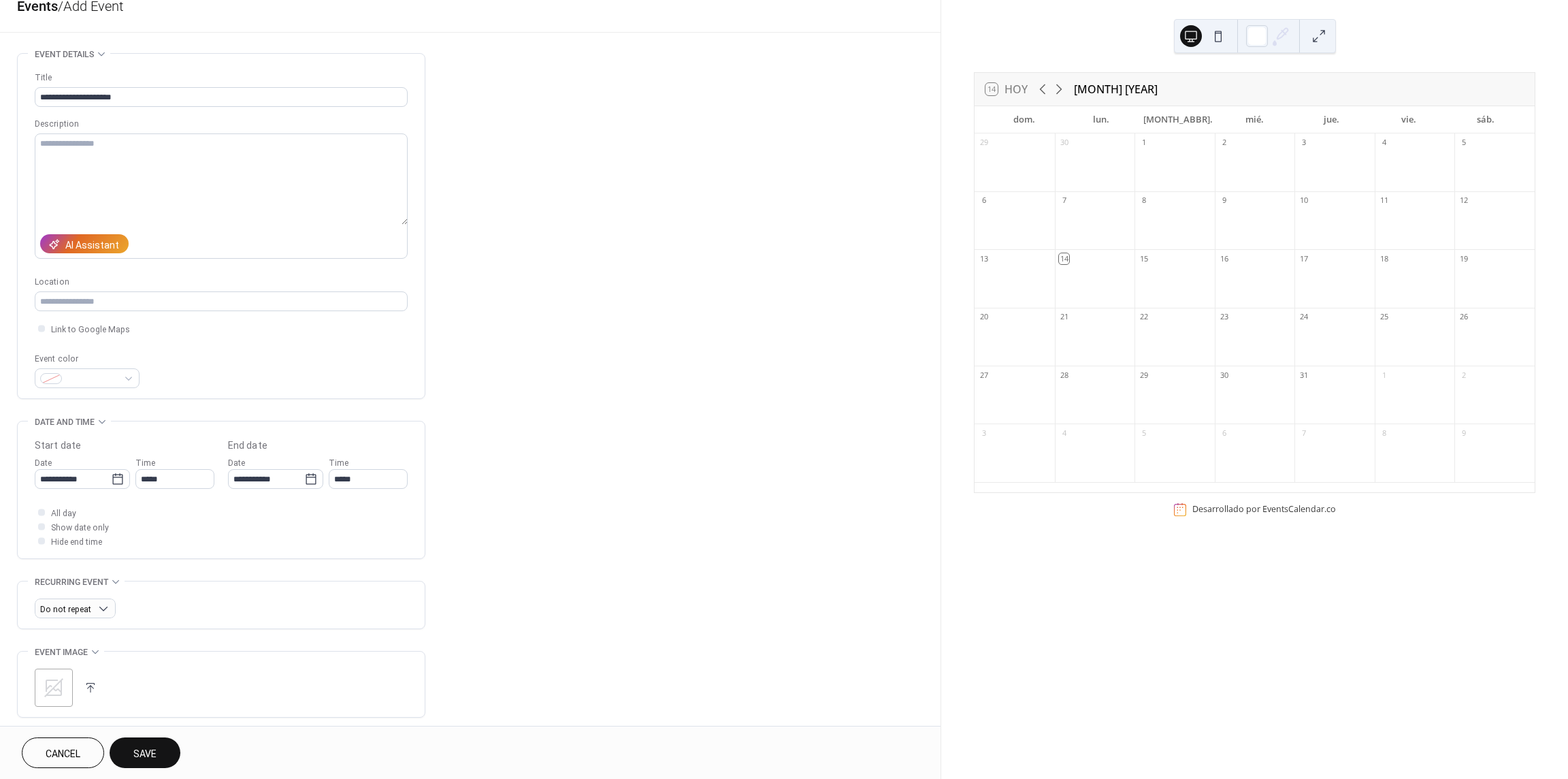scroll, scrollTop: 68, scrollLeft: 0, axis: vertical 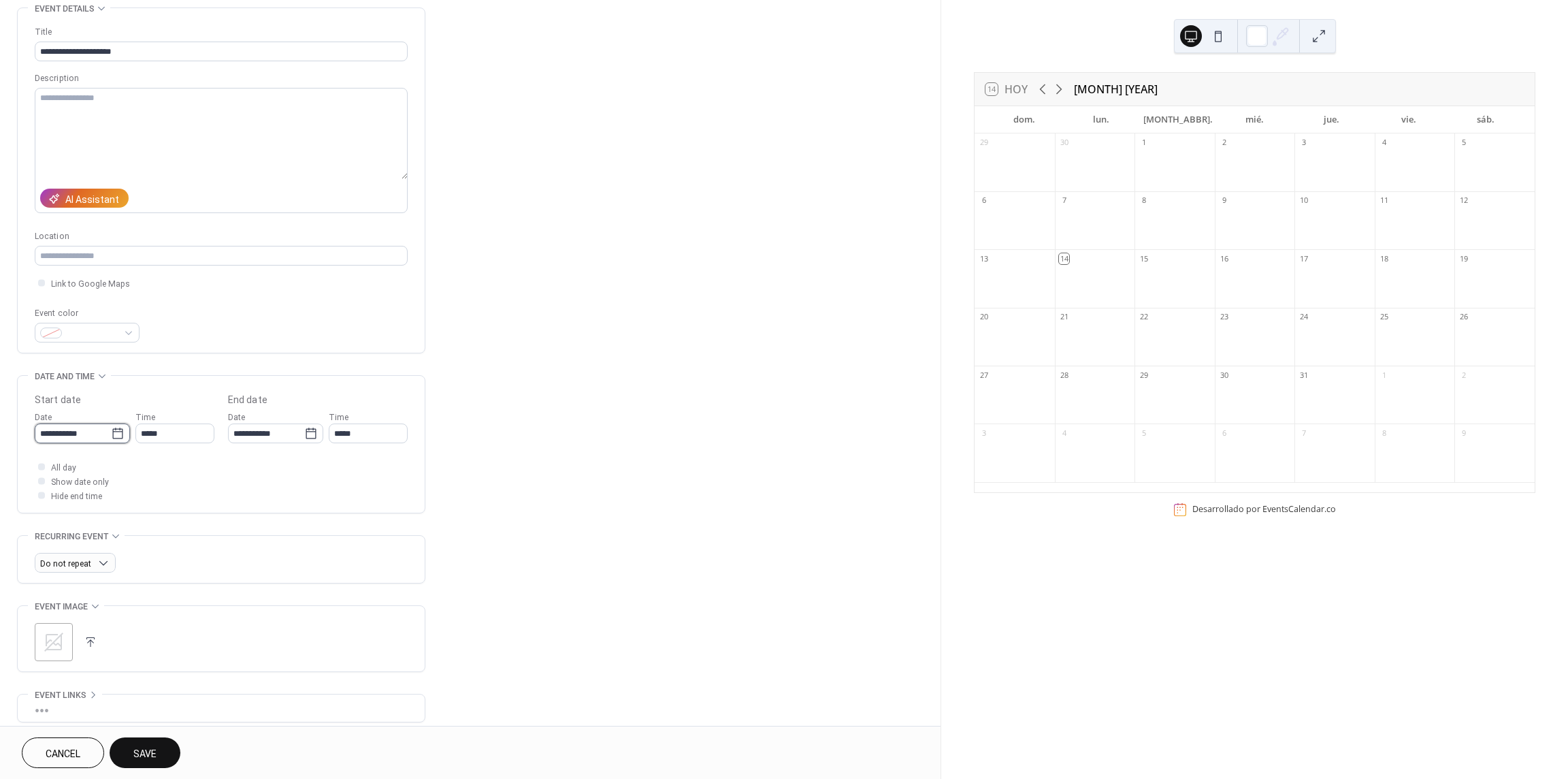 click on "**********" at bounding box center (73, 433) 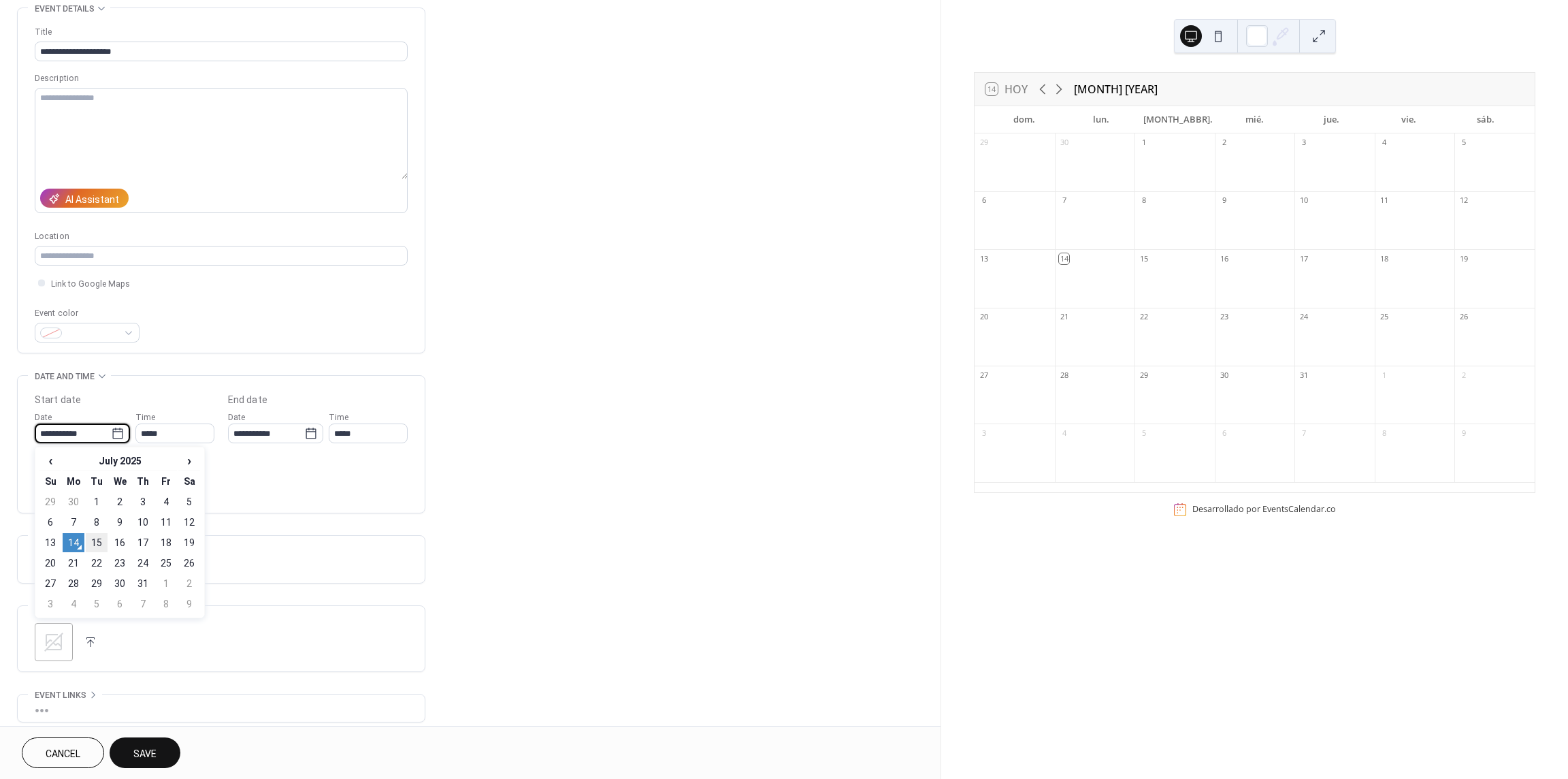 click on "15" at bounding box center [97, 543] 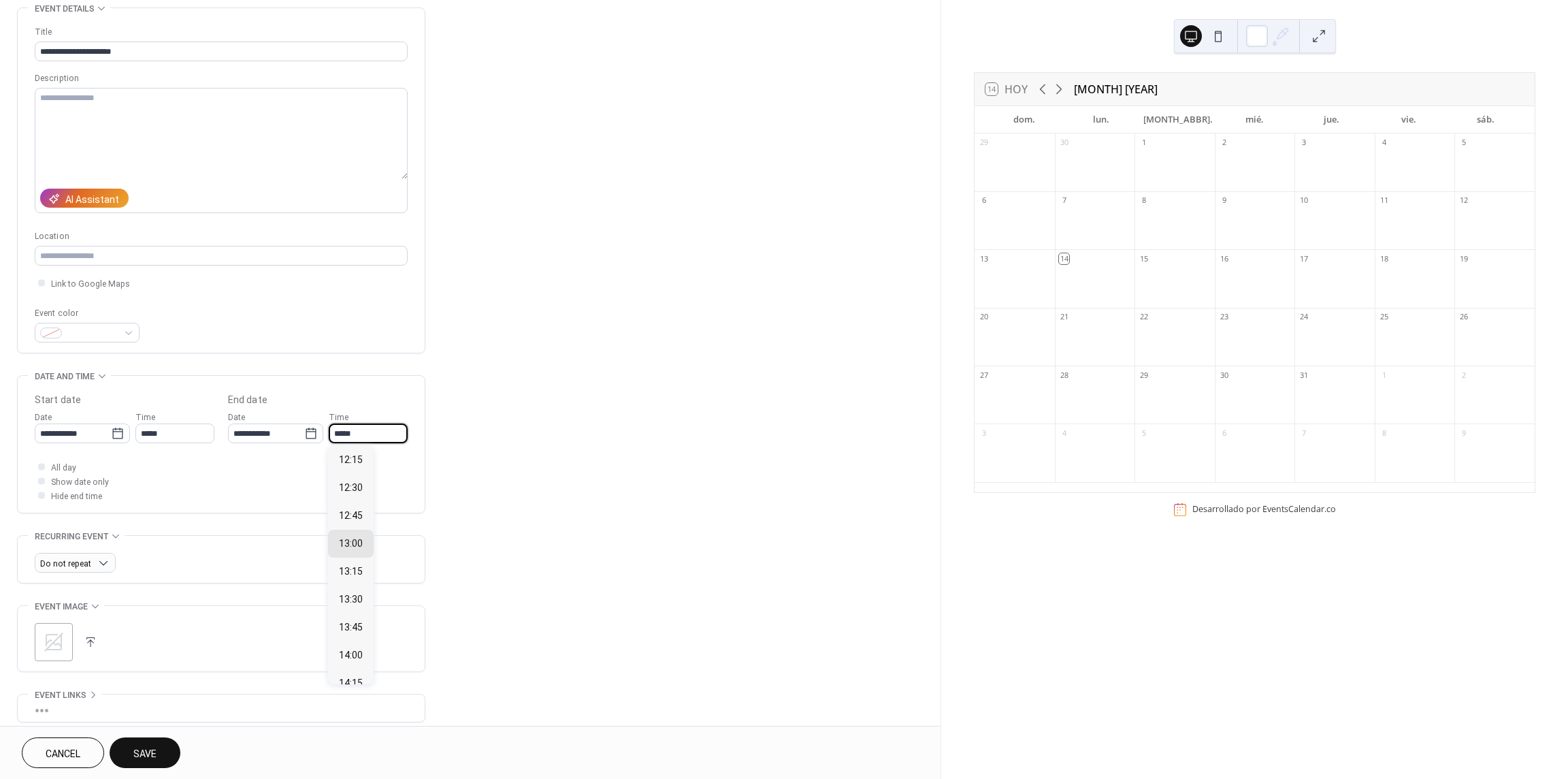 click on "*****" at bounding box center (368, 433) 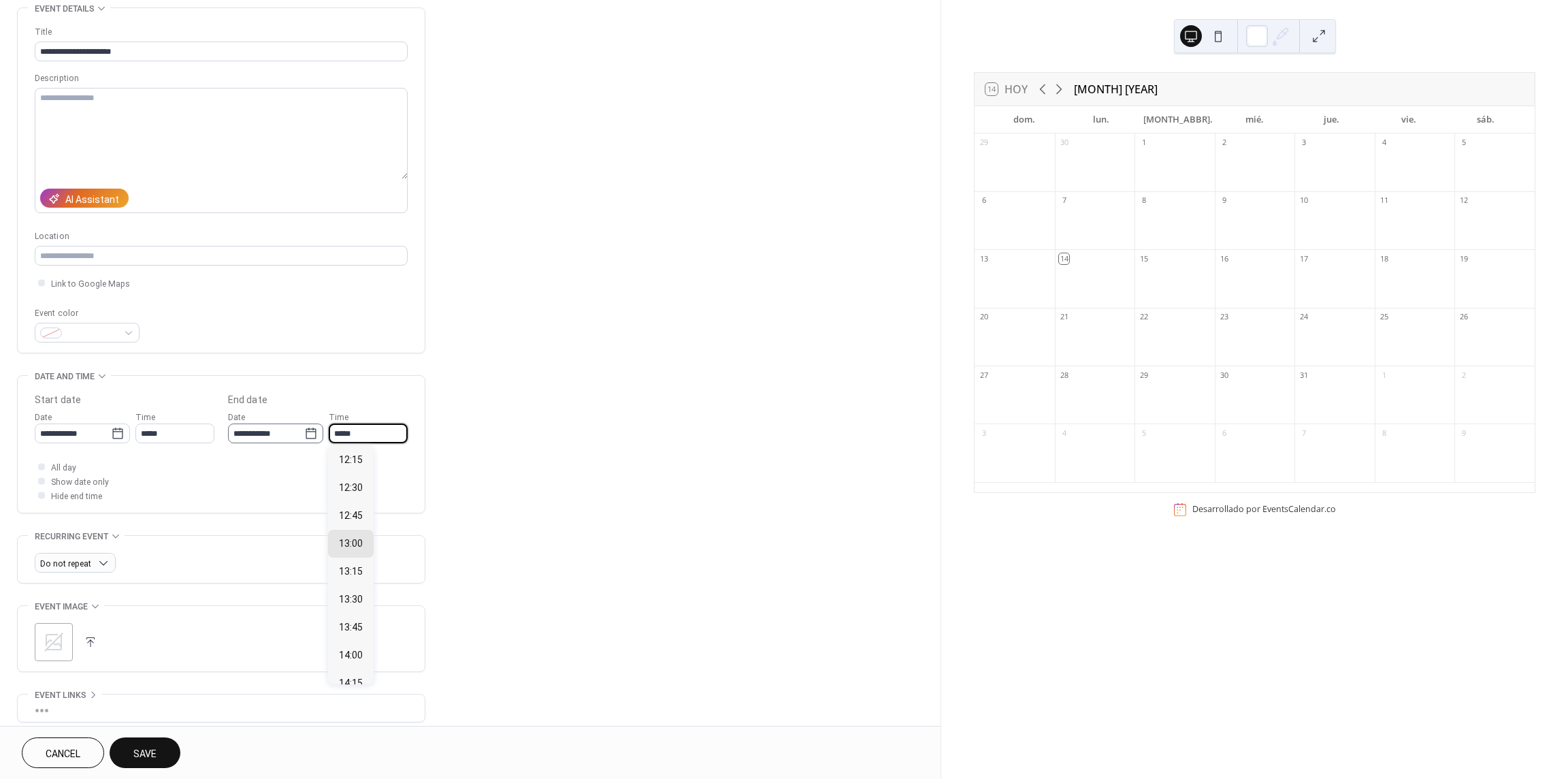 click 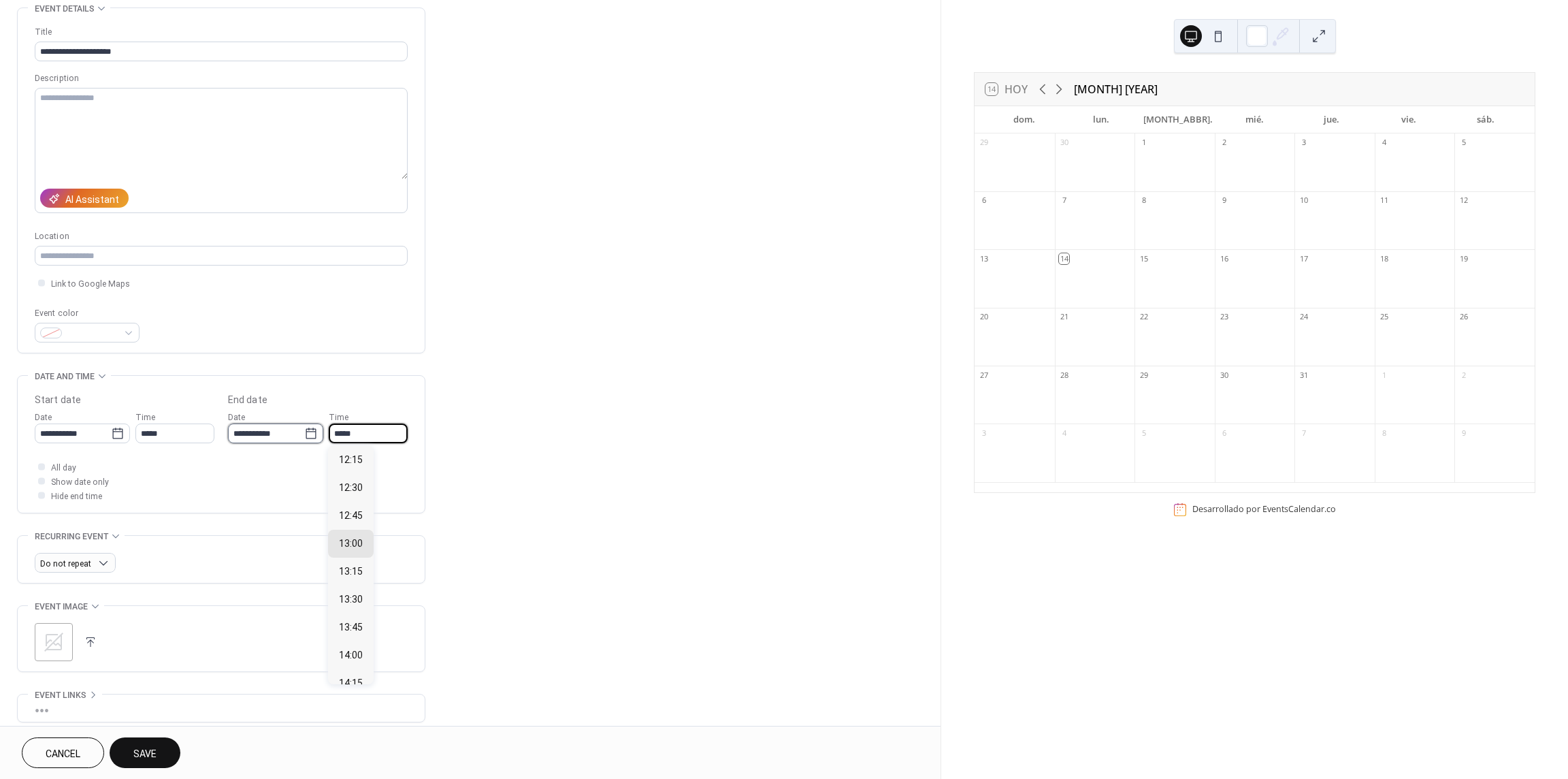 click on "**********" at bounding box center [266, 433] 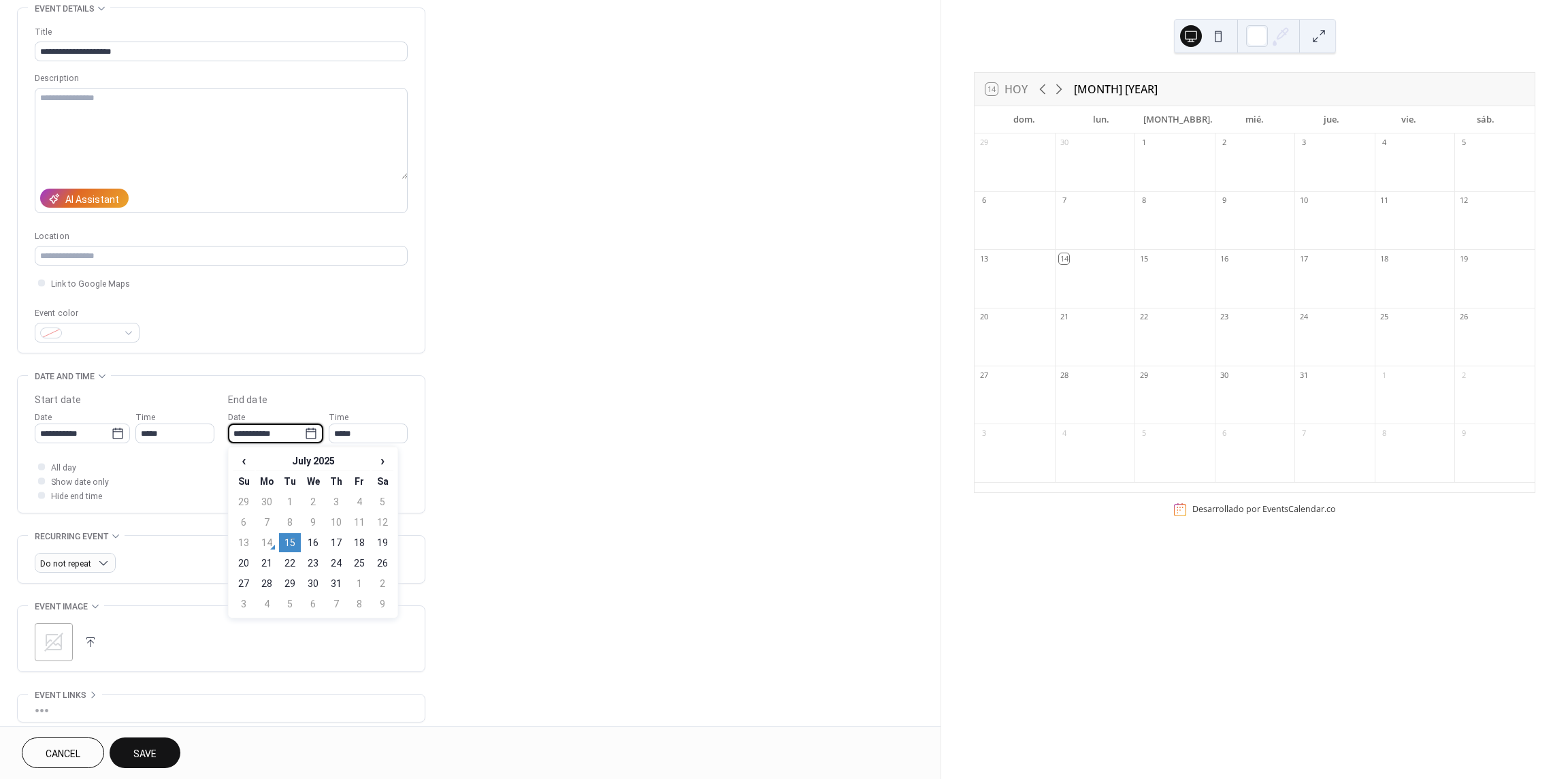 click on "End date" at bounding box center (318, 400) 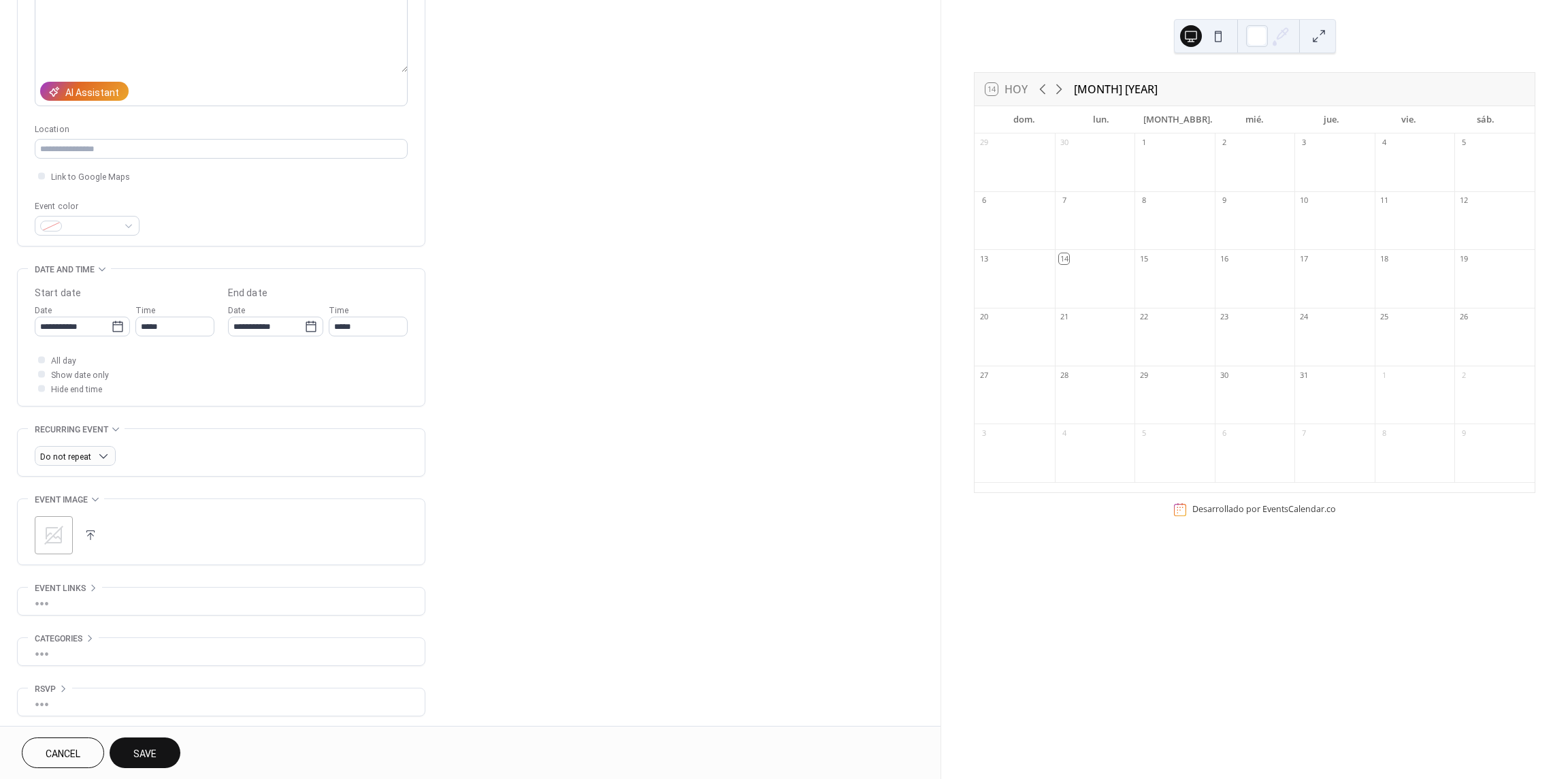 scroll, scrollTop: 179, scrollLeft: 0, axis: vertical 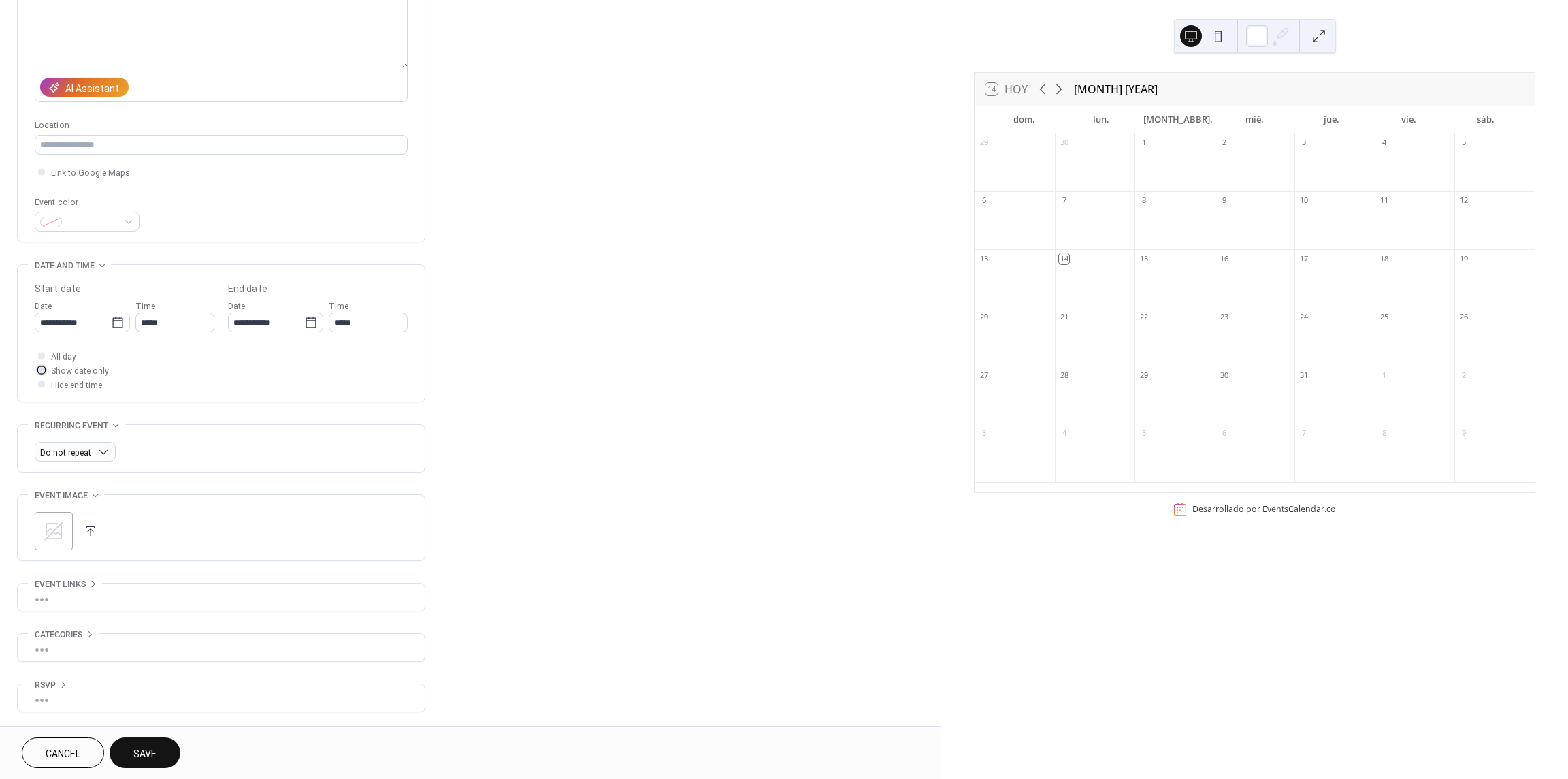 click at bounding box center [42, 370] 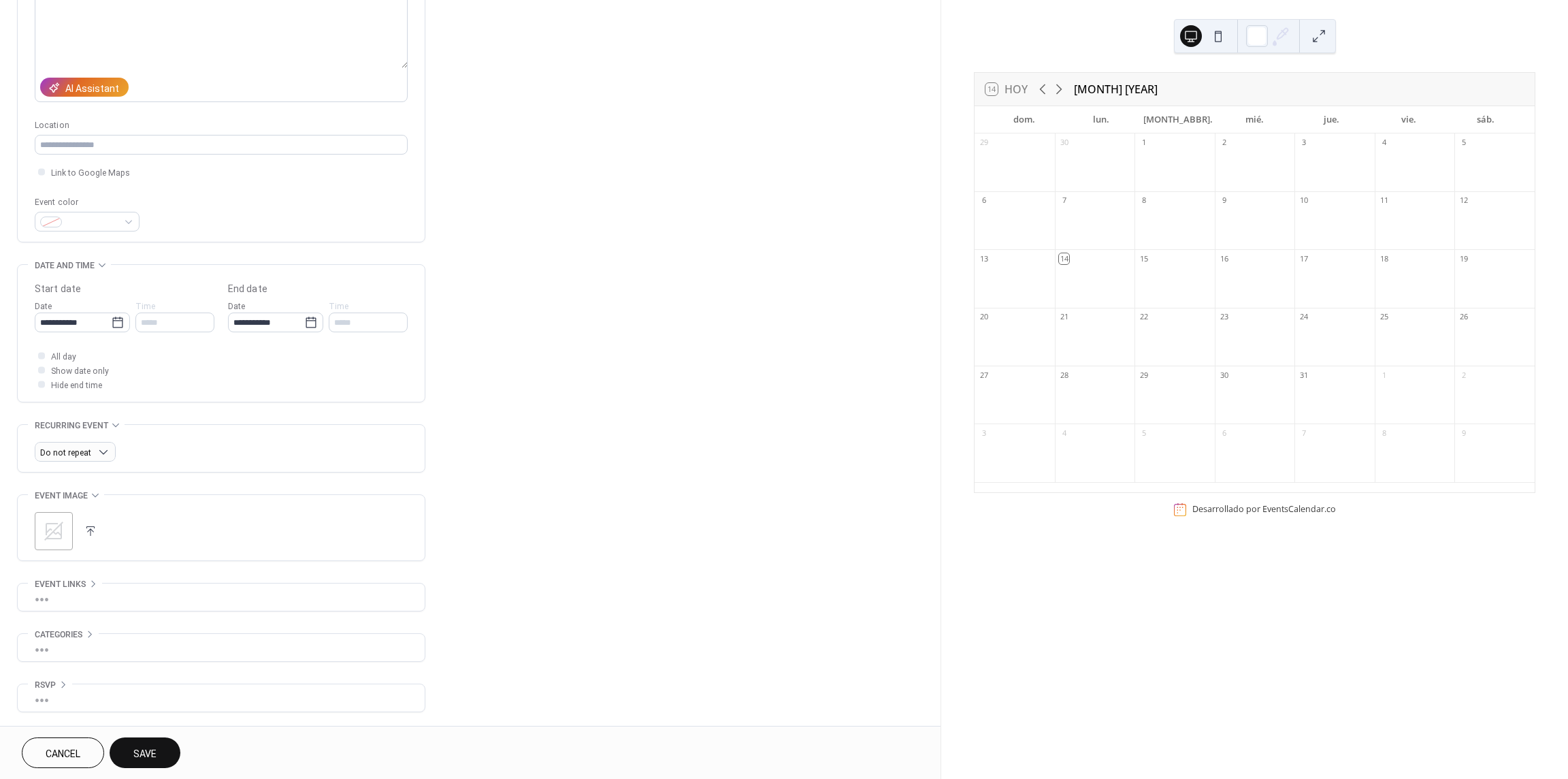 click on "Save" at bounding box center (145, 752) 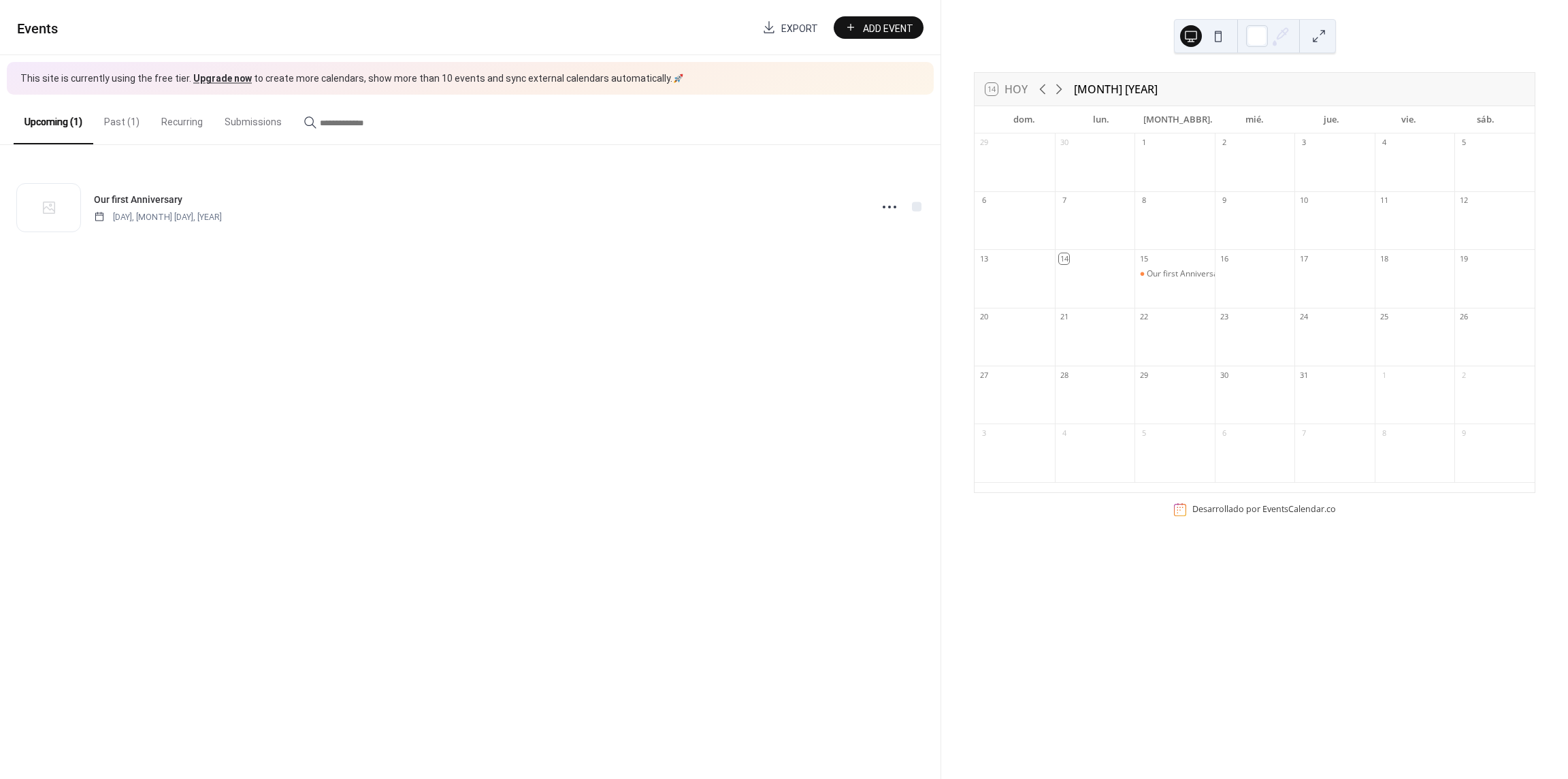 click on "Past (1)" at bounding box center [122, 118] 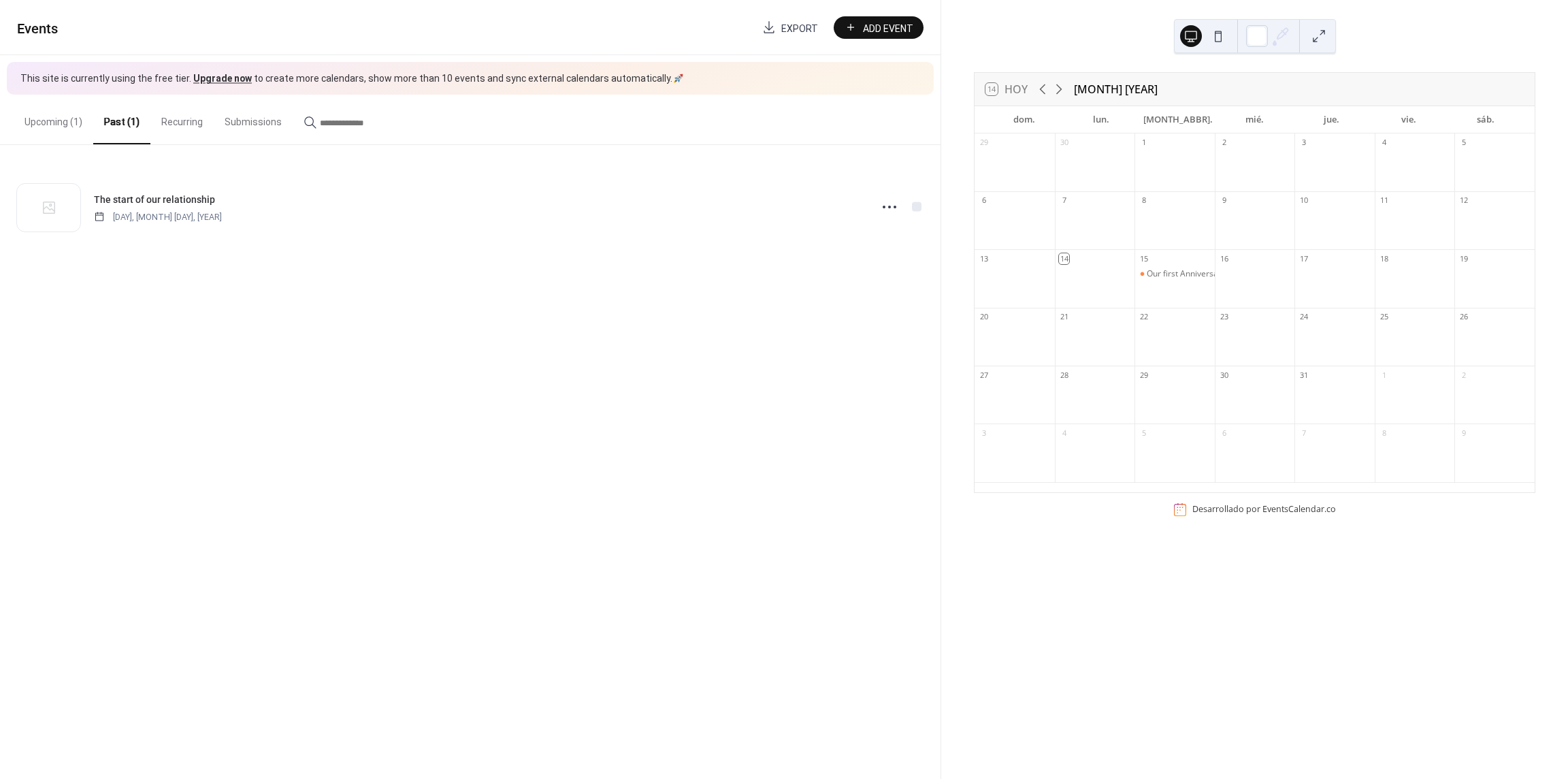 click on "Upcoming (1)" at bounding box center (53, 118) 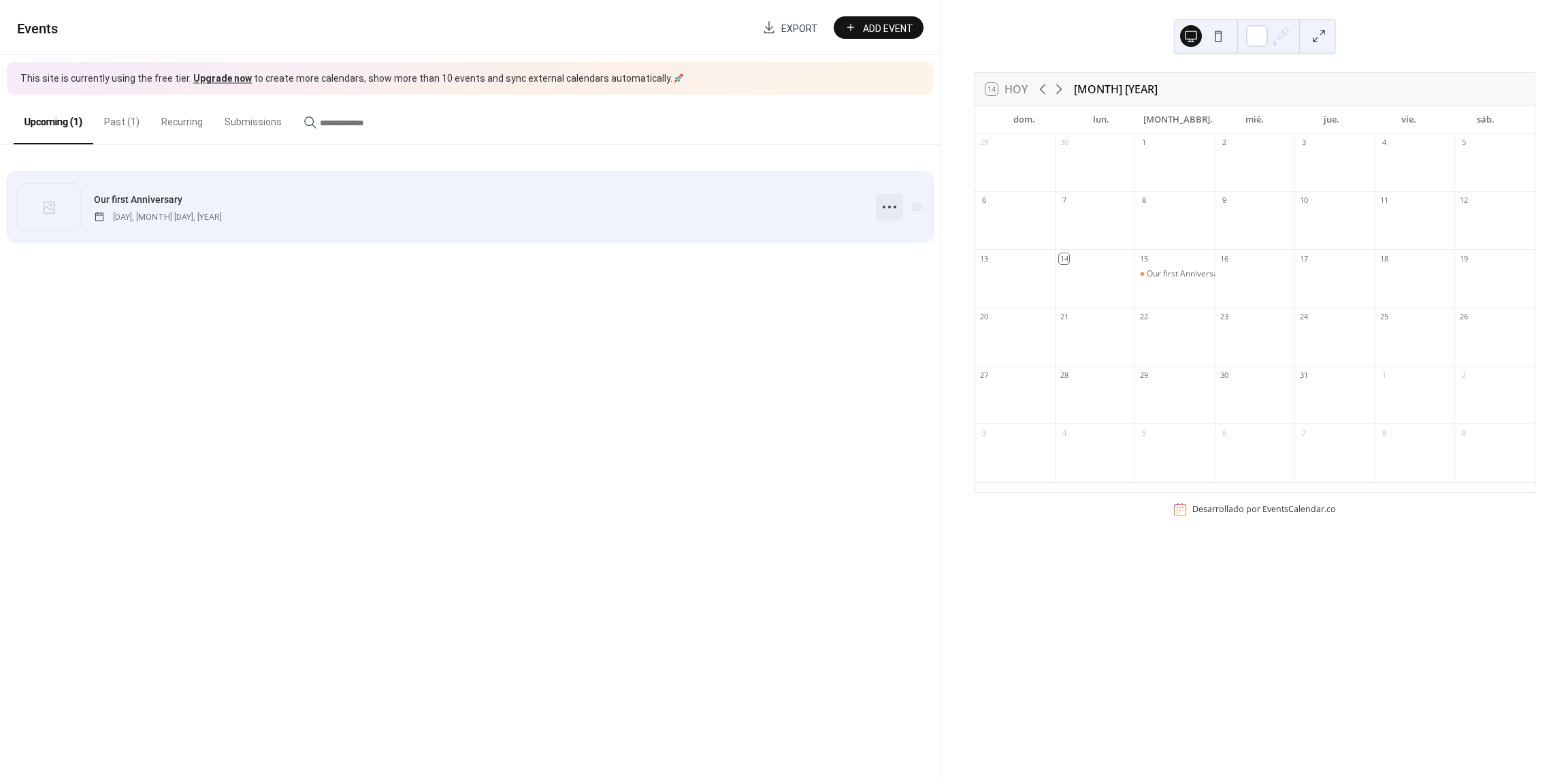 click at bounding box center (889, 207) 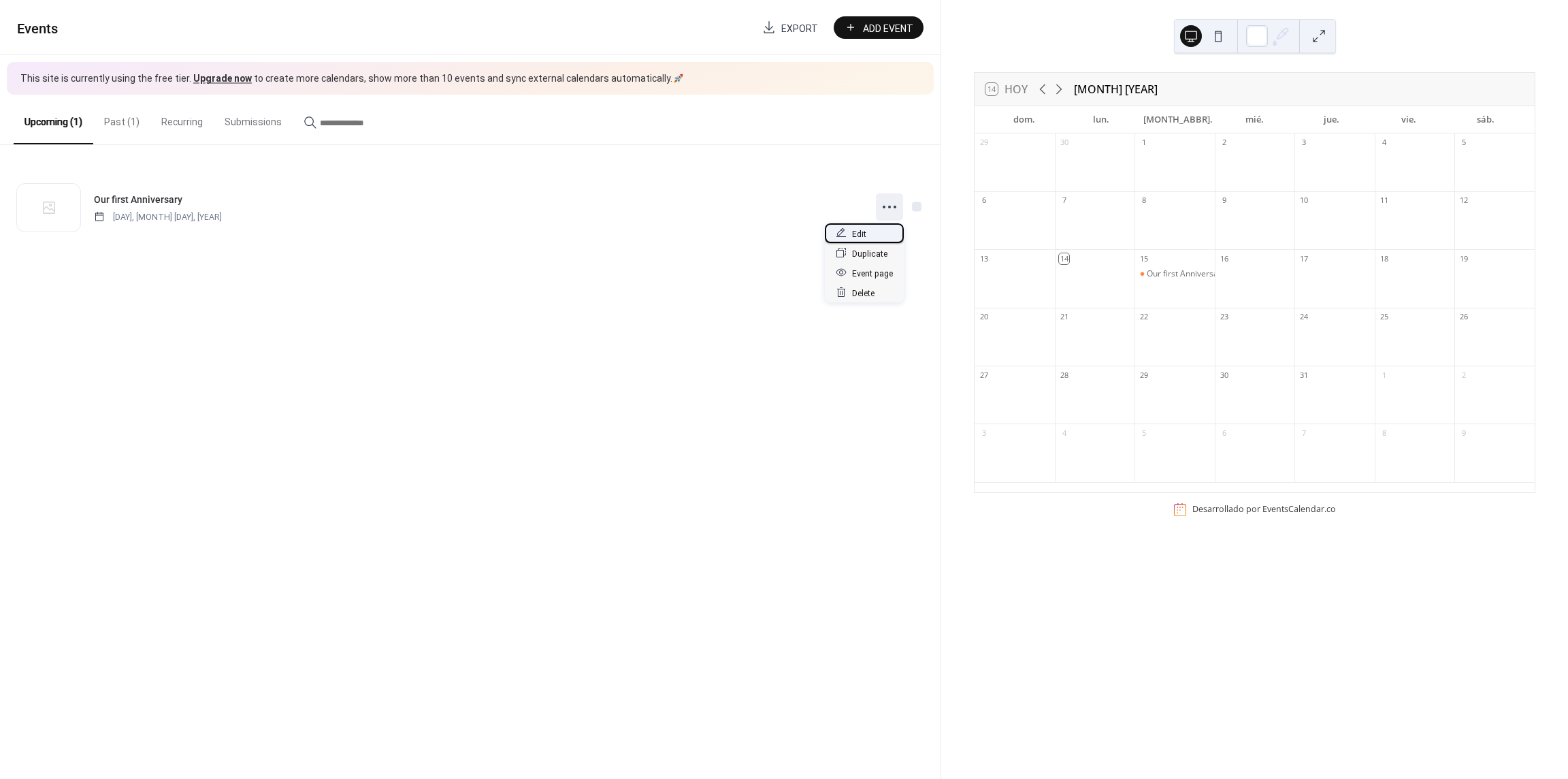click on "Edit" at bounding box center (864, 233) 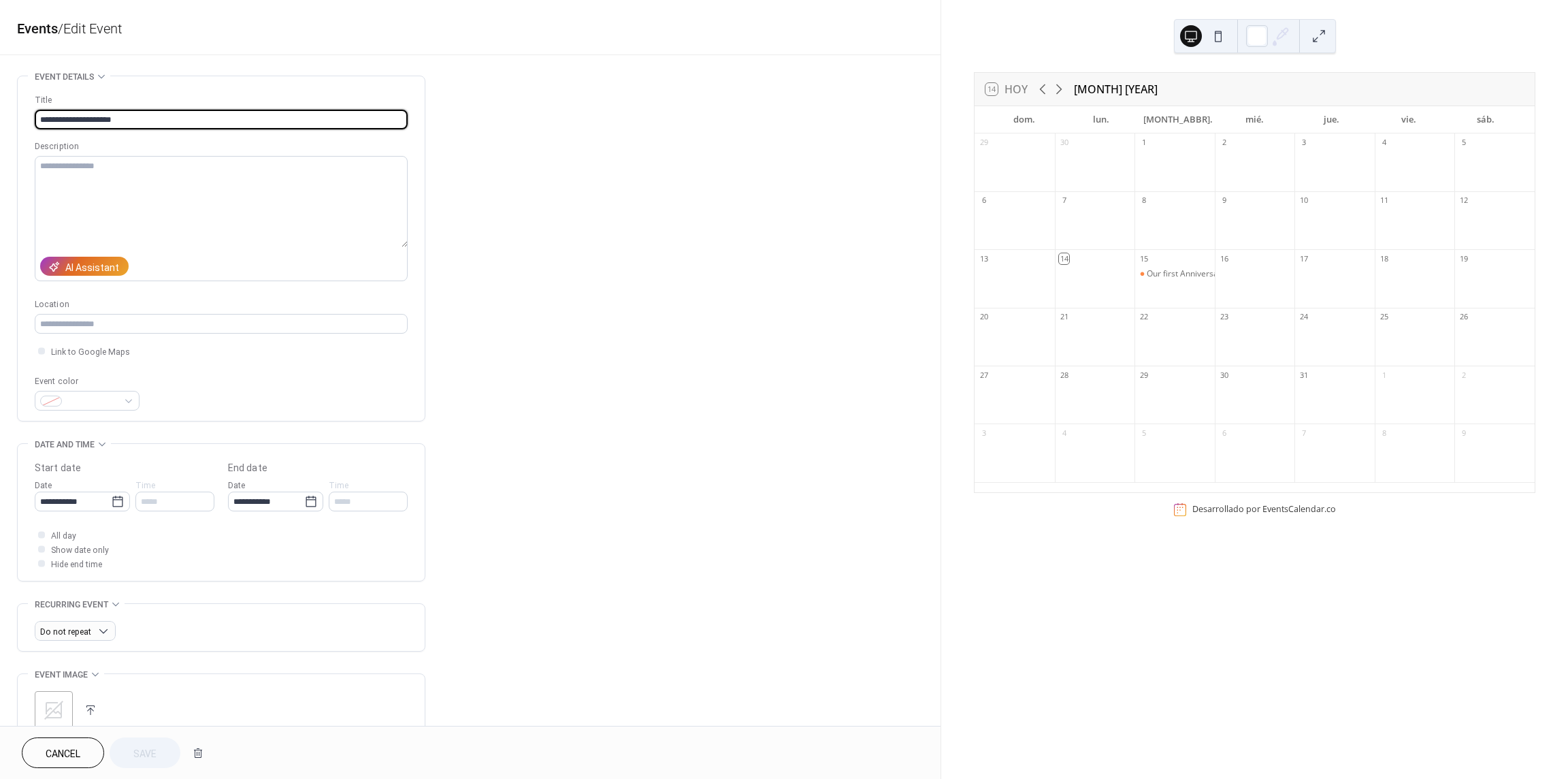 click on "**********" at bounding box center [221, 119] 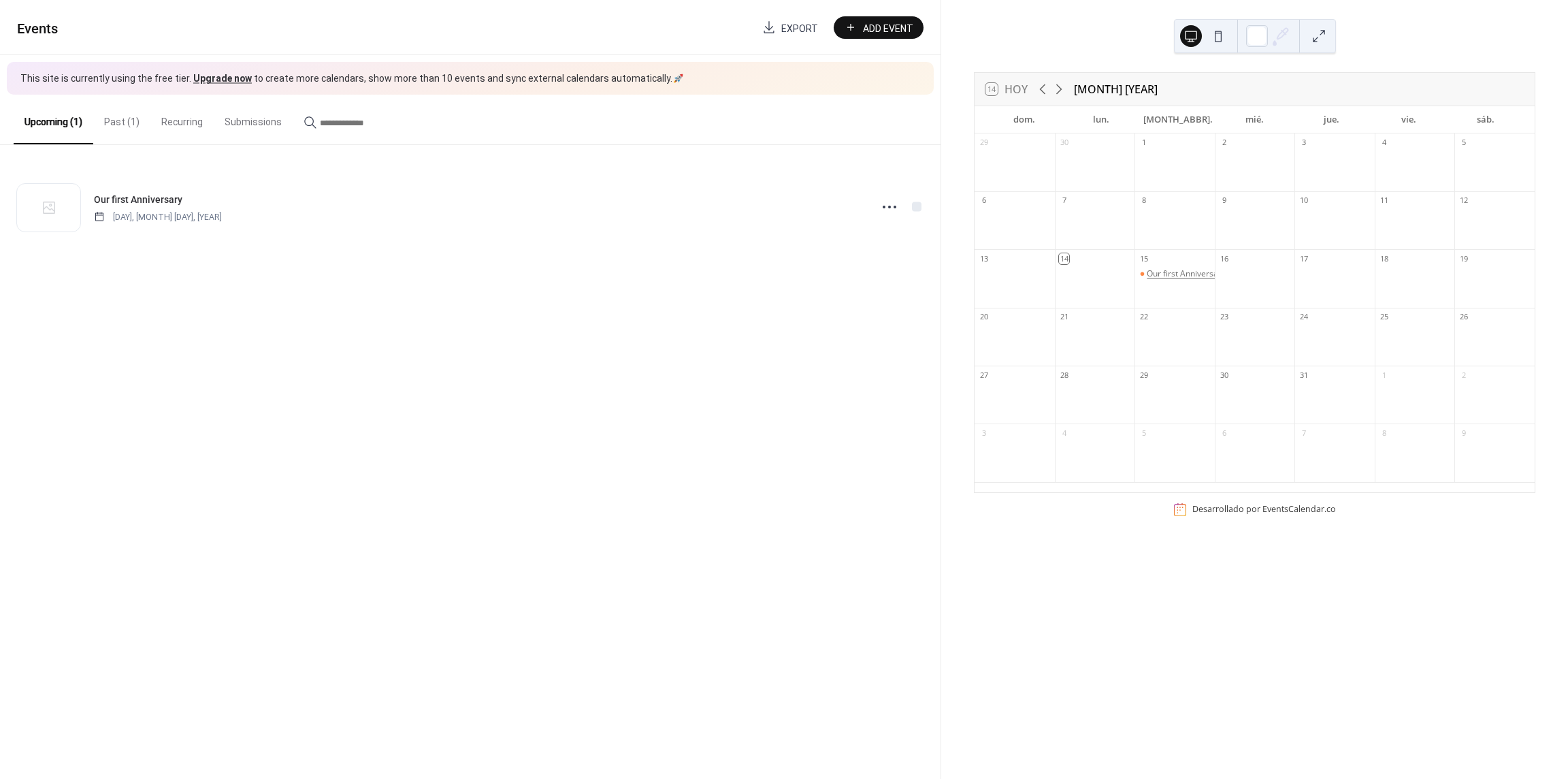 click on "Our first Anniversary" at bounding box center [1186, 274] 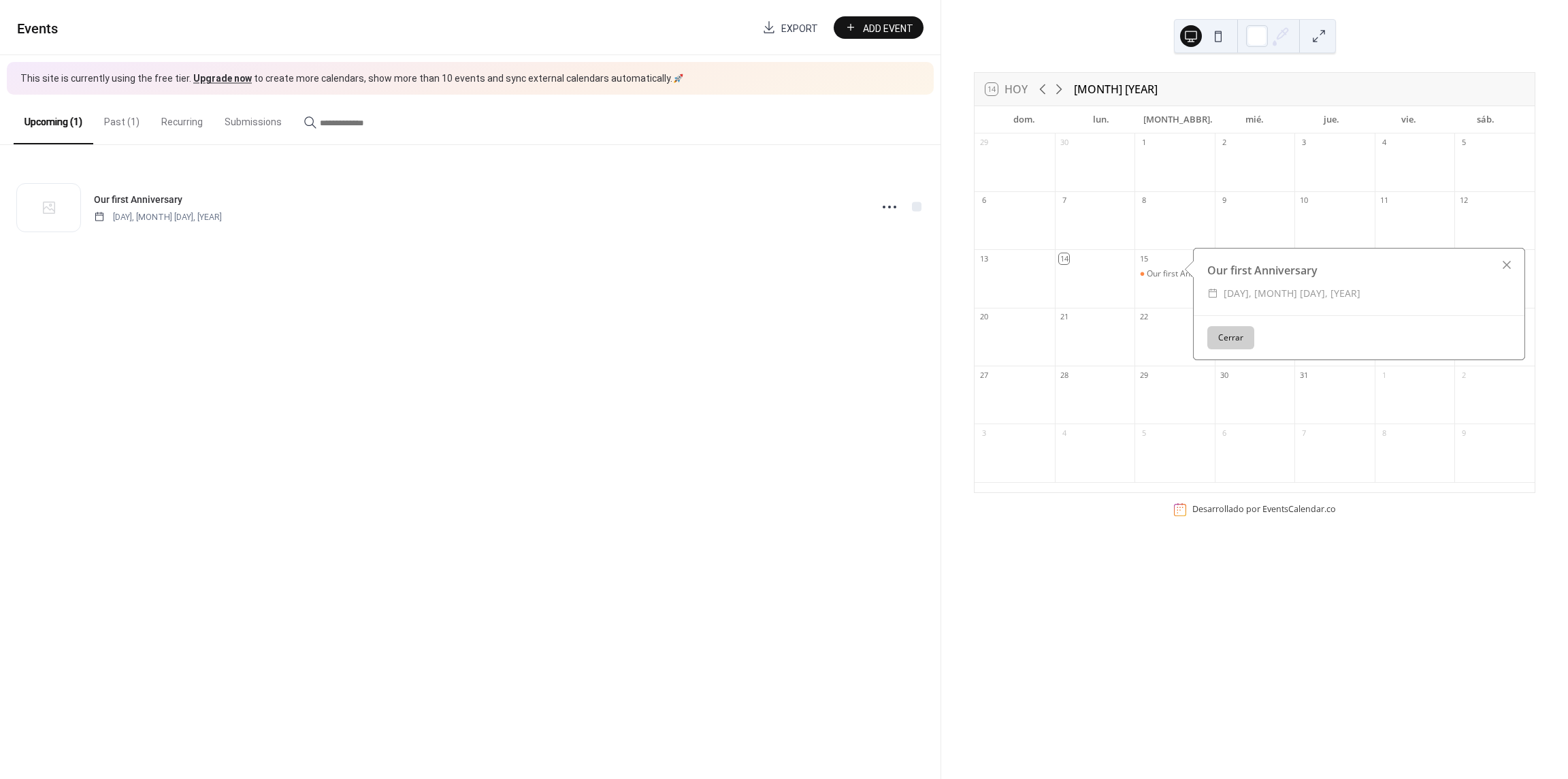 click on "Cerrar" at bounding box center [1230, 338] 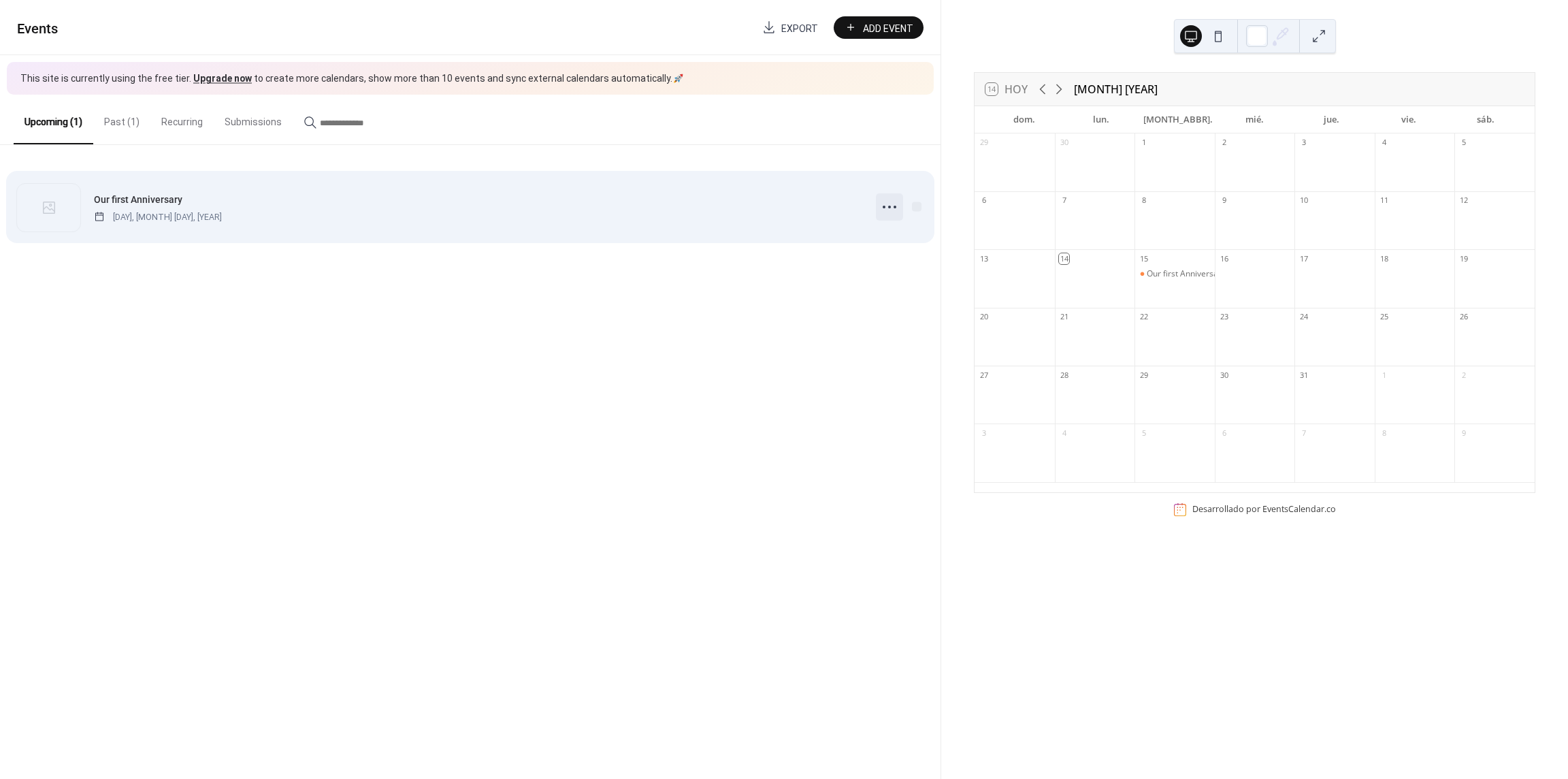 click 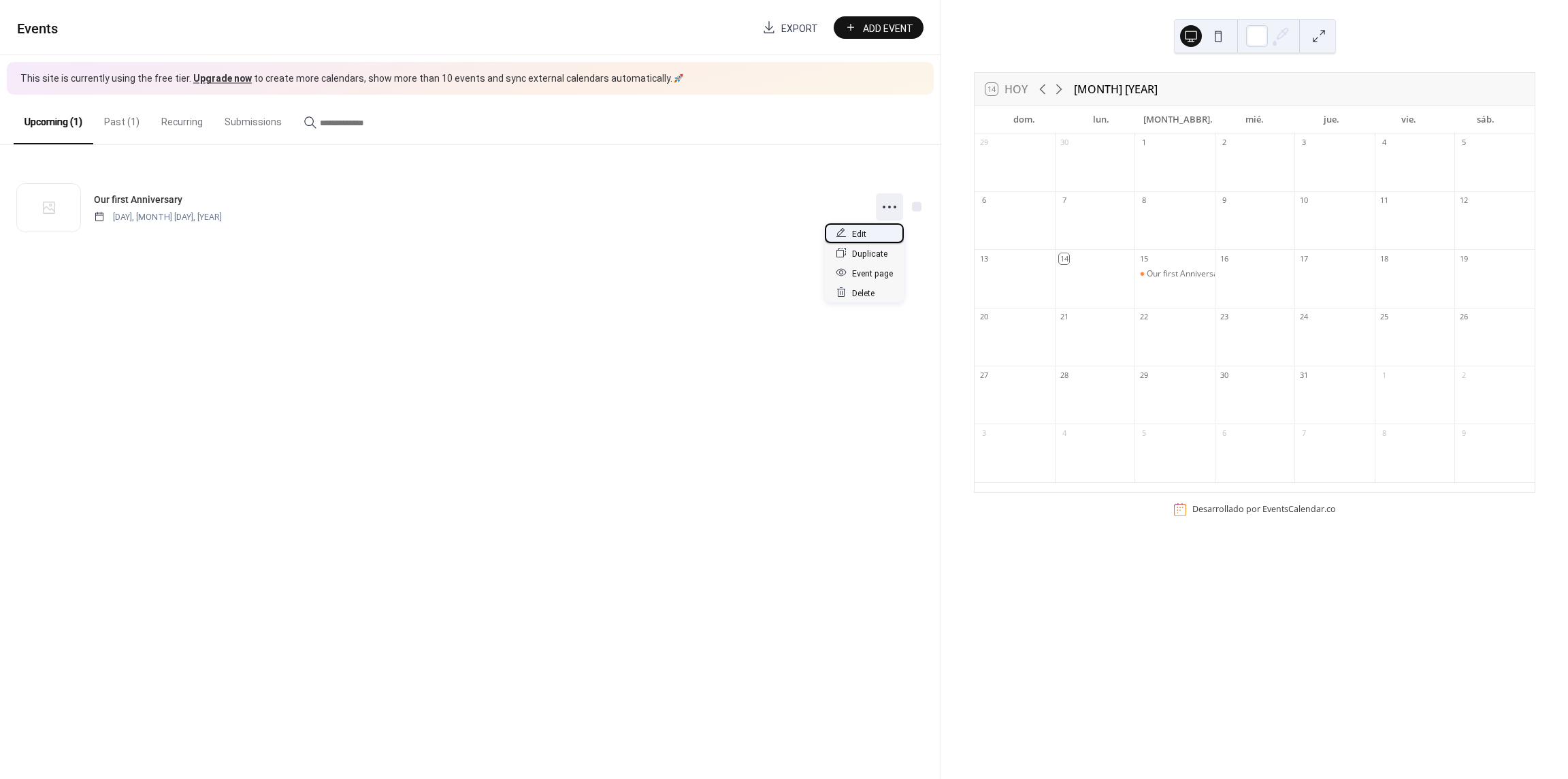 click on "Edit" at bounding box center [859, 234] 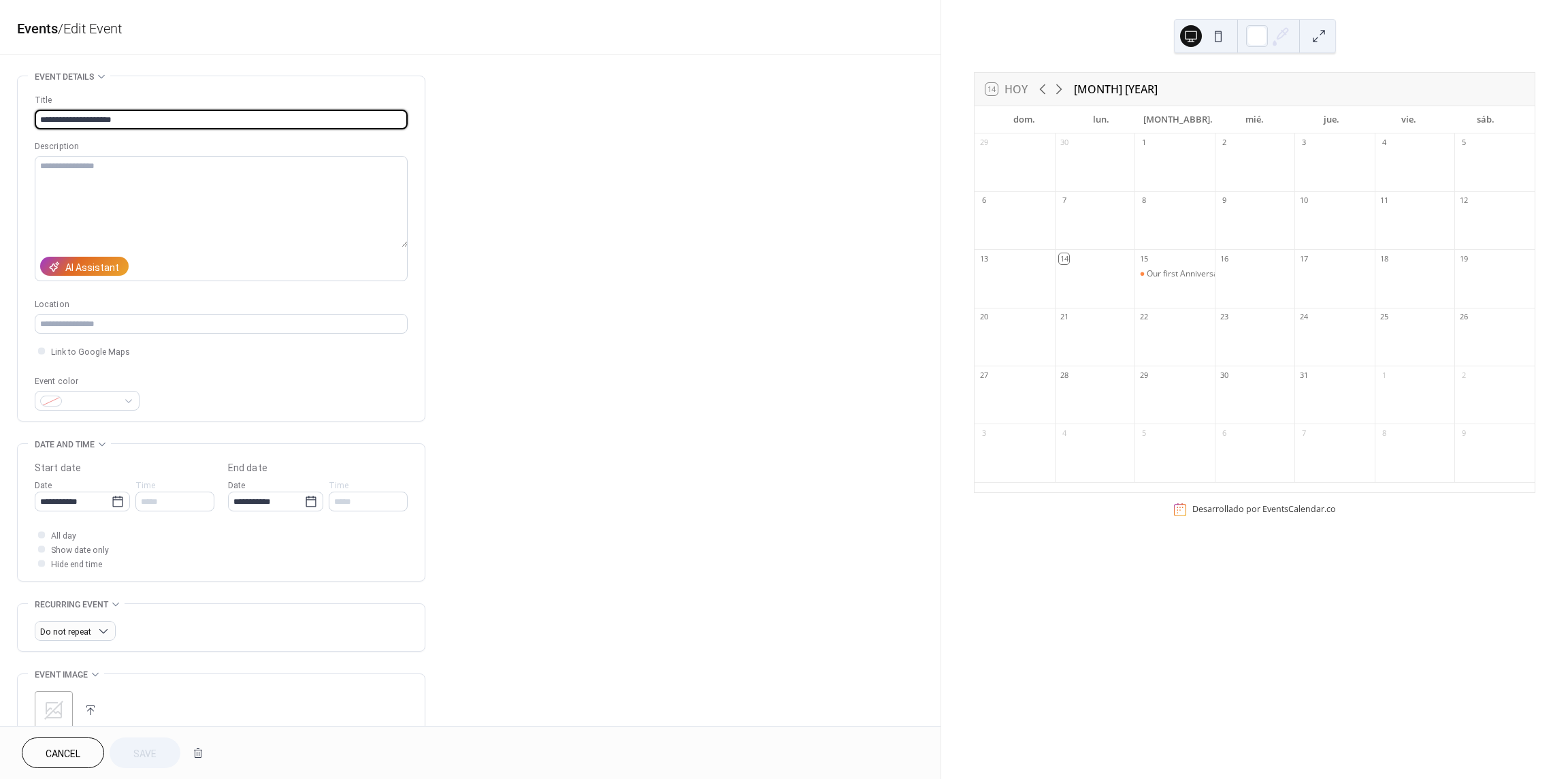 drag, startPoint x: 74, startPoint y: 117, endPoint x: -50, endPoint y: 140, distance: 126.11503 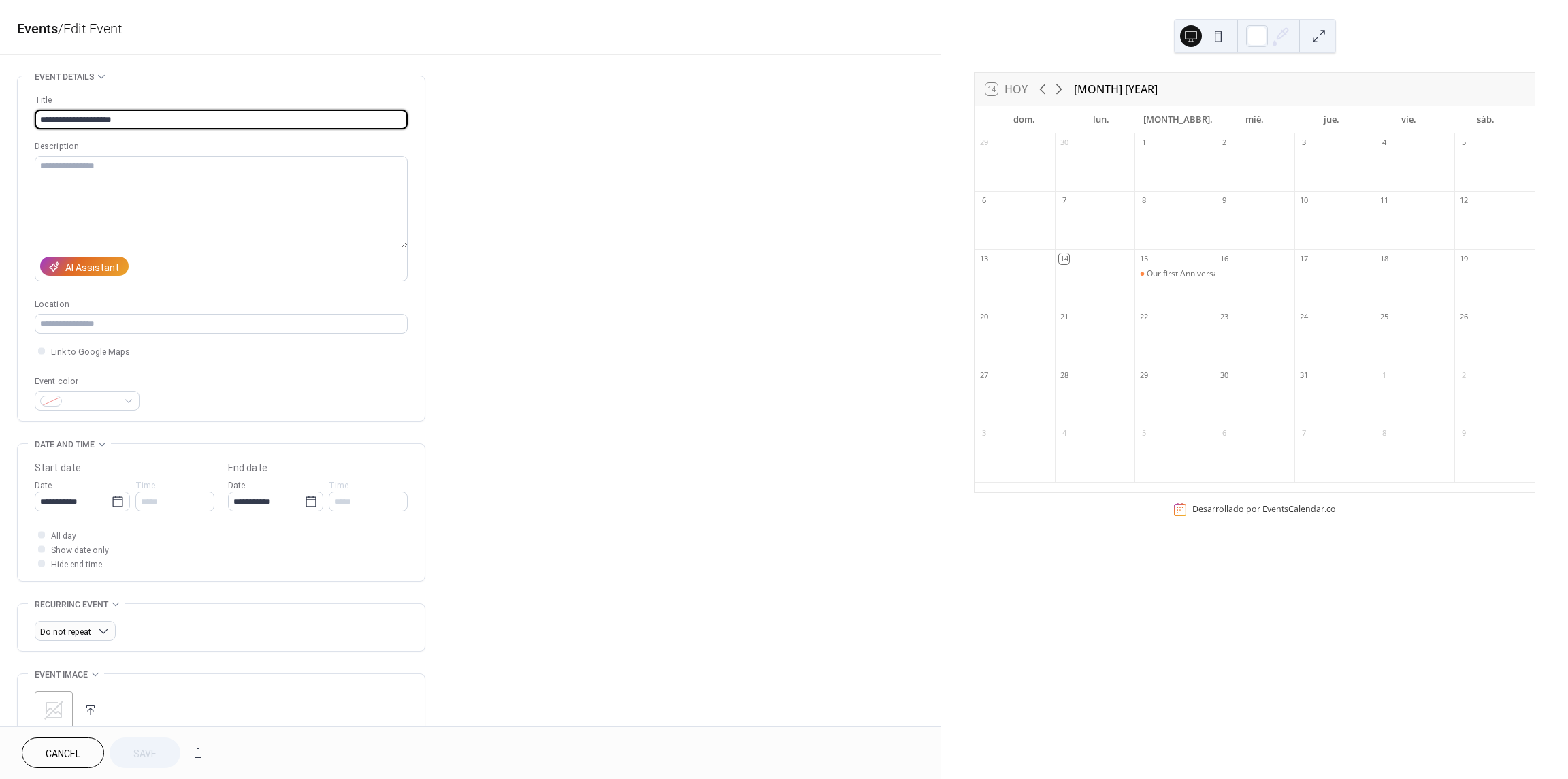 click on "**********" at bounding box center [784, 390] 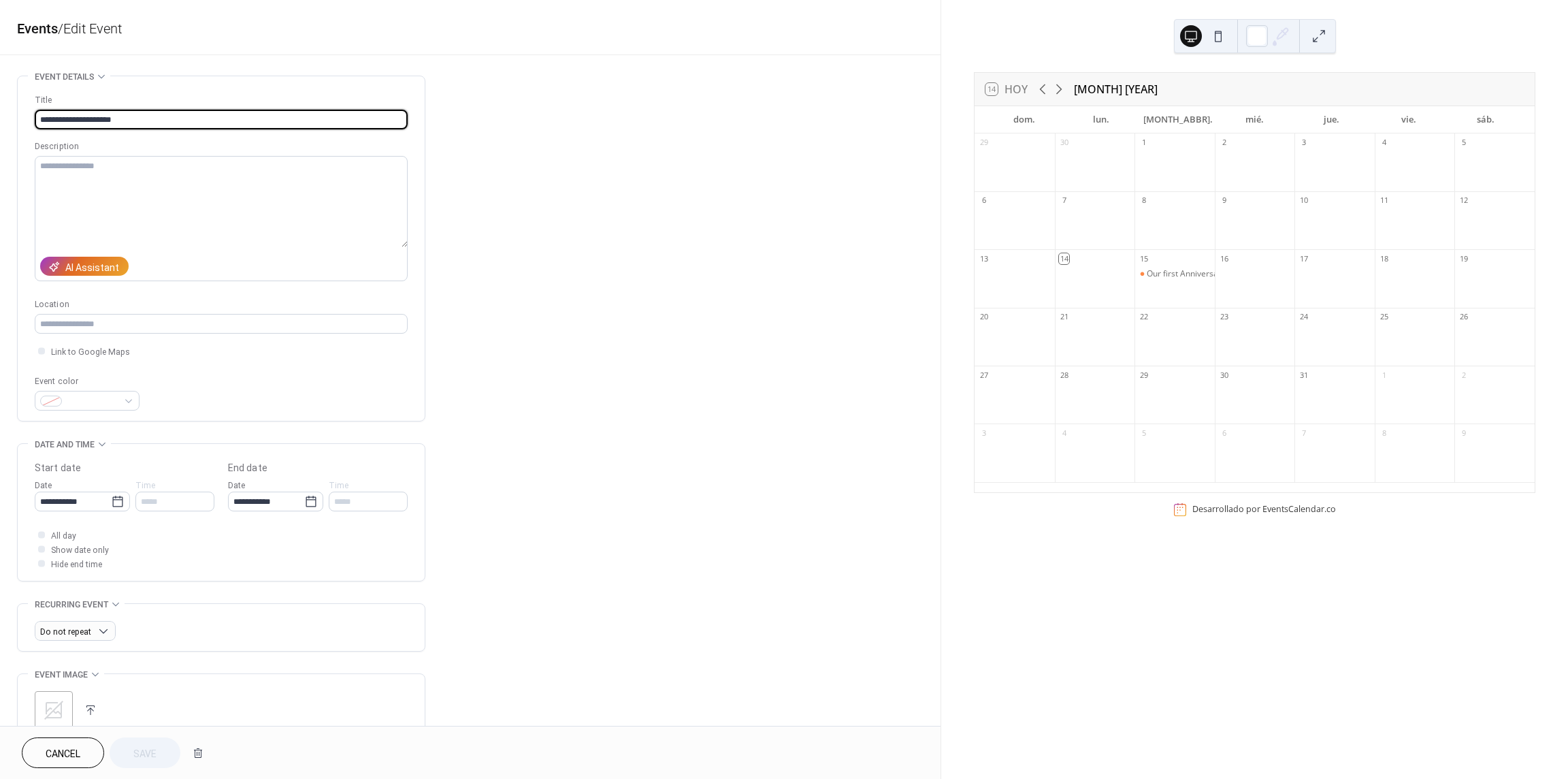 click on "**********" at bounding box center [221, 119] 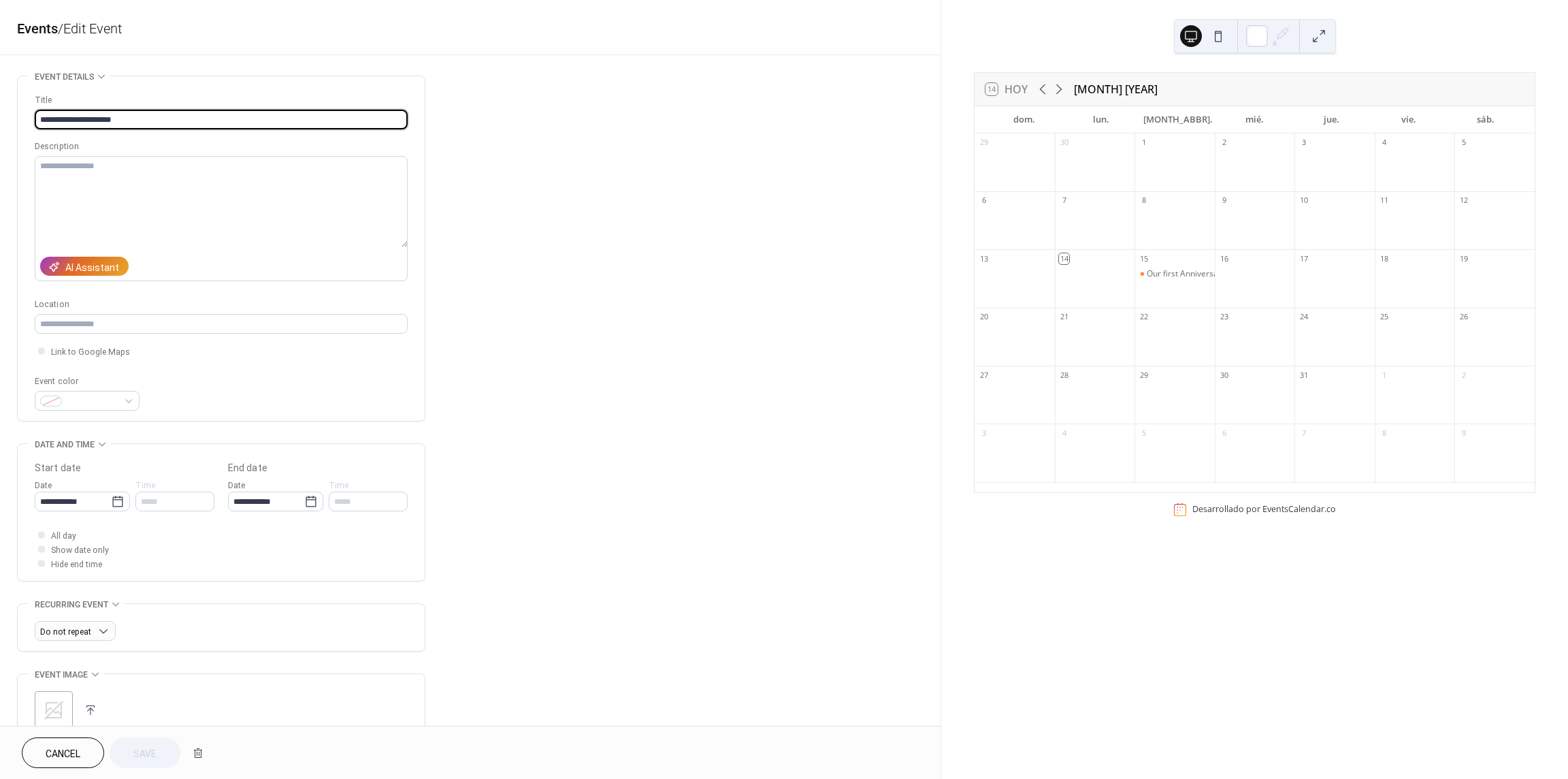 click on "**********" at bounding box center [221, 119] 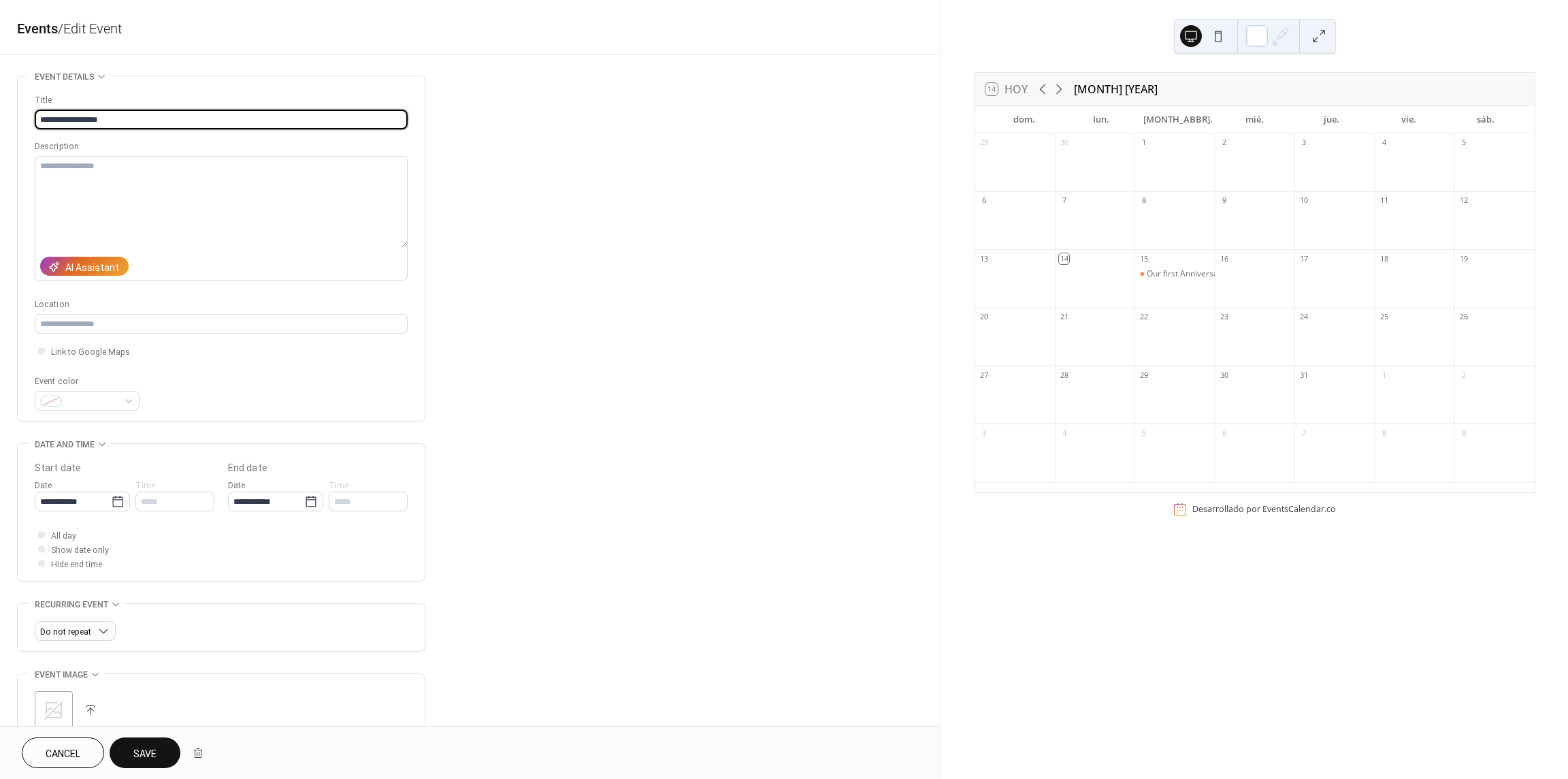 type on "**********" 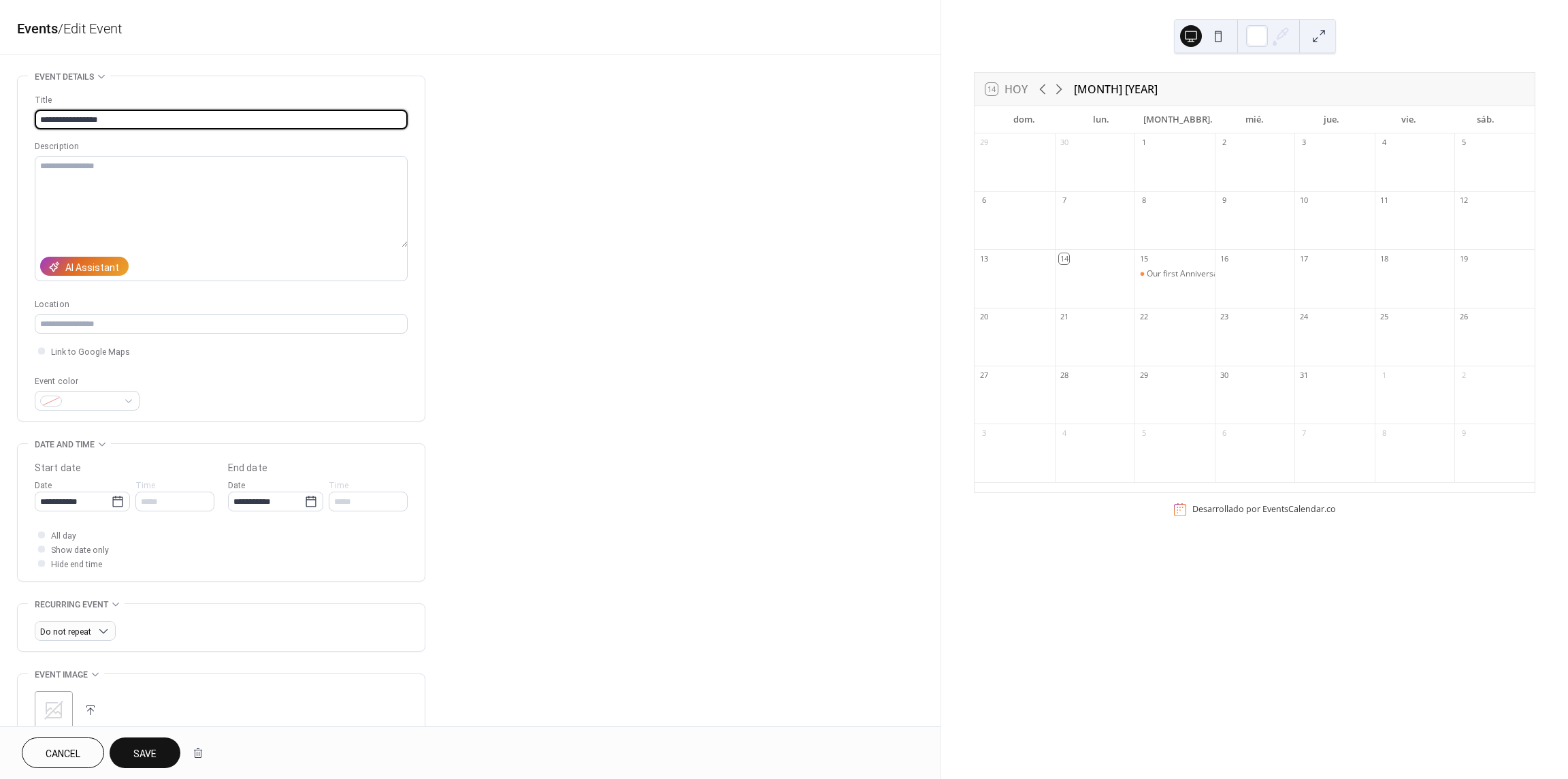 click on "Cancel Save" at bounding box center (470, 752) 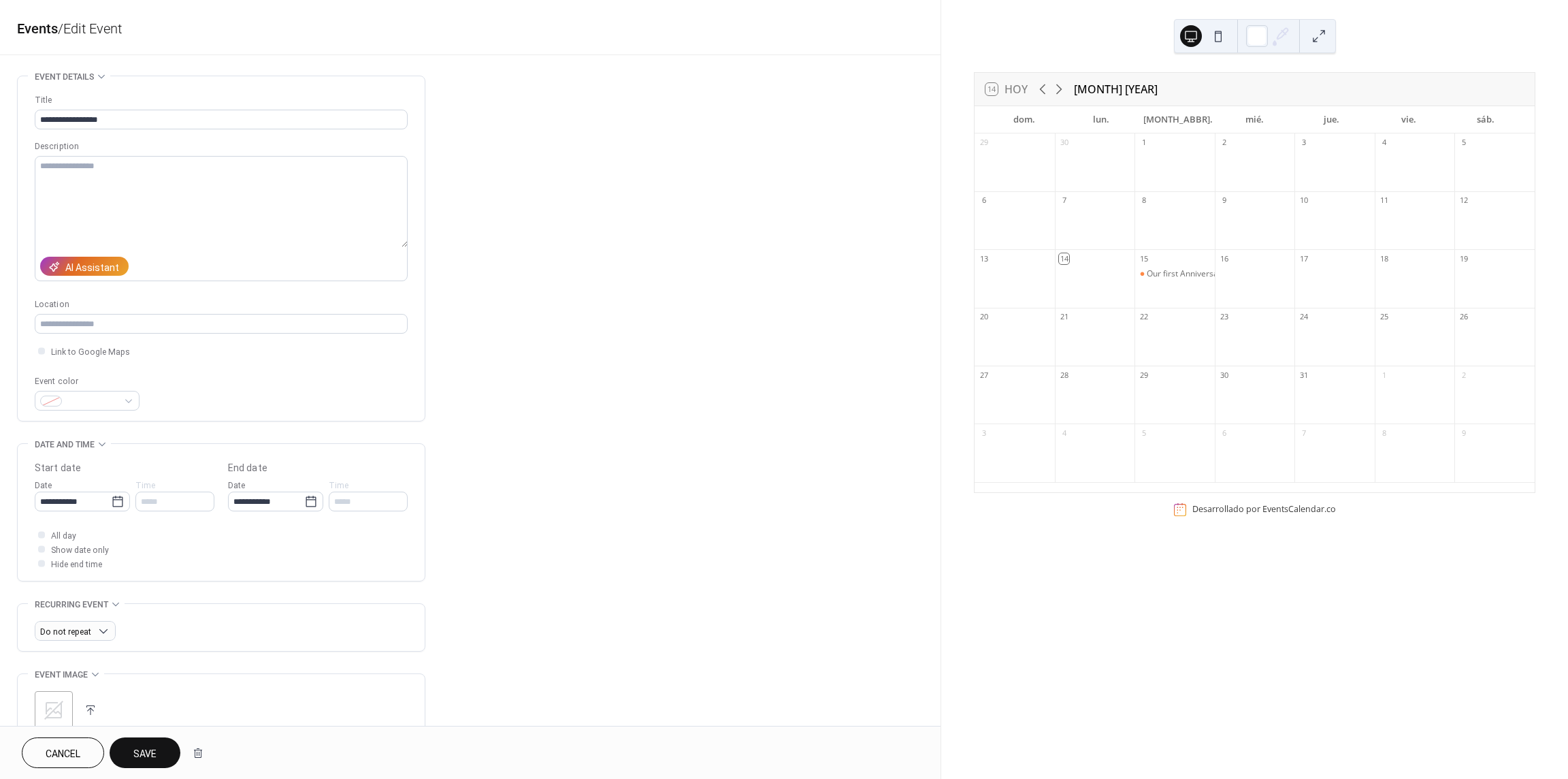 click on "Save" at bounding box center [145, 752] 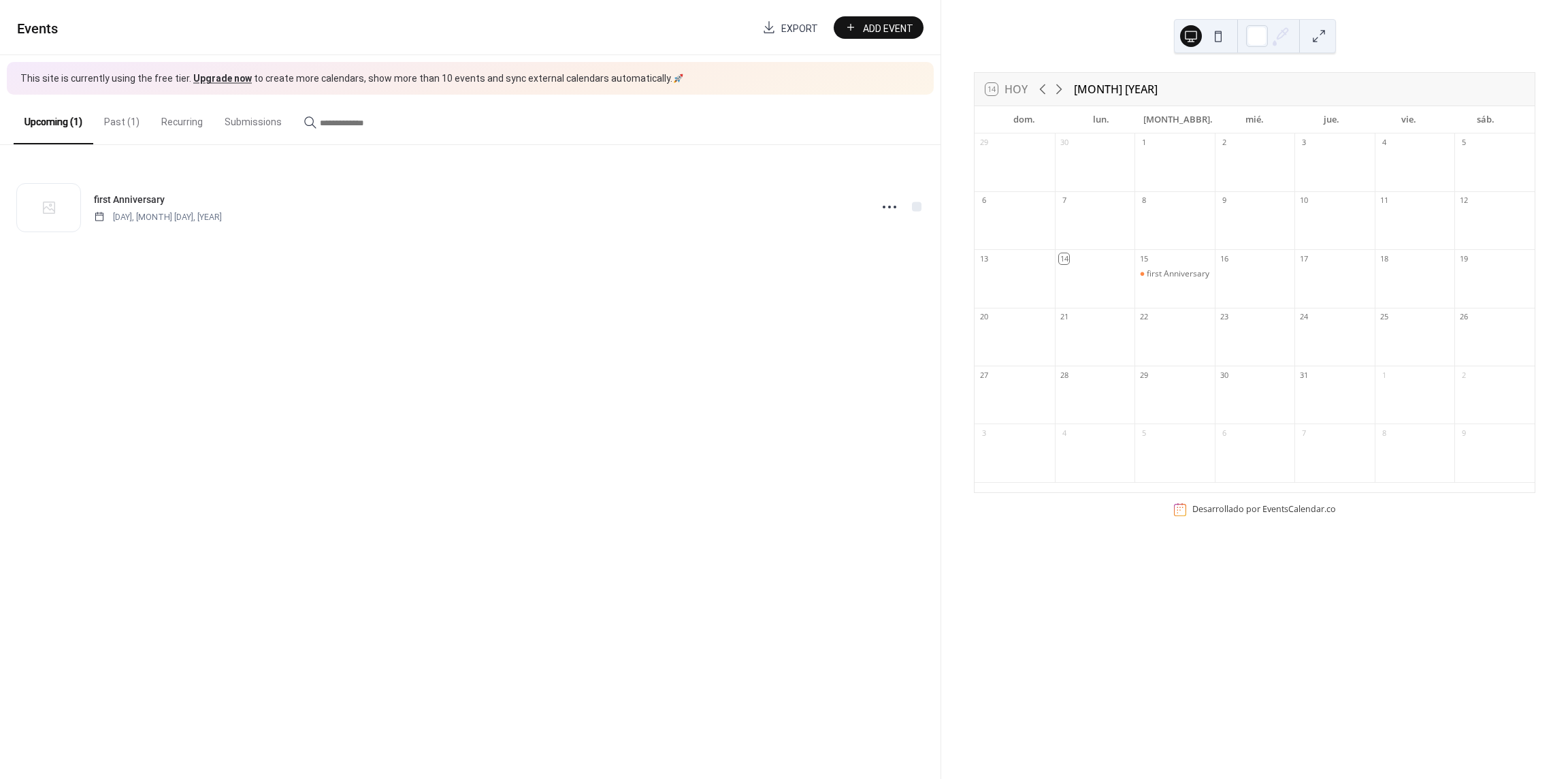 click on "Past (1)" at bounding box center [122, 118] 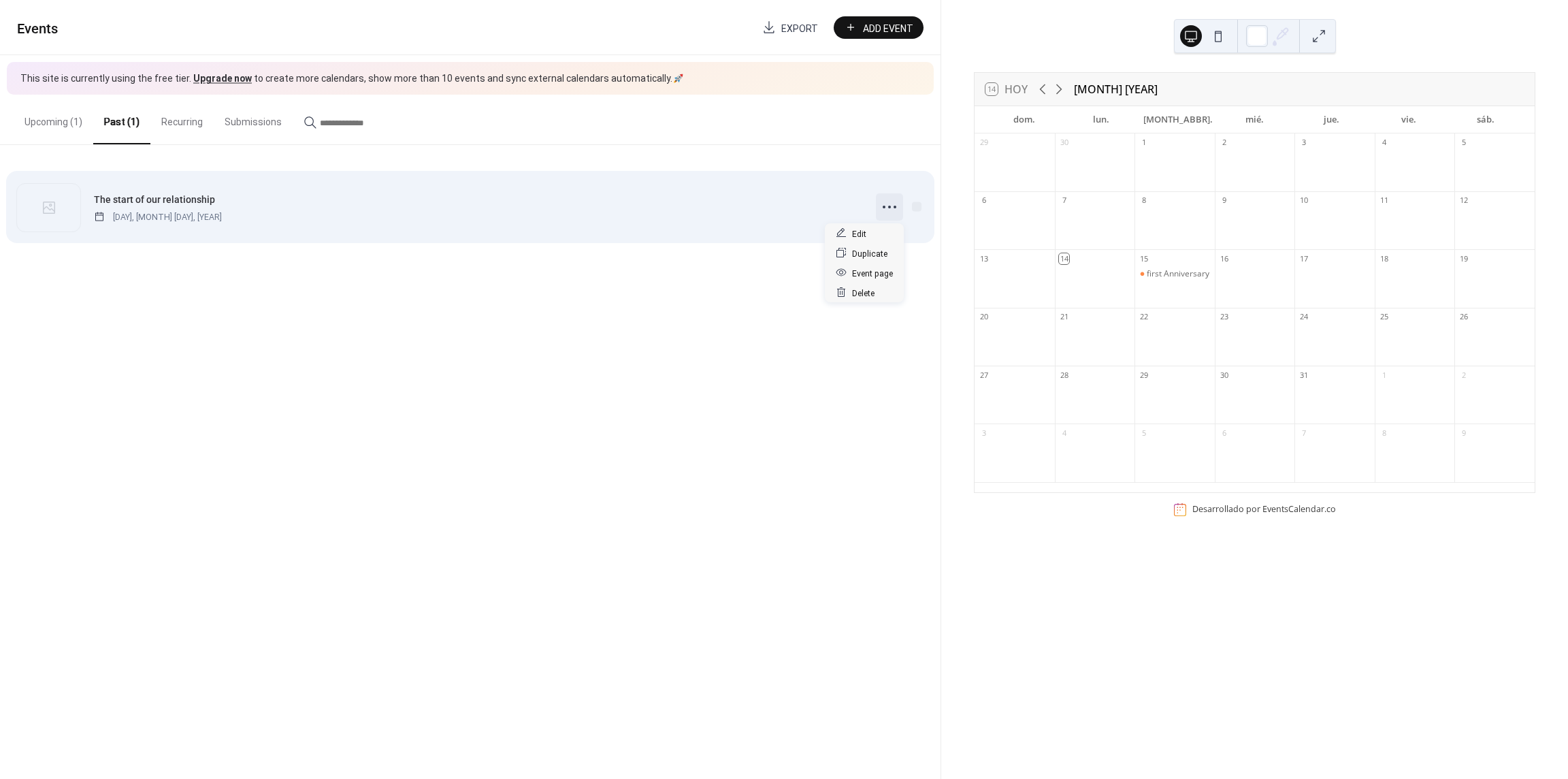 click 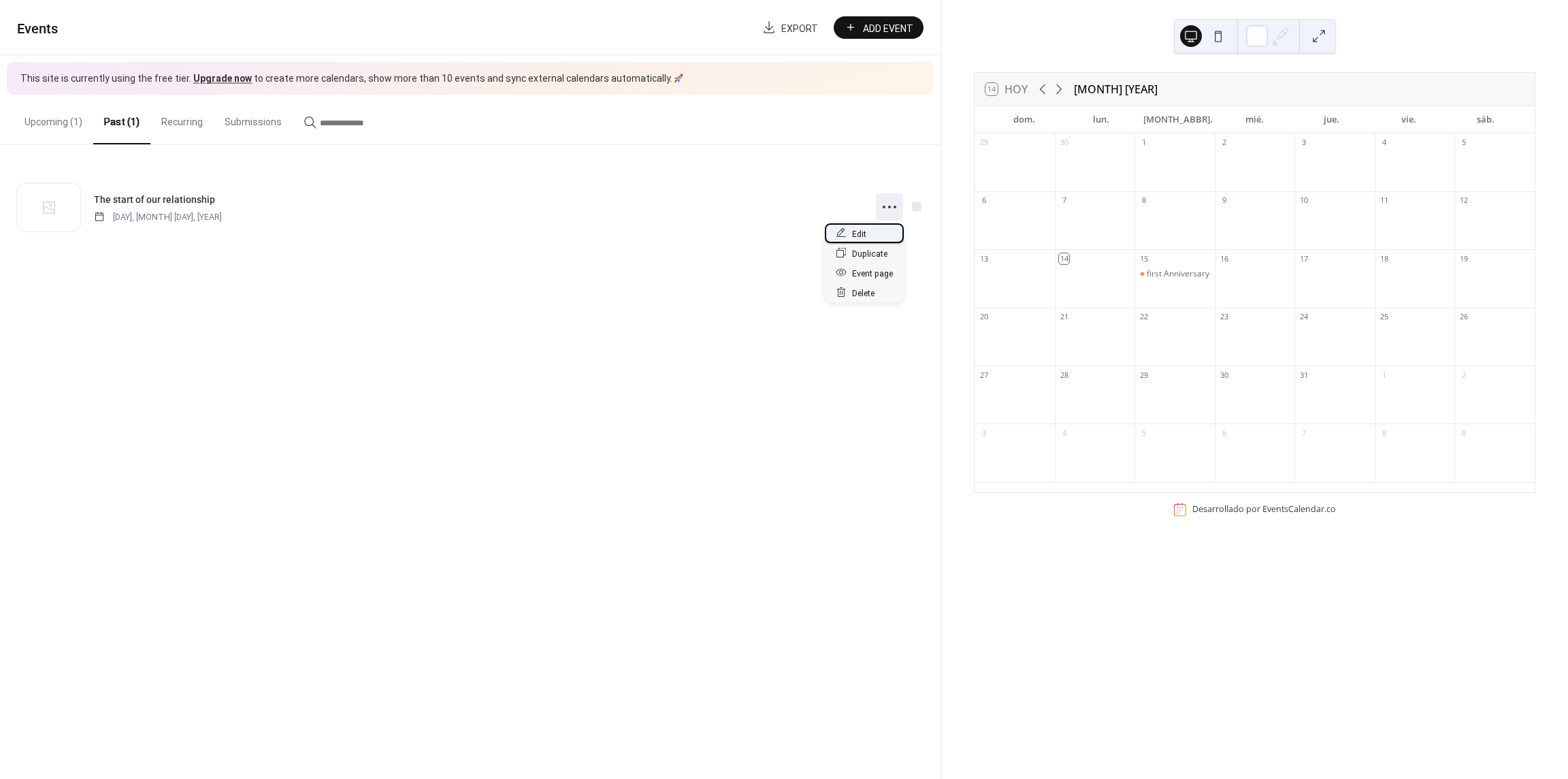 click on "Edit" at bounding box center [864, 233] 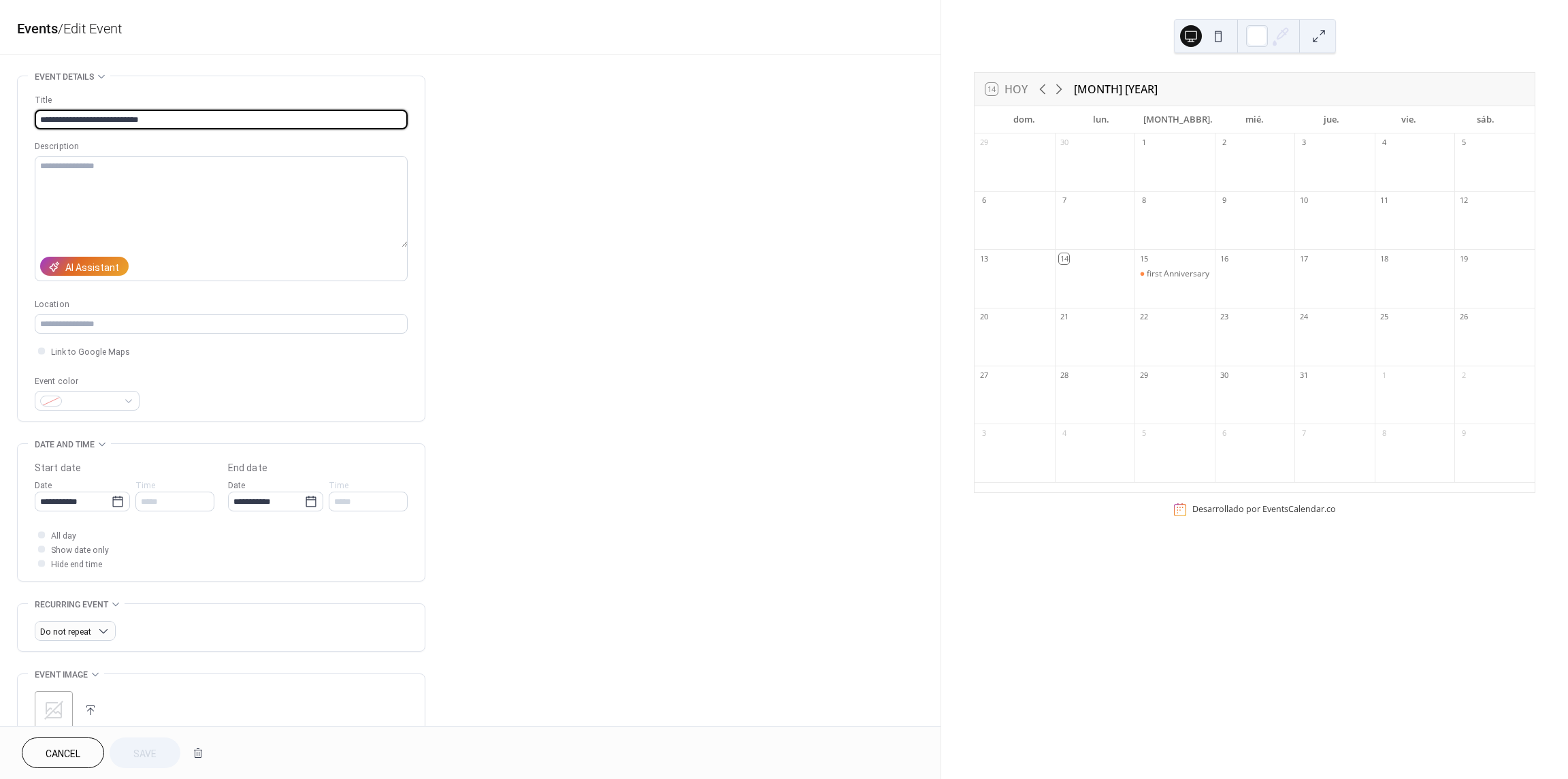 drag, startPoint x: 172, startPoint y: 121, endPoint x: -36, endPoint y: 141, distance: 208.95933 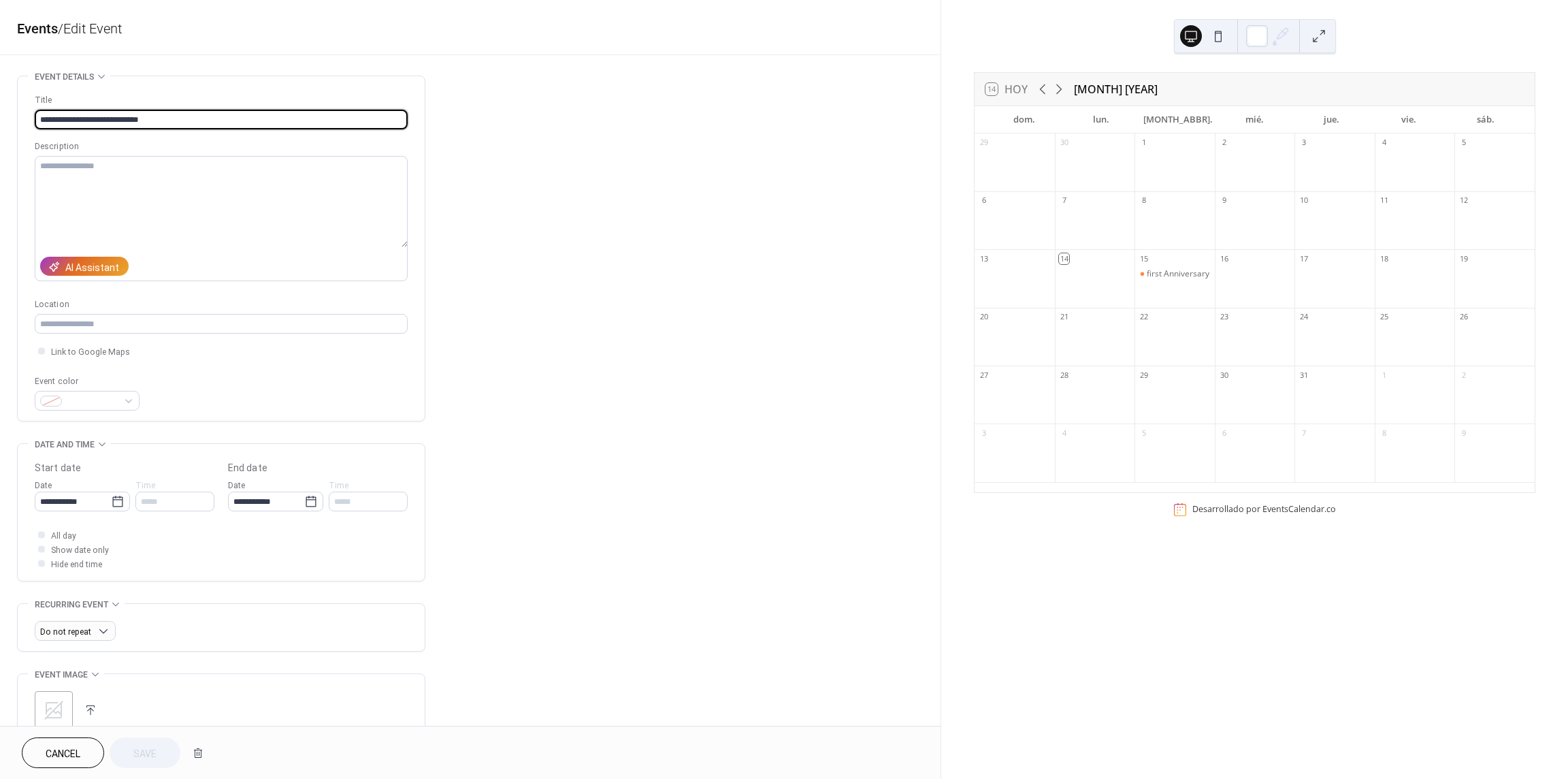 click on "**********" at bounding box center (784, 390) 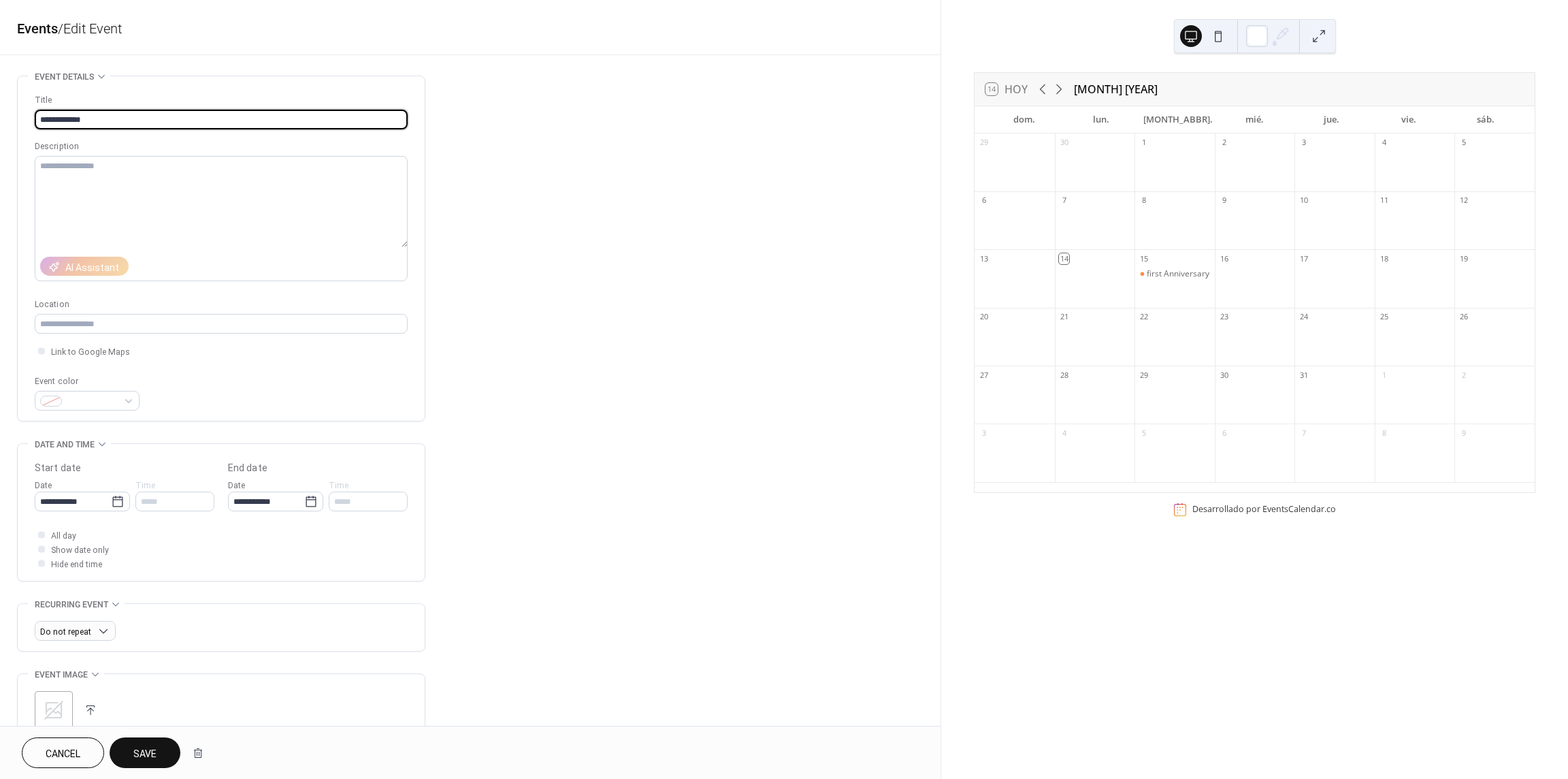 type on "**********" 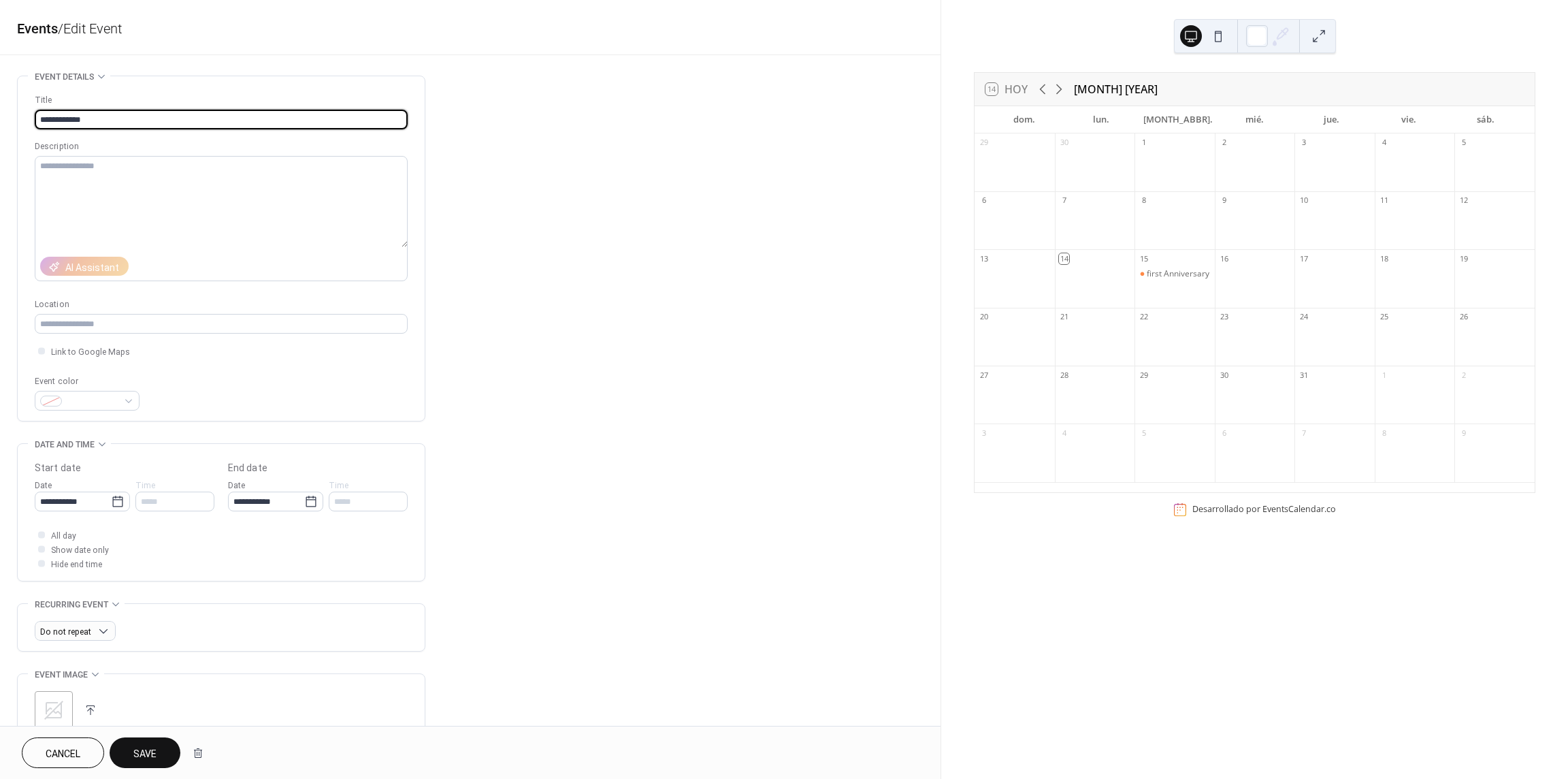 click on "Save" at bounding box center (145, 754) 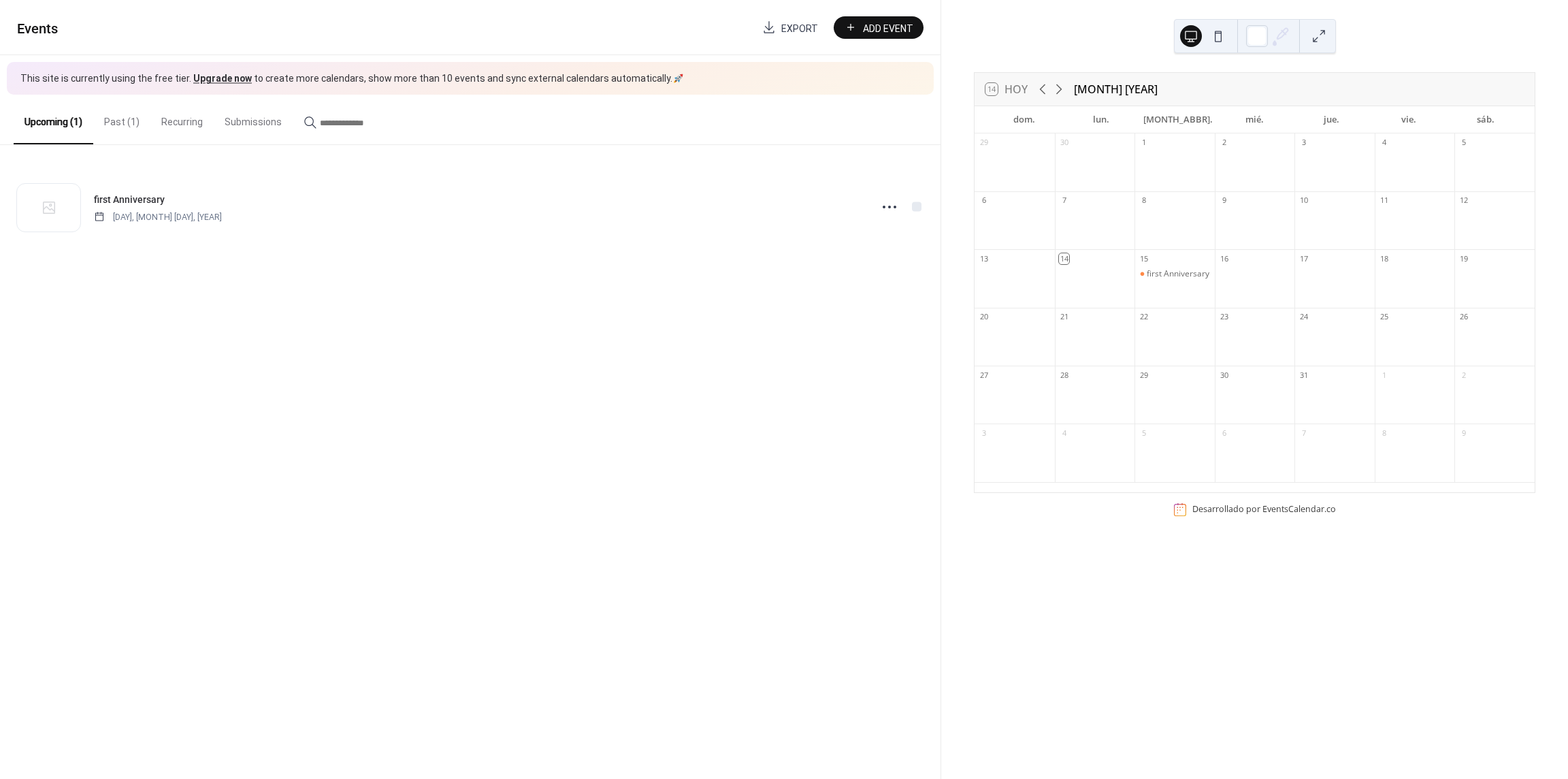 click on "Past (1)" at bounding box center (122, 118) 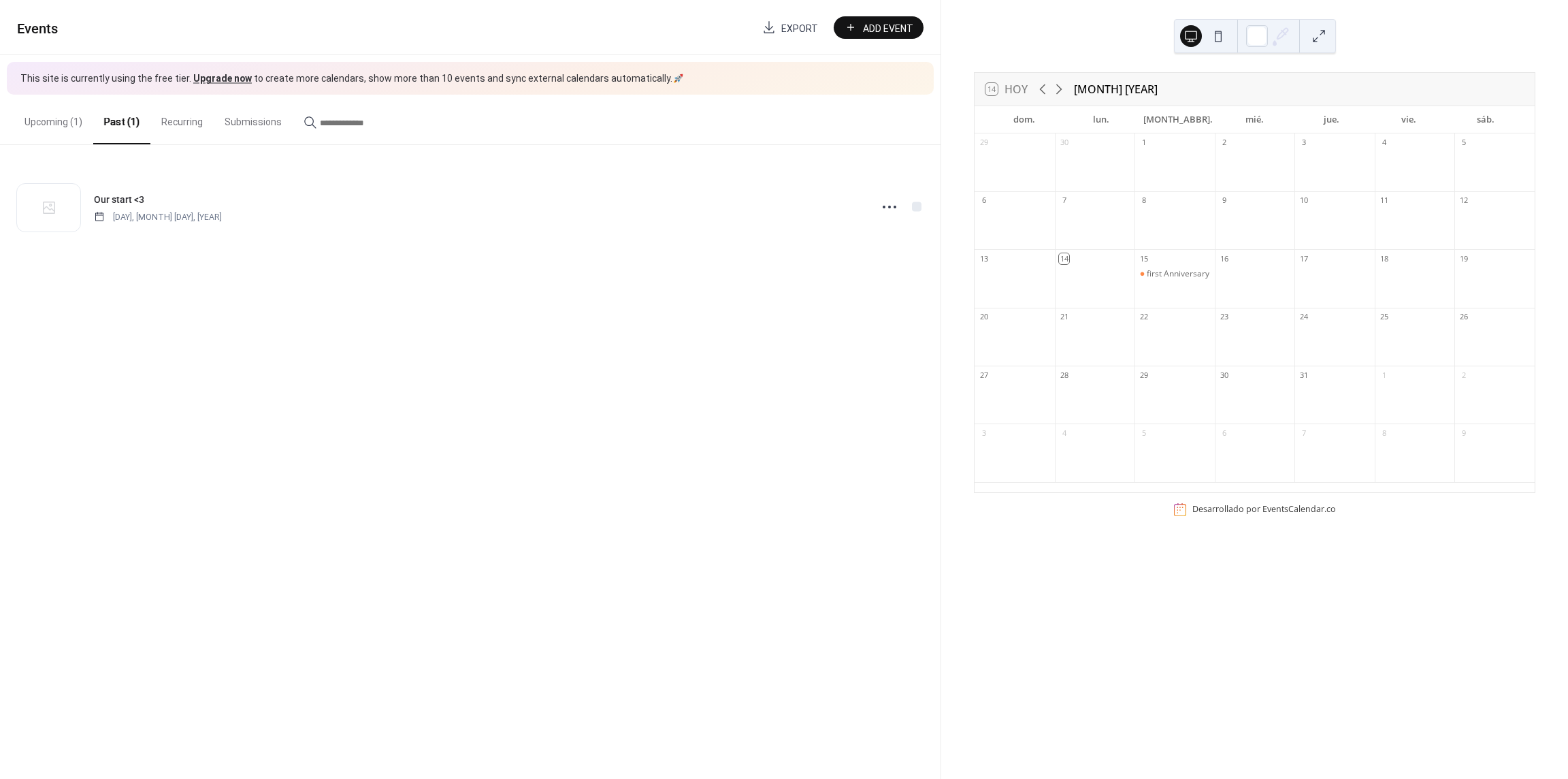click on "Upcoming (1)" at bounding box center [53, 118] 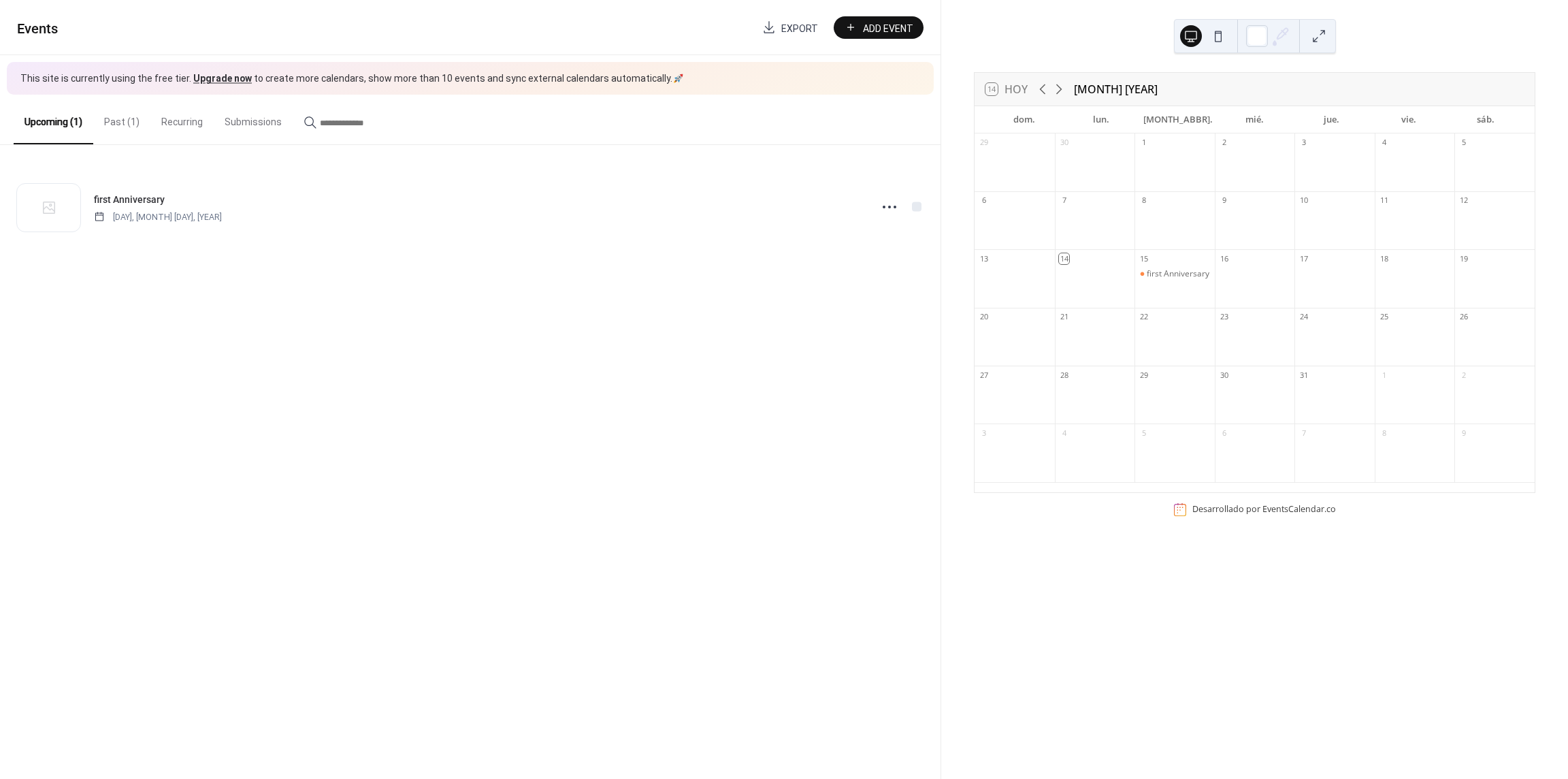 click on "Add Event" at bounding box center [879, 27] 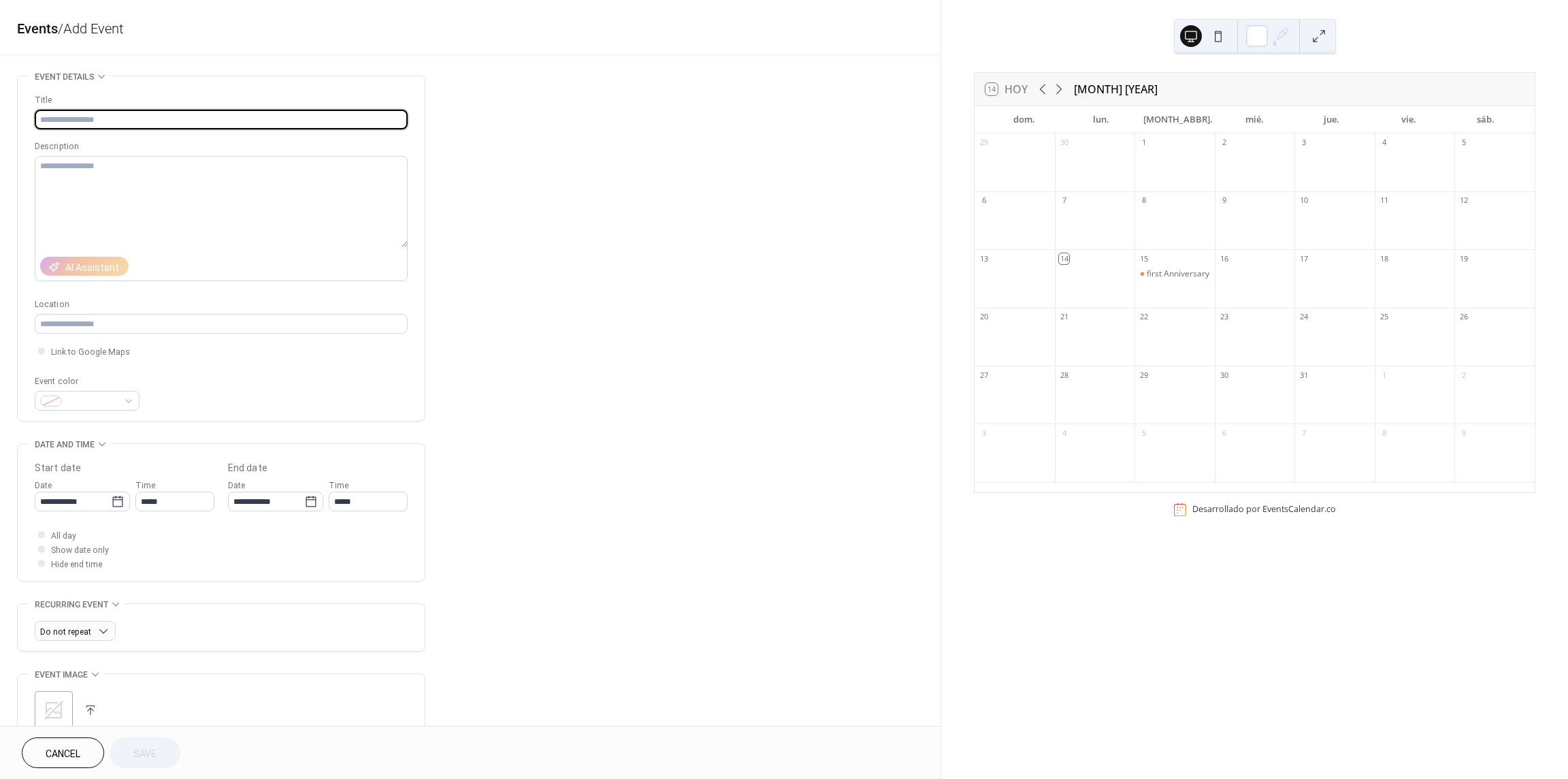 click at bounding box center [221, 119] 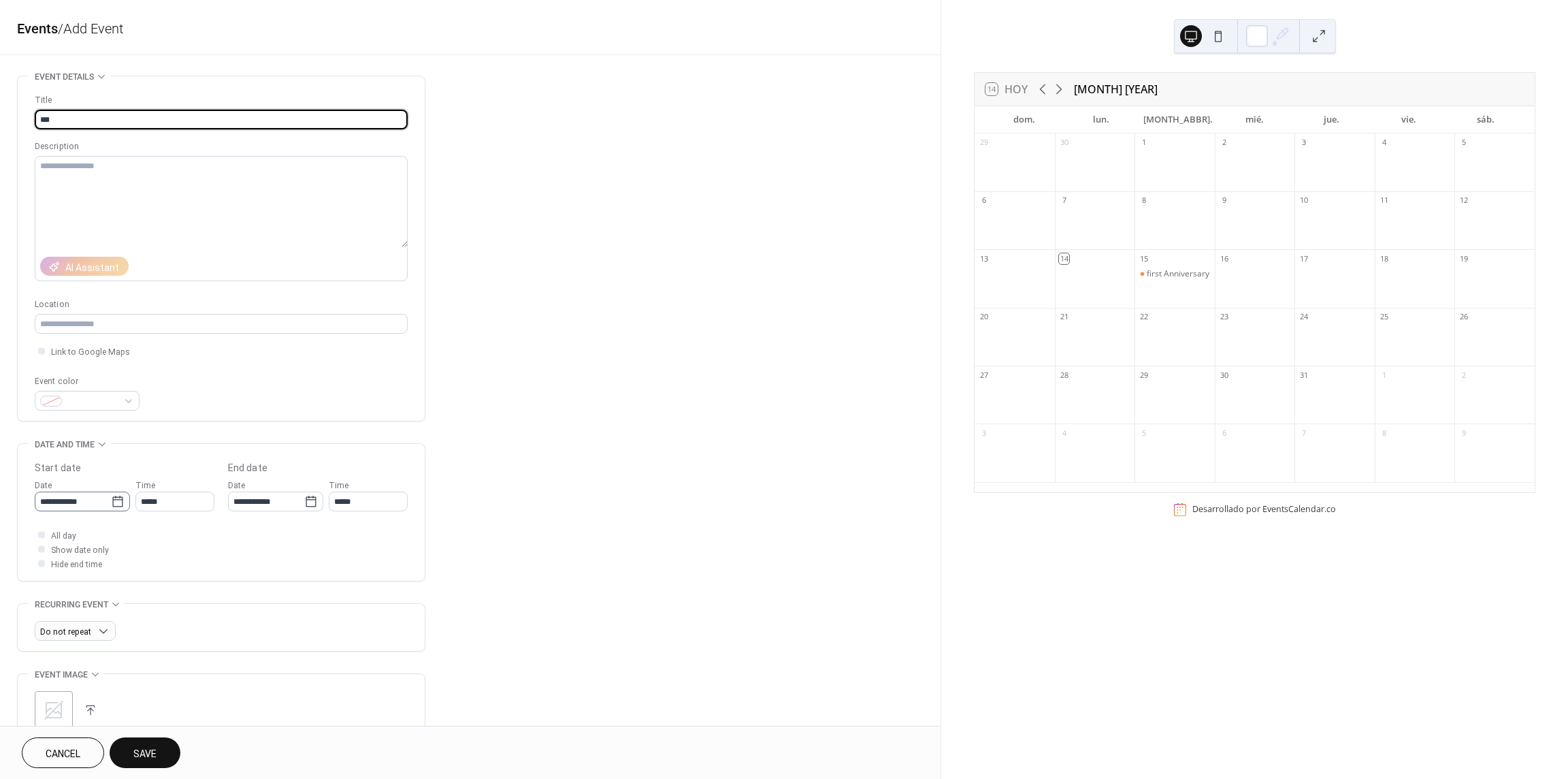 type on "***" 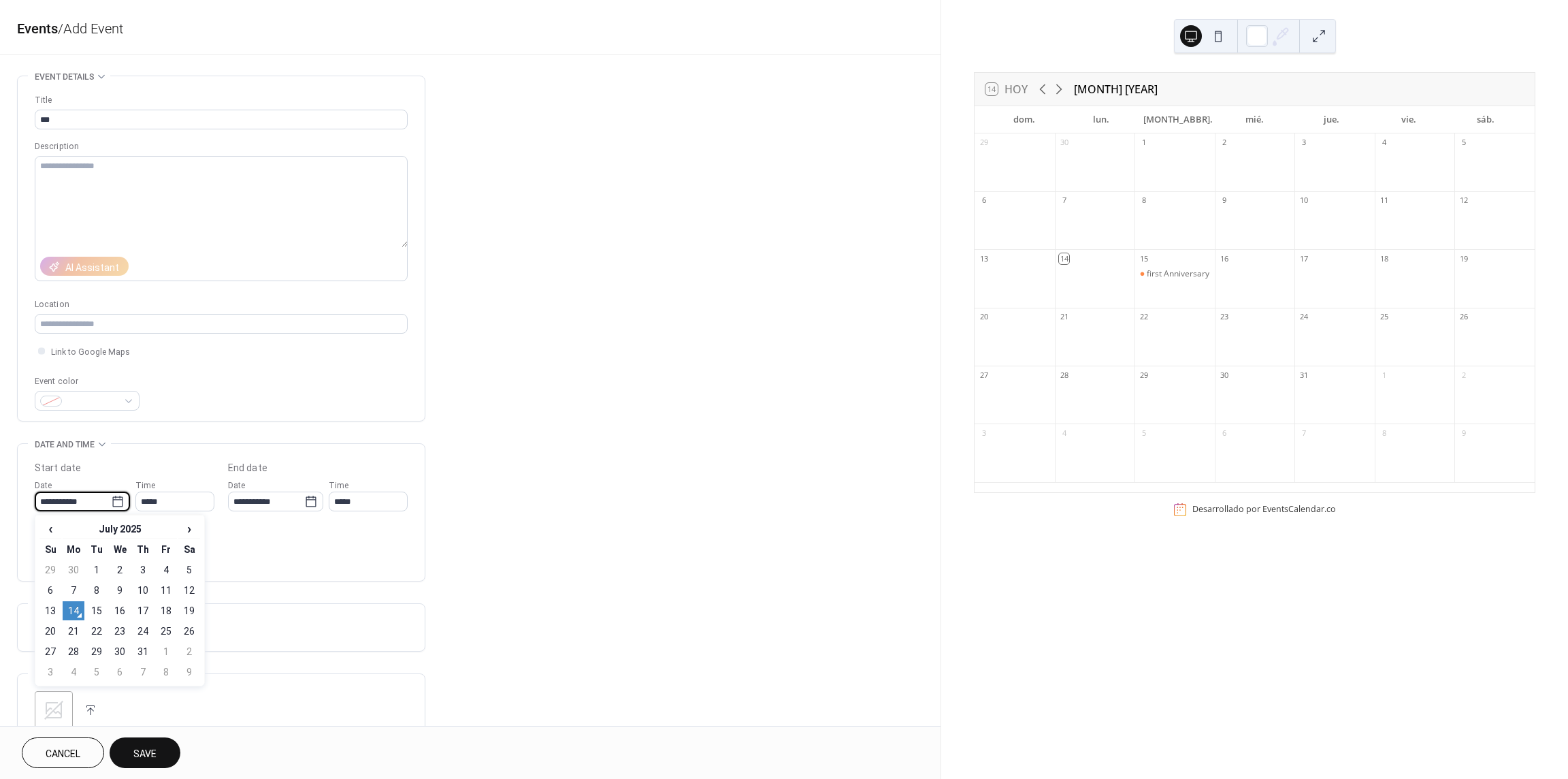 click on "**********" at bounding box center (73, 501) 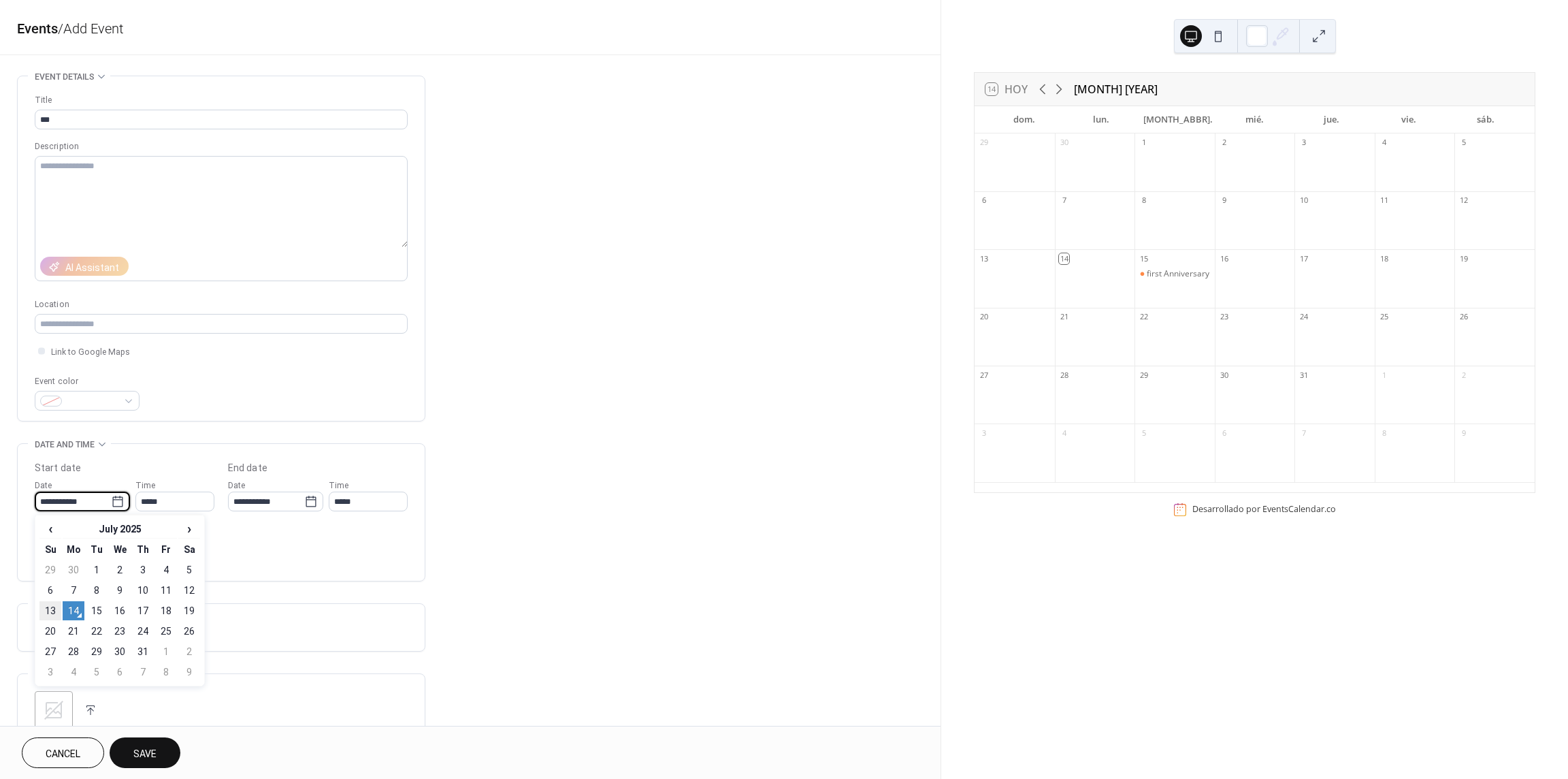 click on "13" at bounding box center (50, 611) 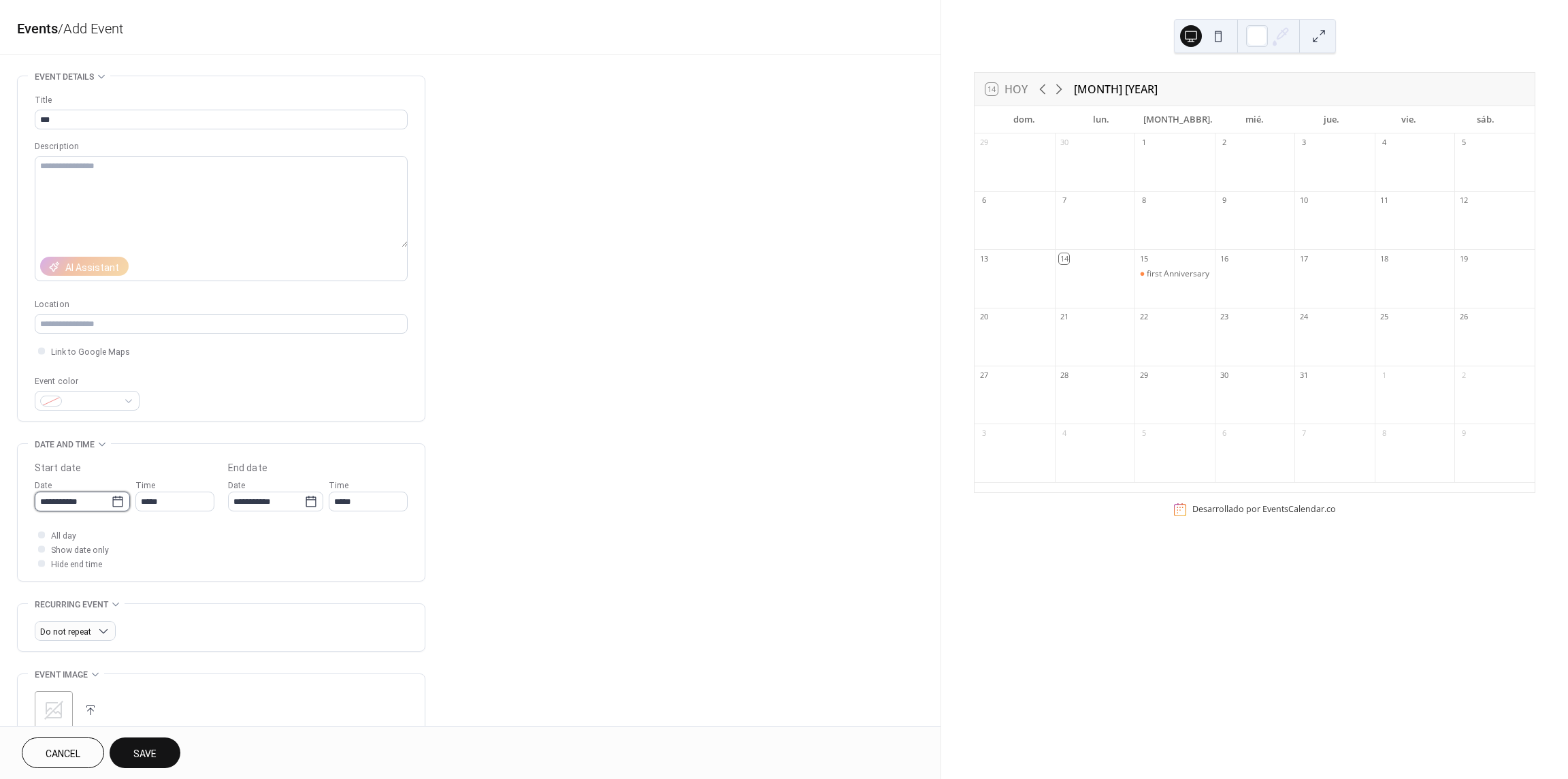 click on "**********" at bounding box center [73, 501] 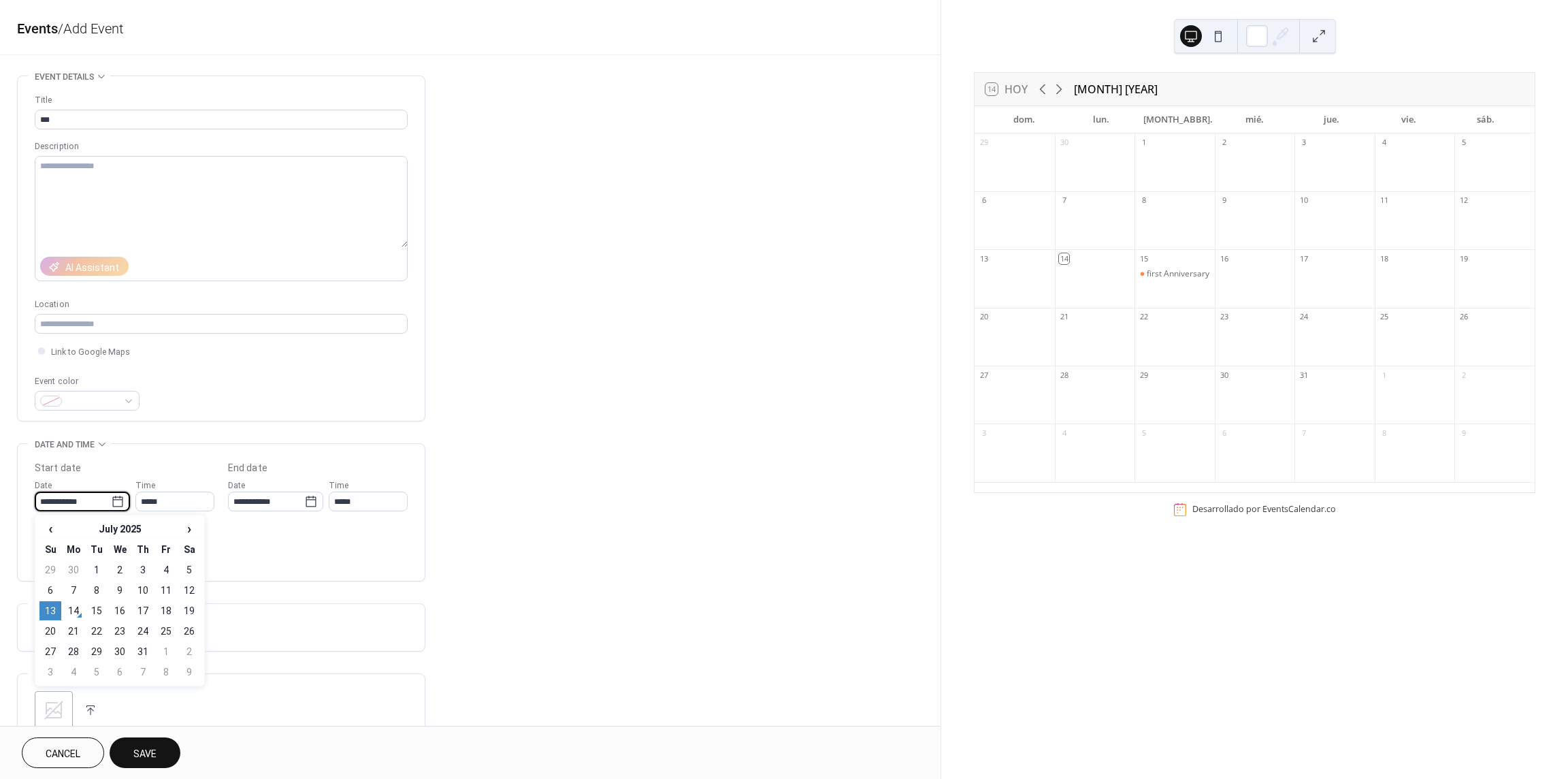 click on "**********" at bounding box center (73, 501) 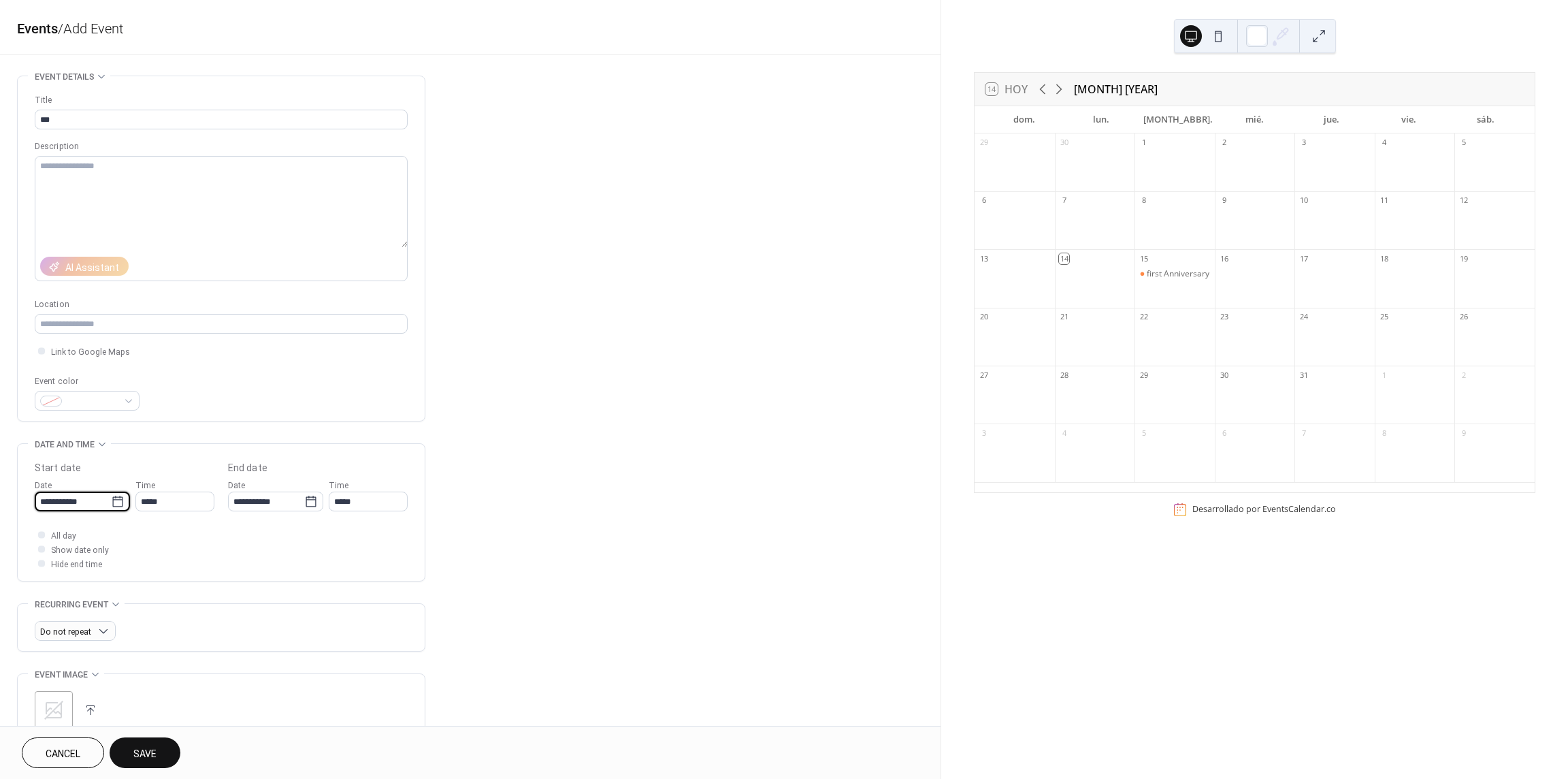 click on "**********" at bounding box center [73, 501] 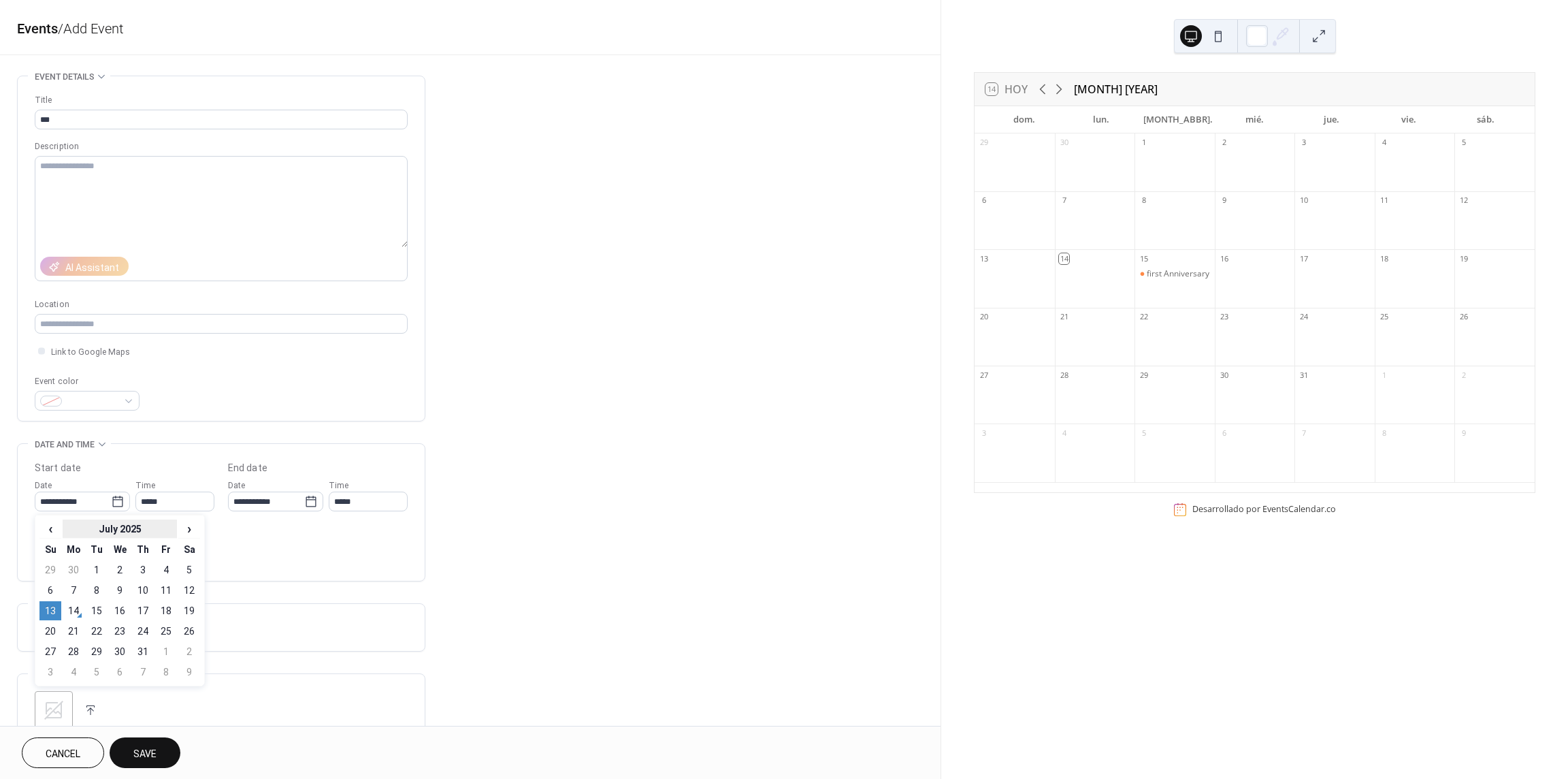 click on "July 2025" at bounding box center (120, 529) 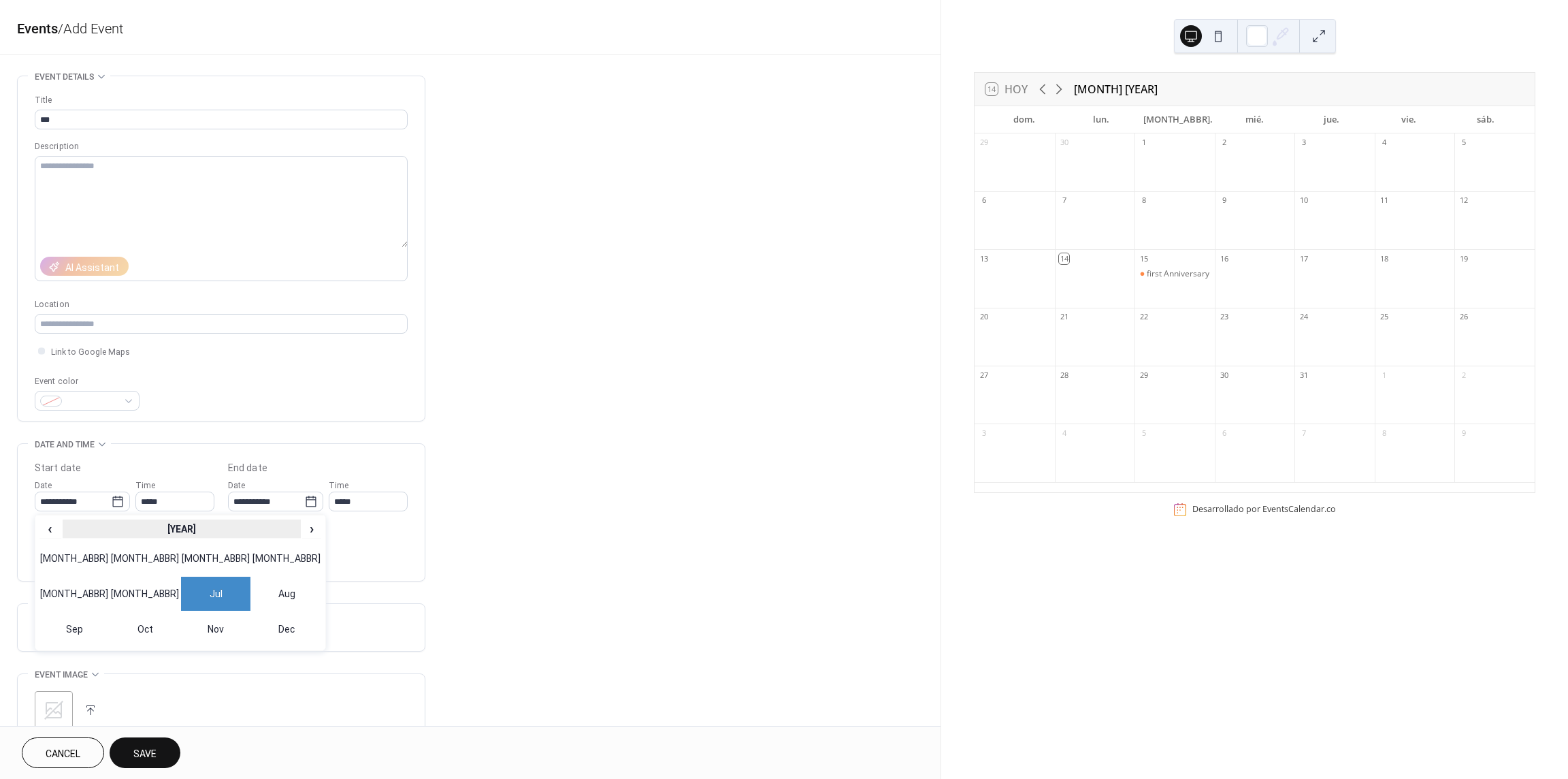 click on "2025" at bounding box center (182, 529) 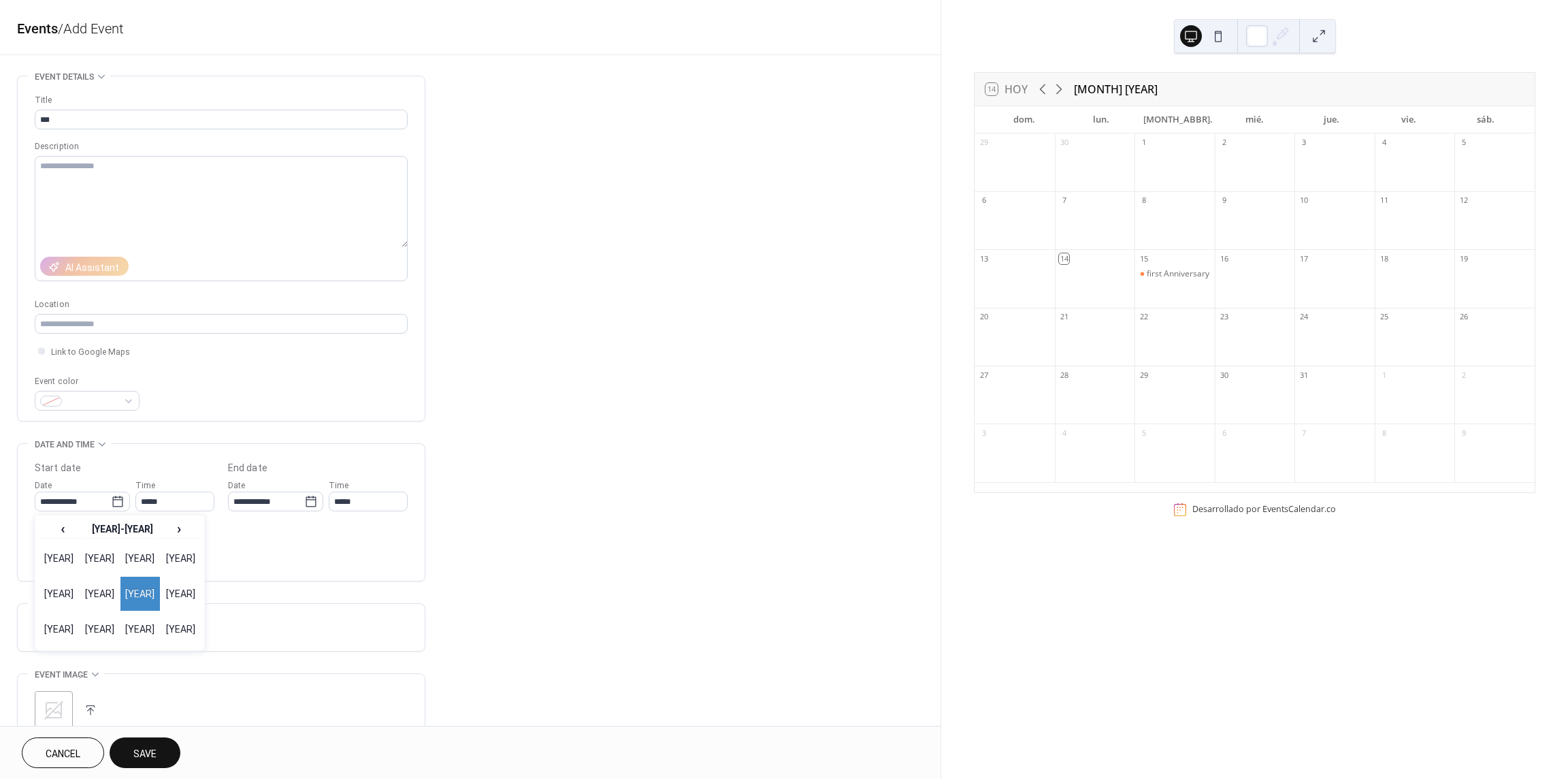 click on "2025" at bounding box center (140, 594) 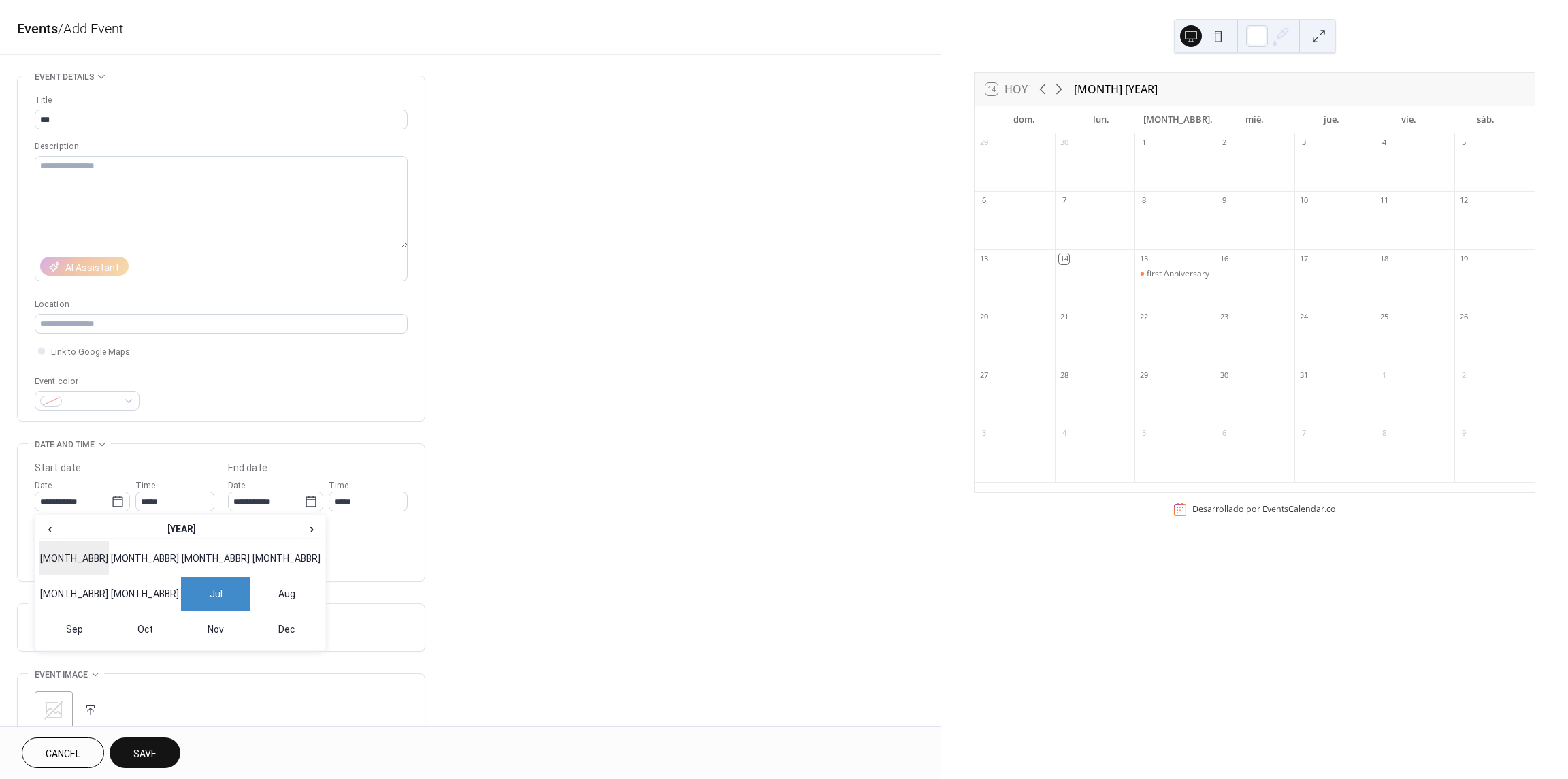 click on "Jan" at bounding box center (74, 558) 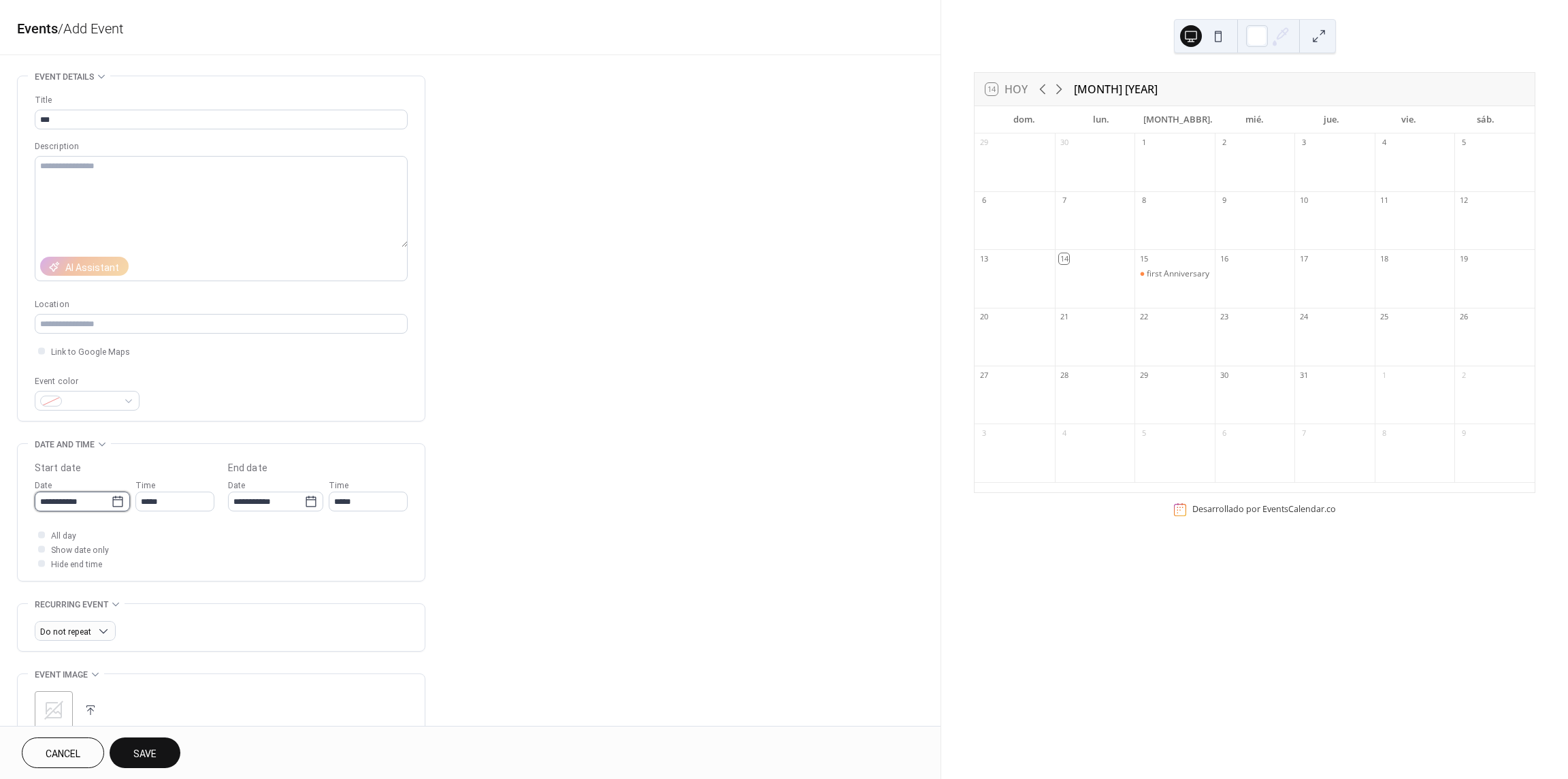 click on "**********" at bounding box center (73, 501) 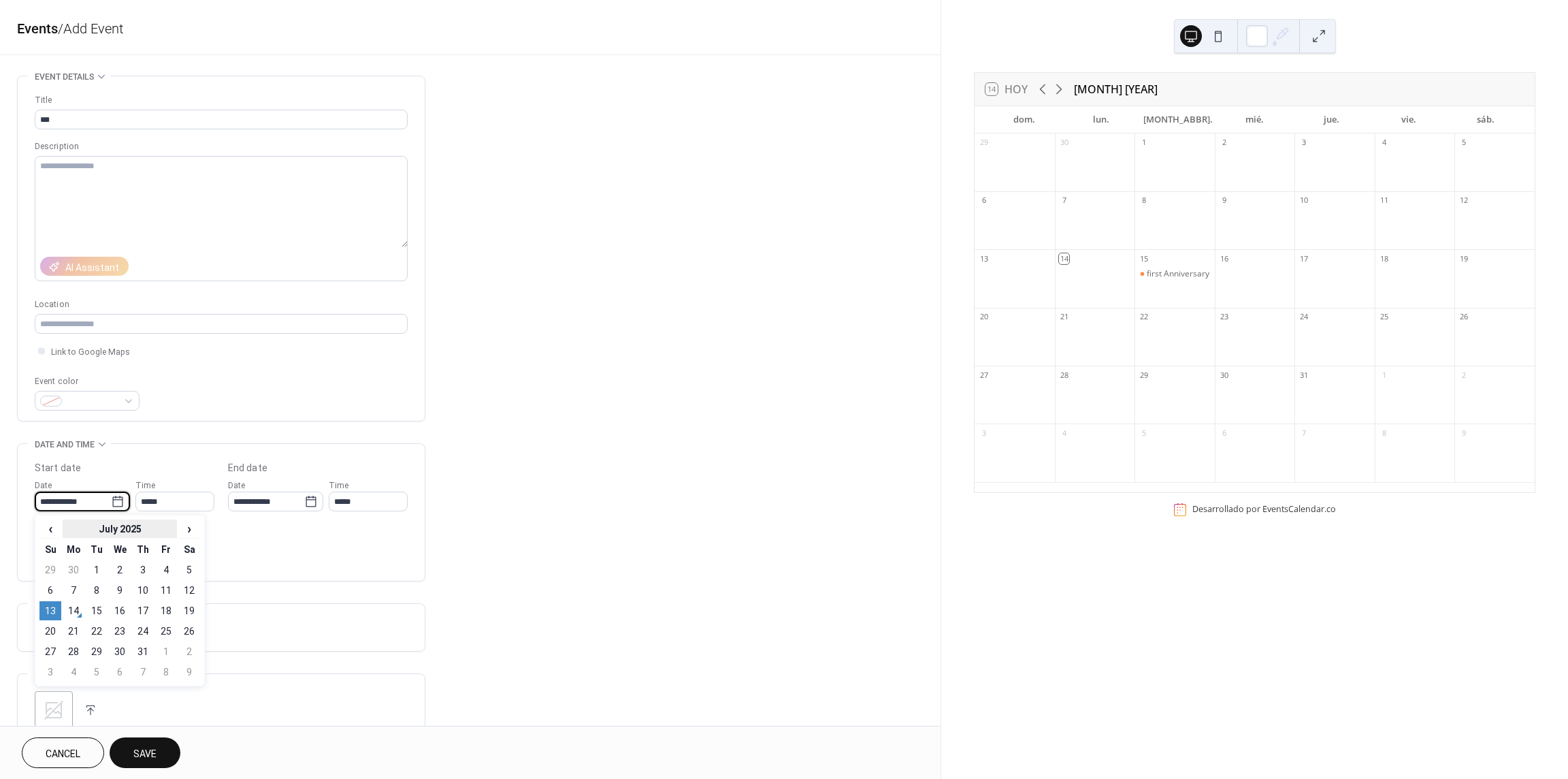 click on "July 2025" at bounding box center (120, 529) 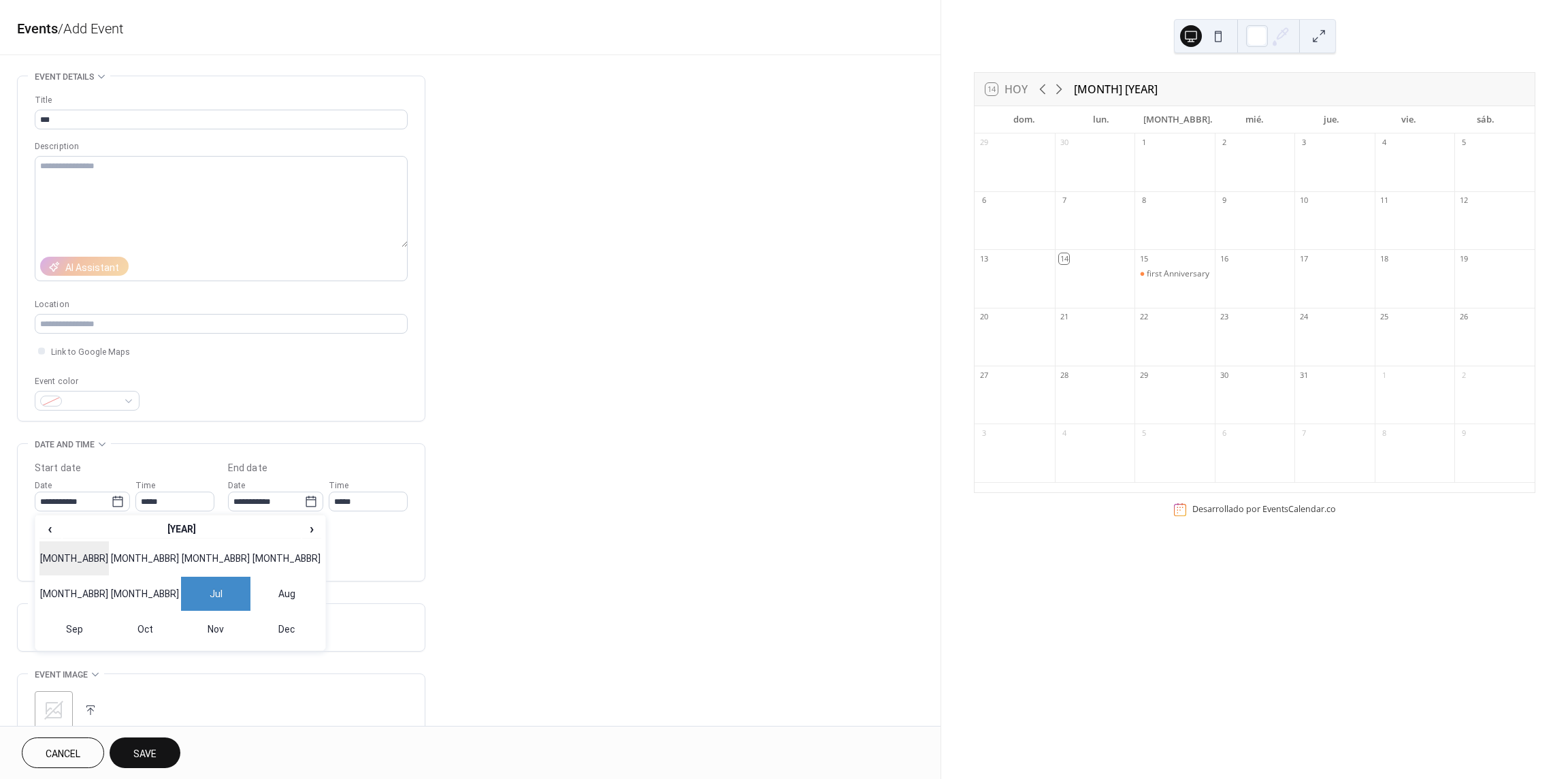 click on "Jan" at bounding box center [74, 558] 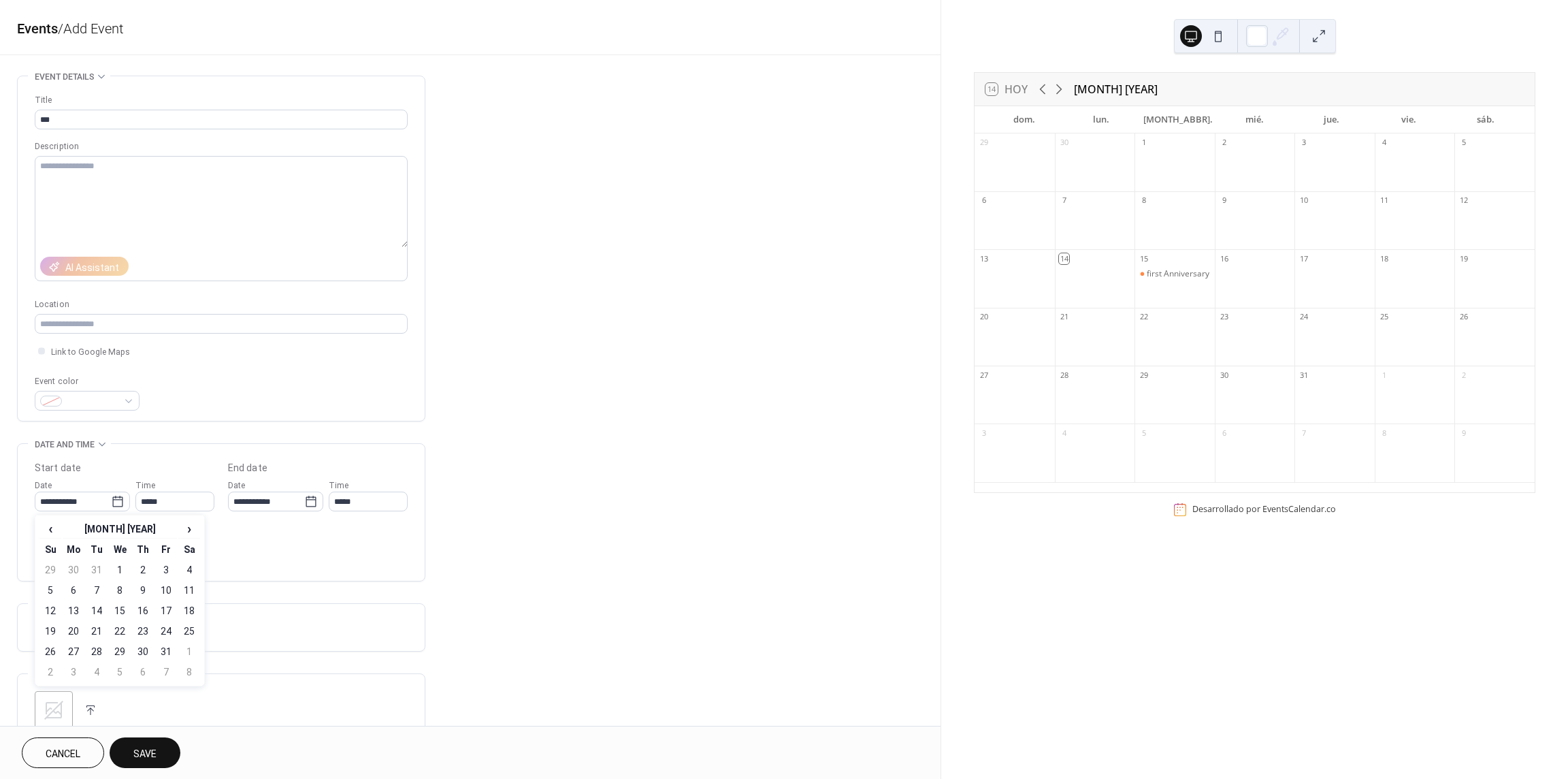 click on "**********" at bounding box center [221, 515] 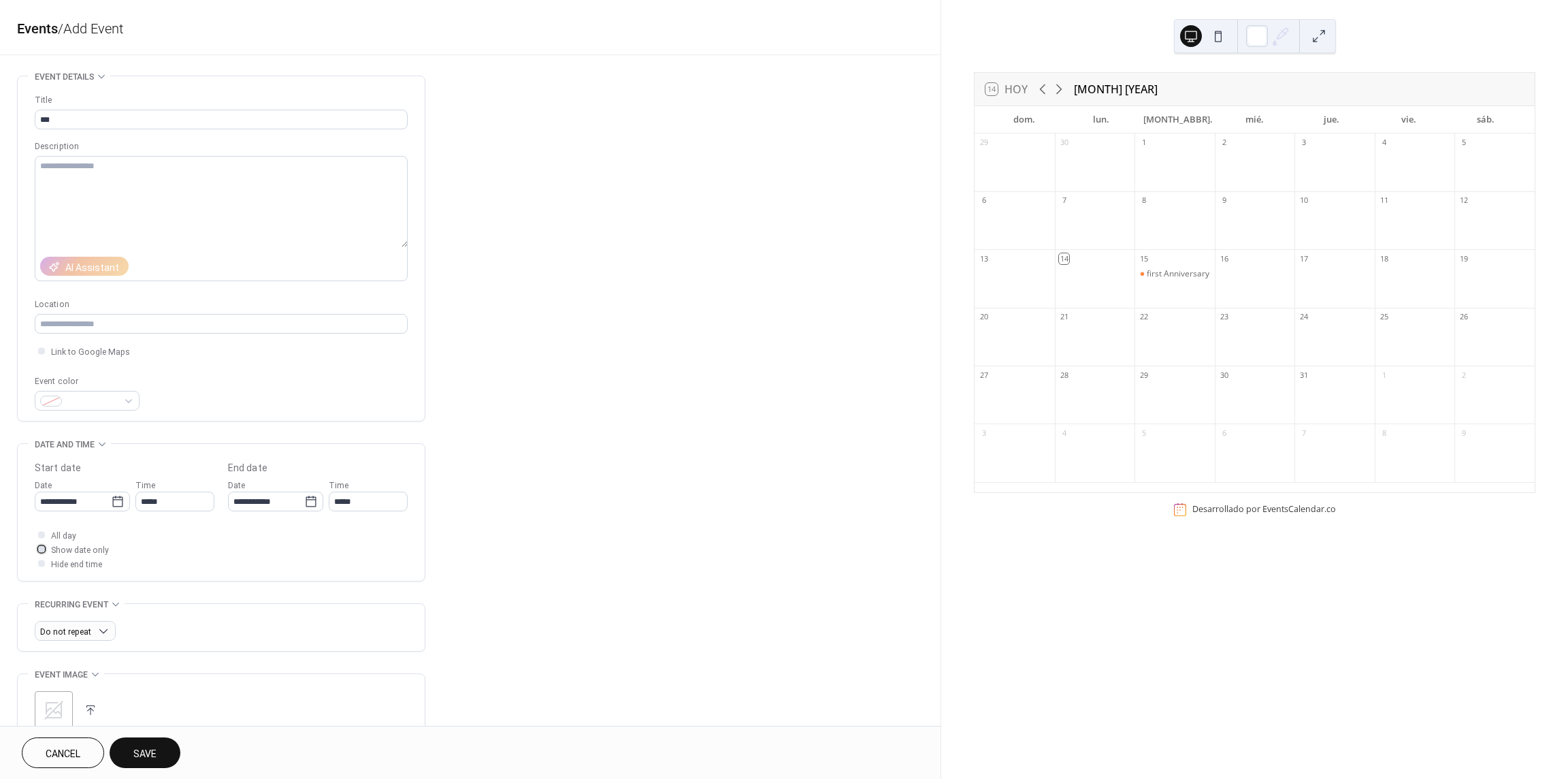 click at bounding box center [42, 549] 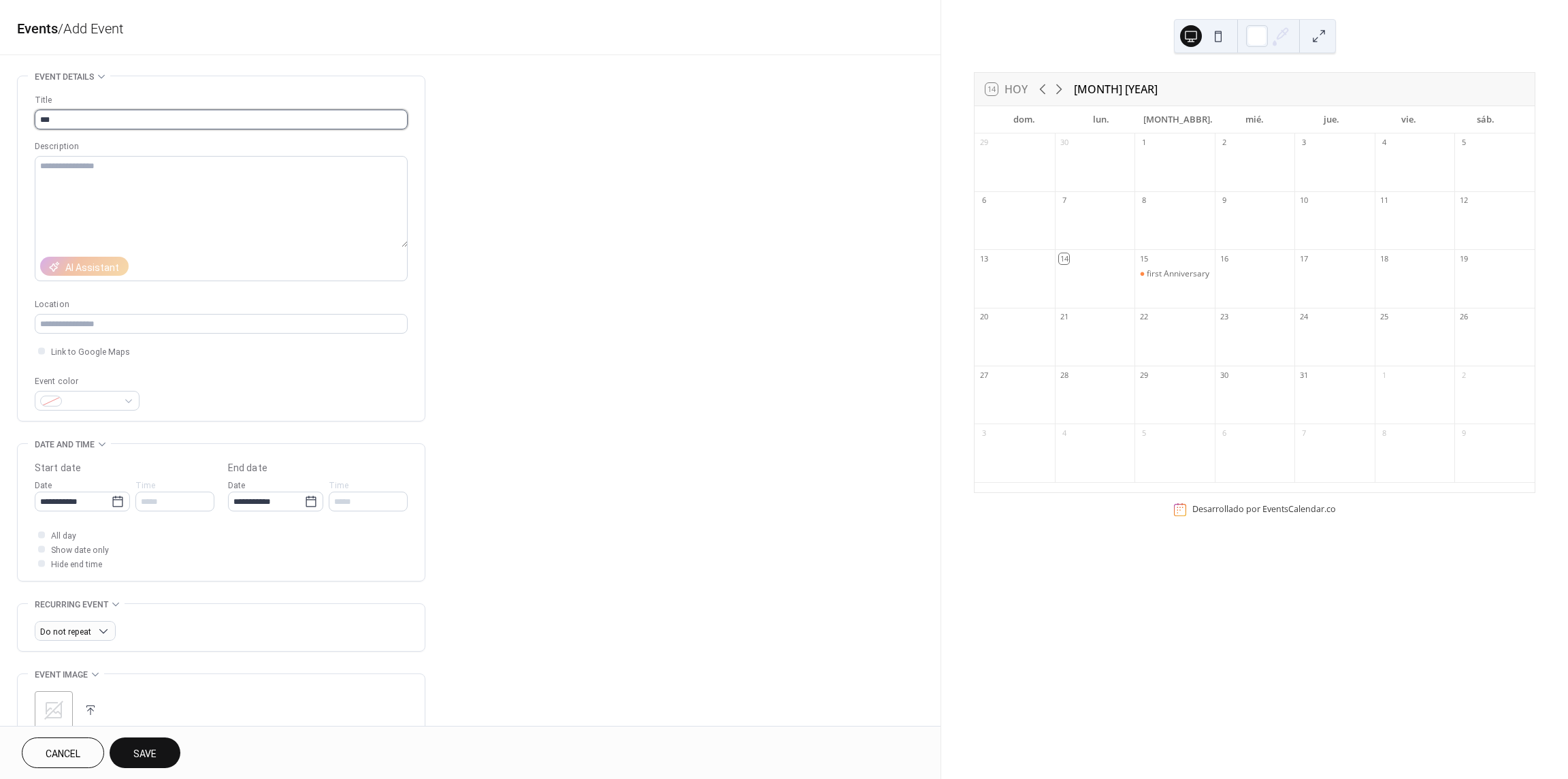click on "***" at bounding box center [221, 119] 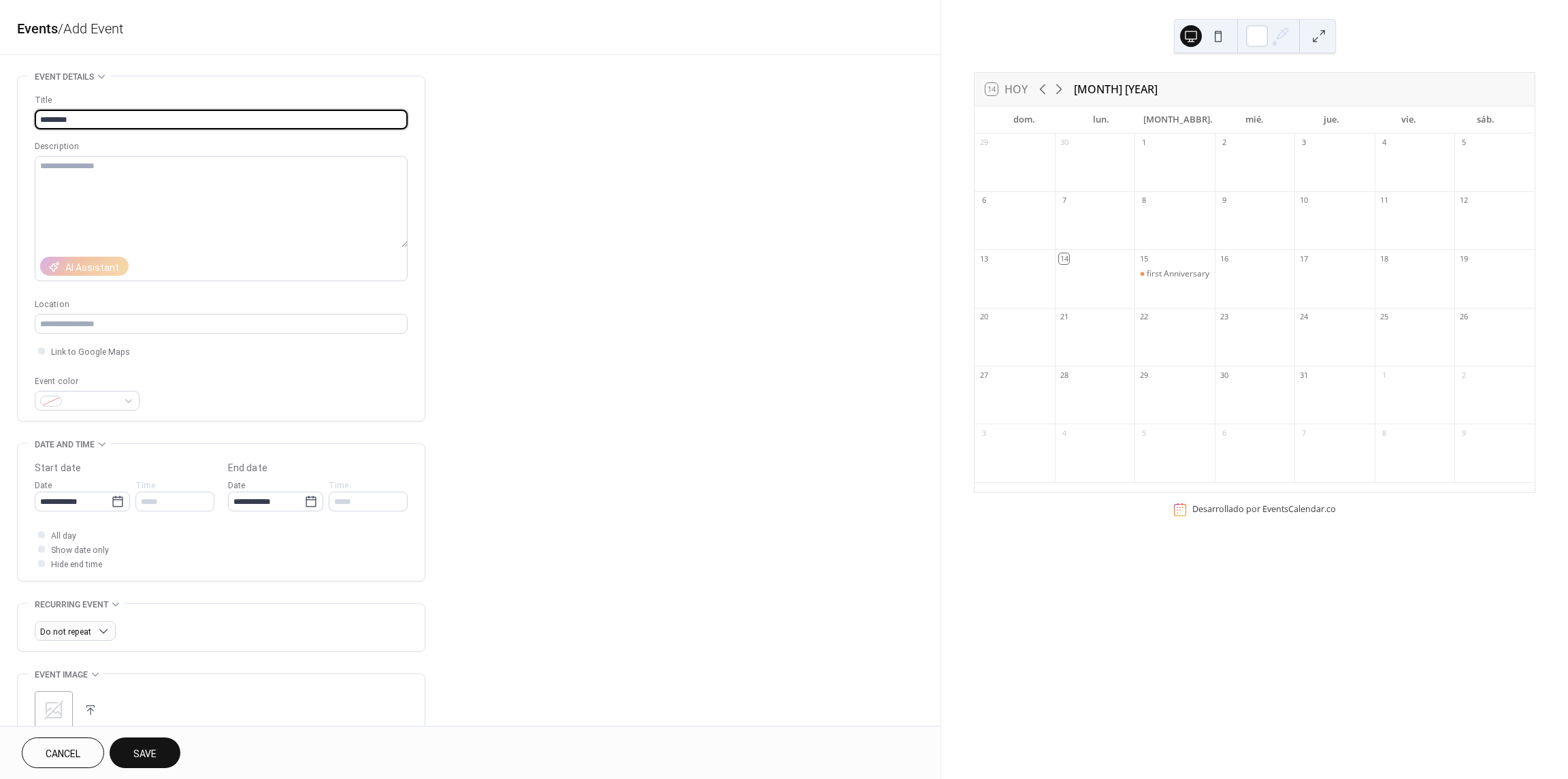 type on "********" 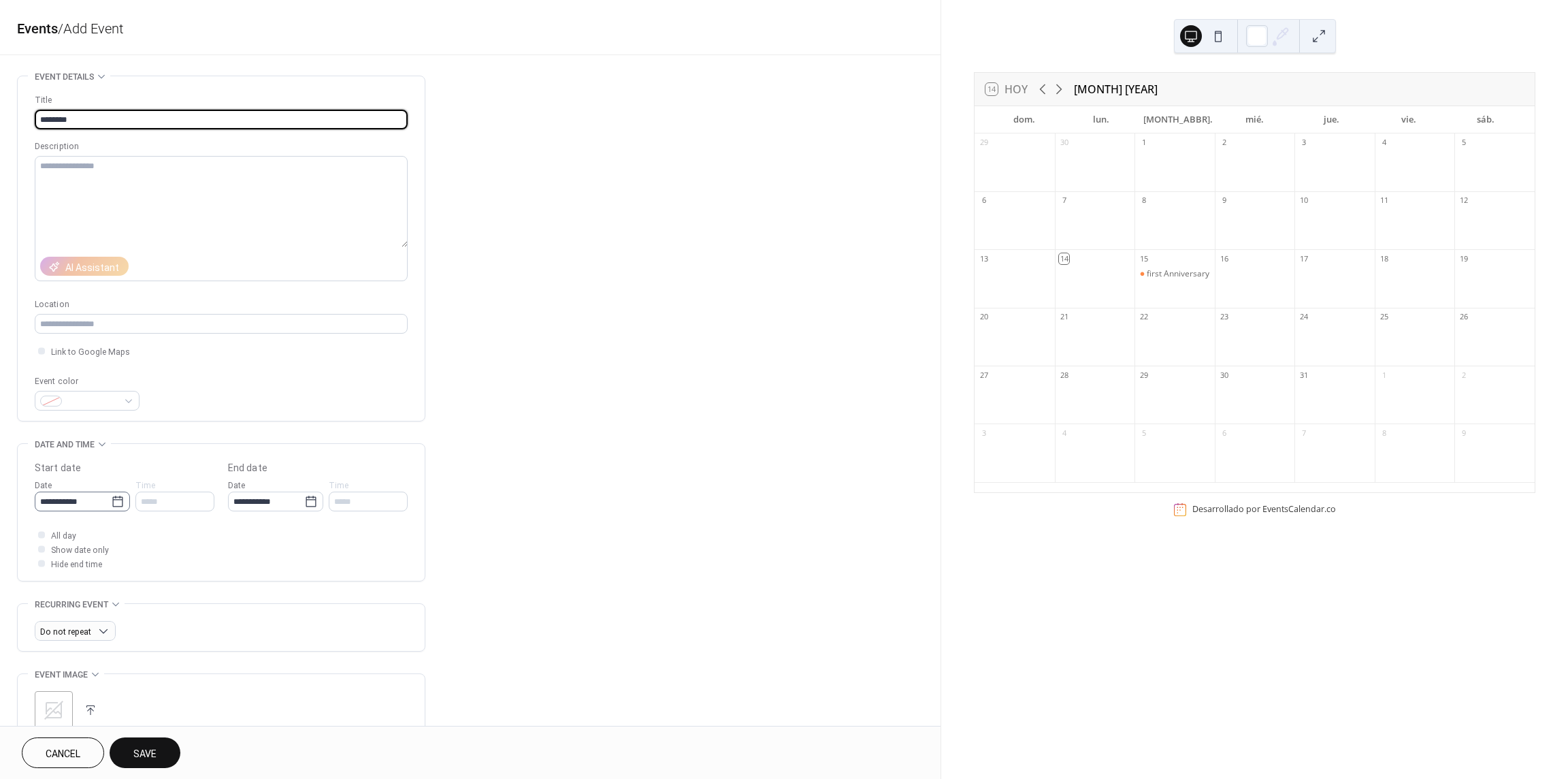 drag, startPoint x: 61, startPoint y: 511, endPoint x: 54, endPoint y: 505, distance: 9.219544 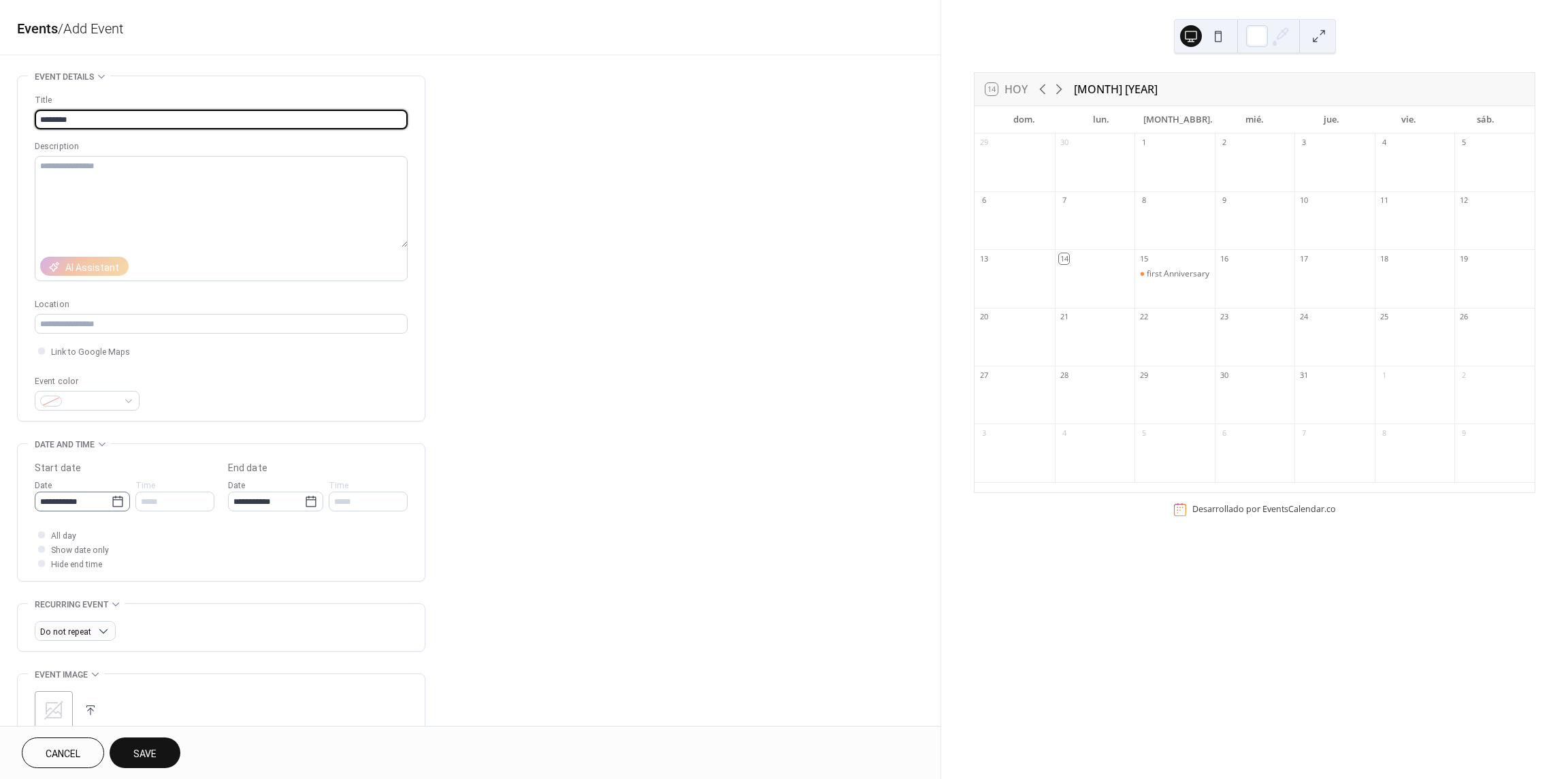 click on "**********" at bounding box center (221, 515) 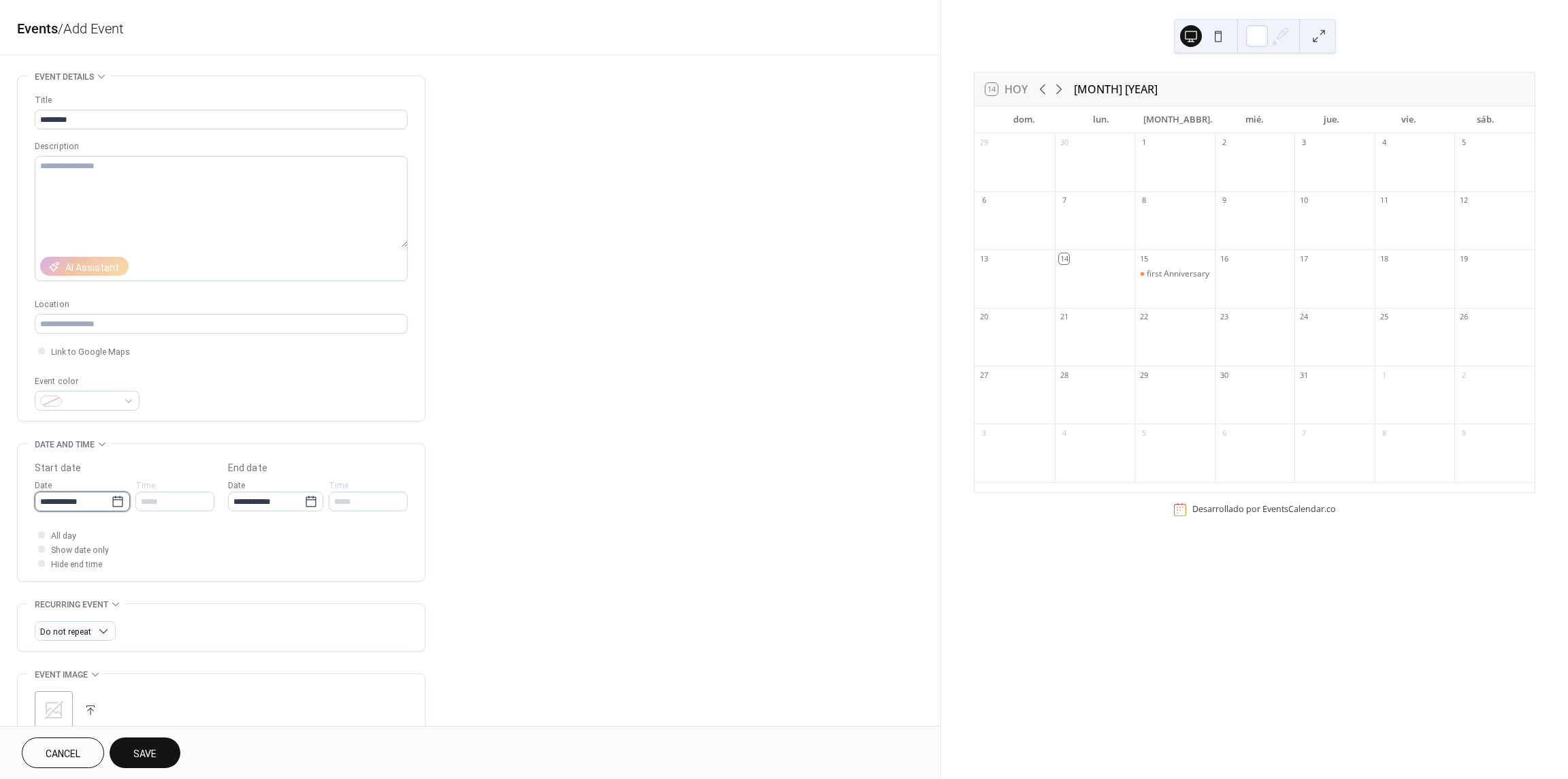 click on "**********" at bounding box center [73, 501] 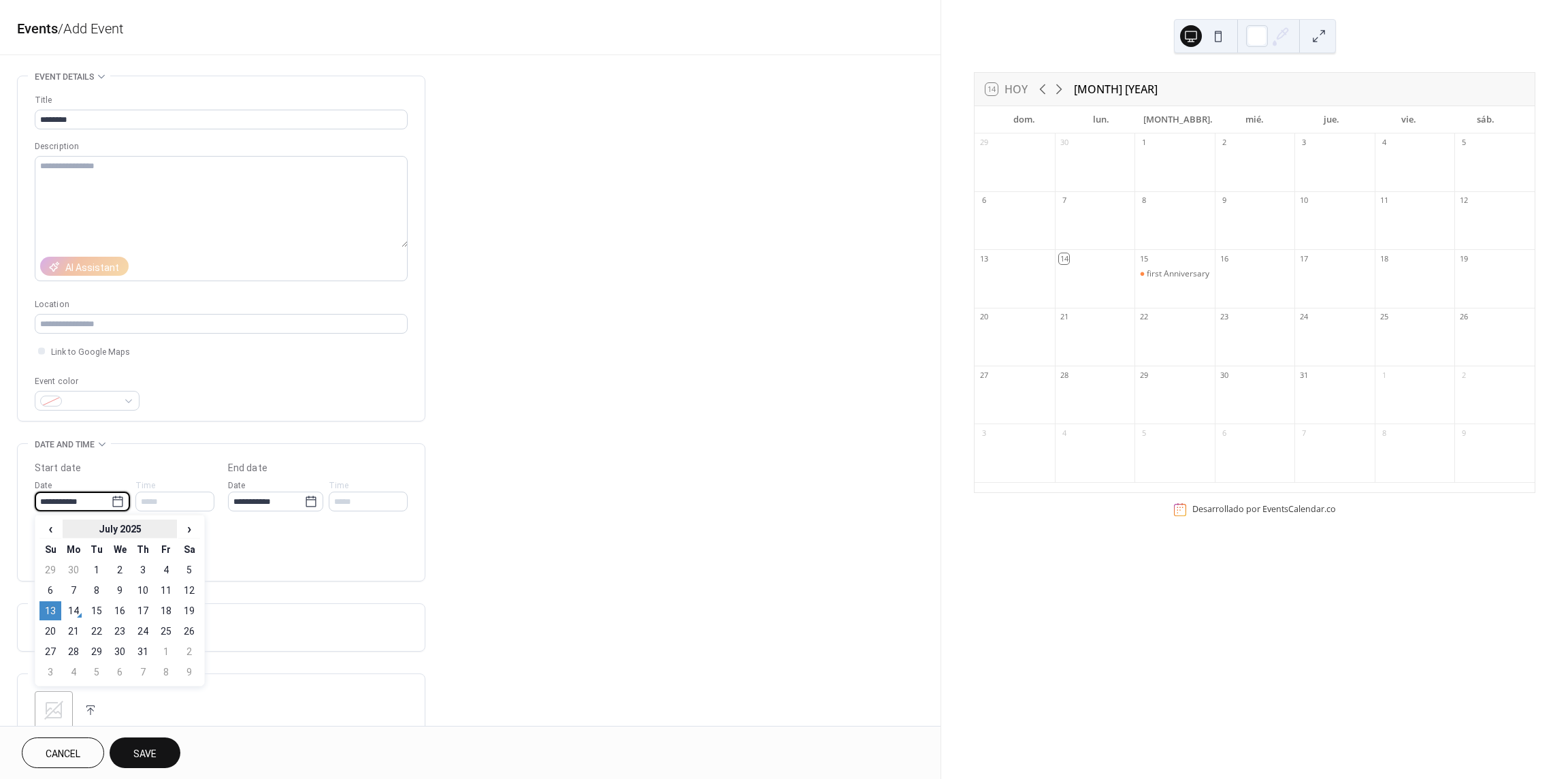 click on "July 2025" at bounding box center (120, 529) 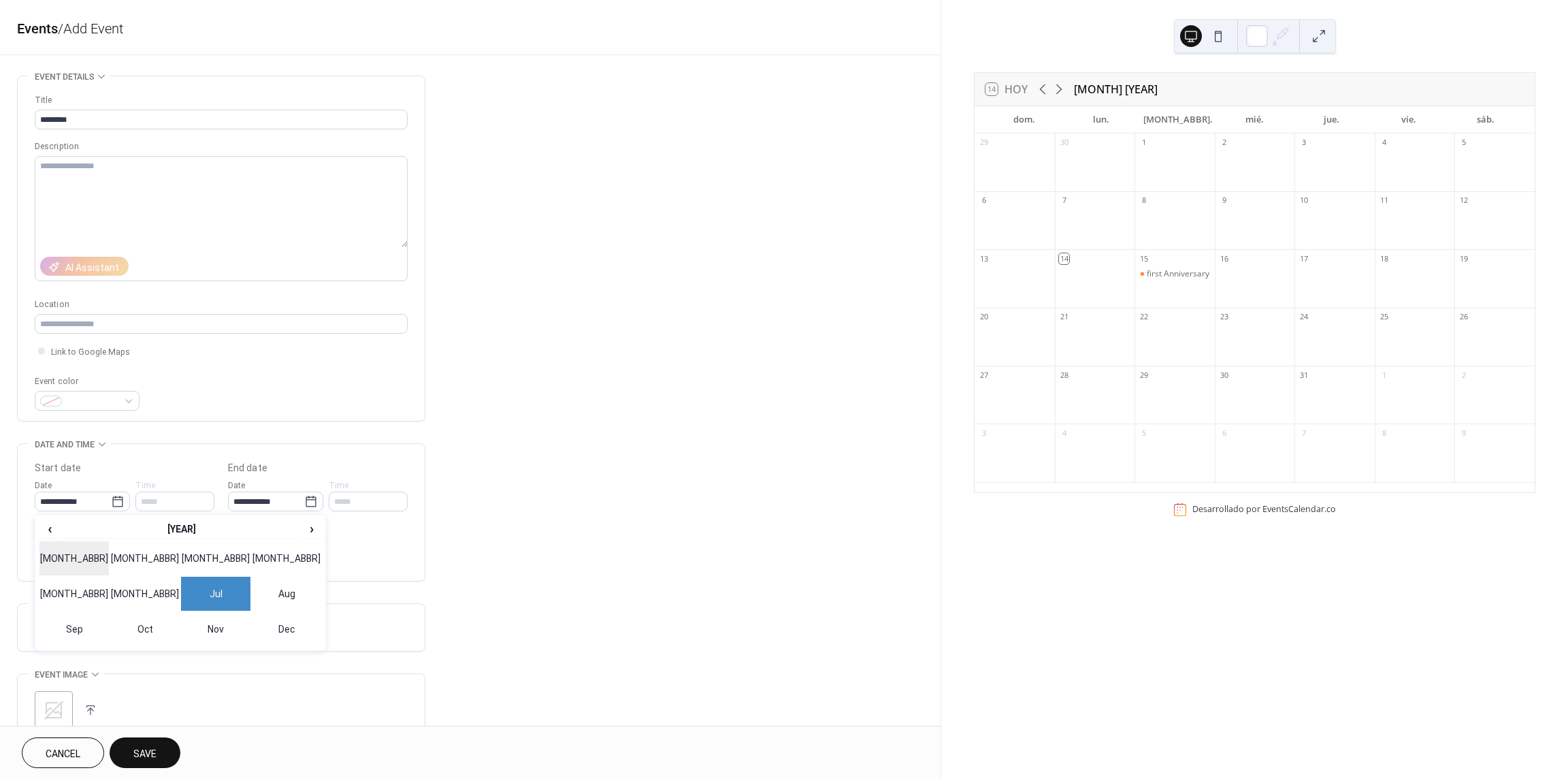 click on "Jan" at bounding box center (74, 558) 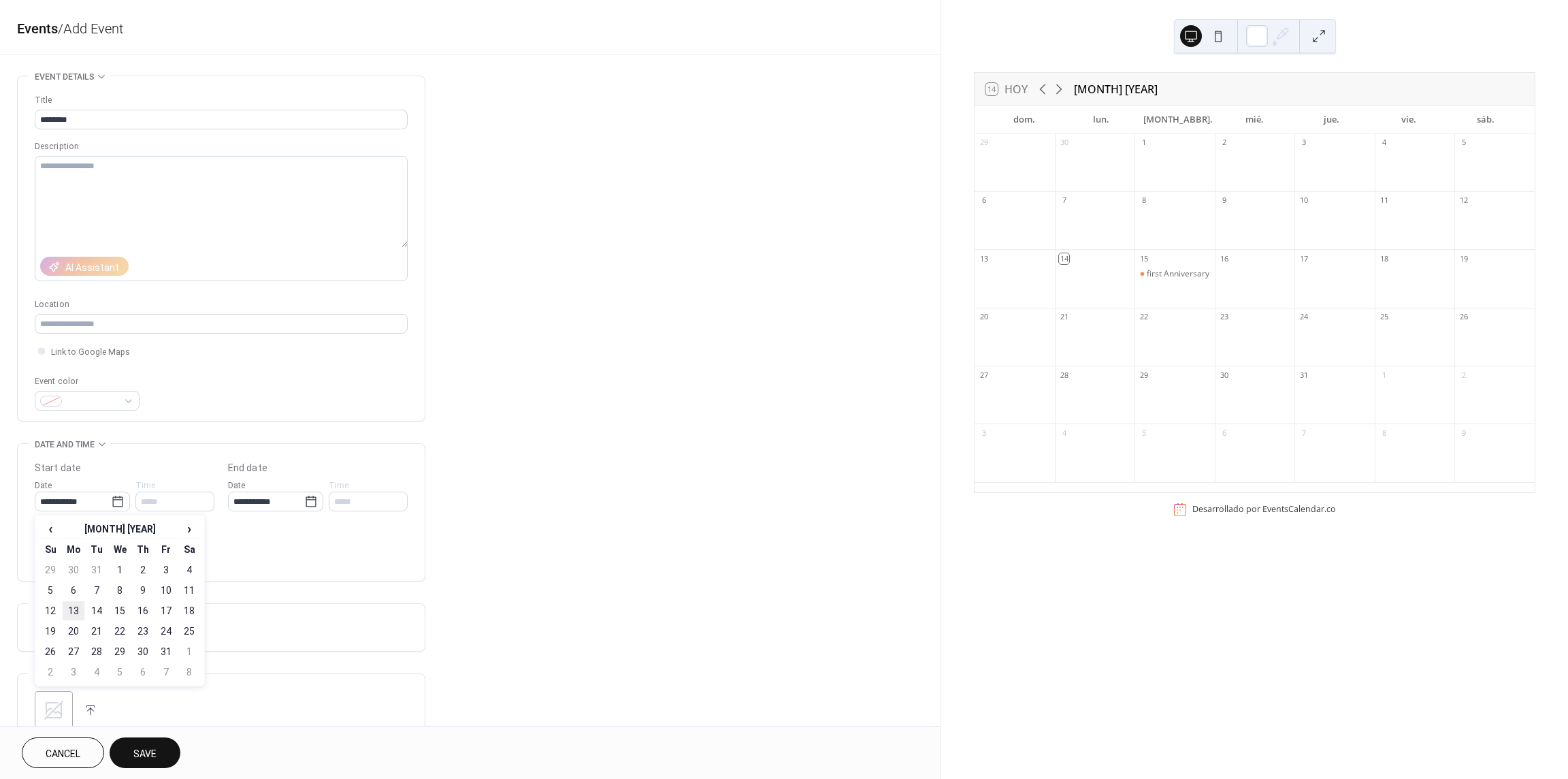click on "13" at bounding box center [74, 611] 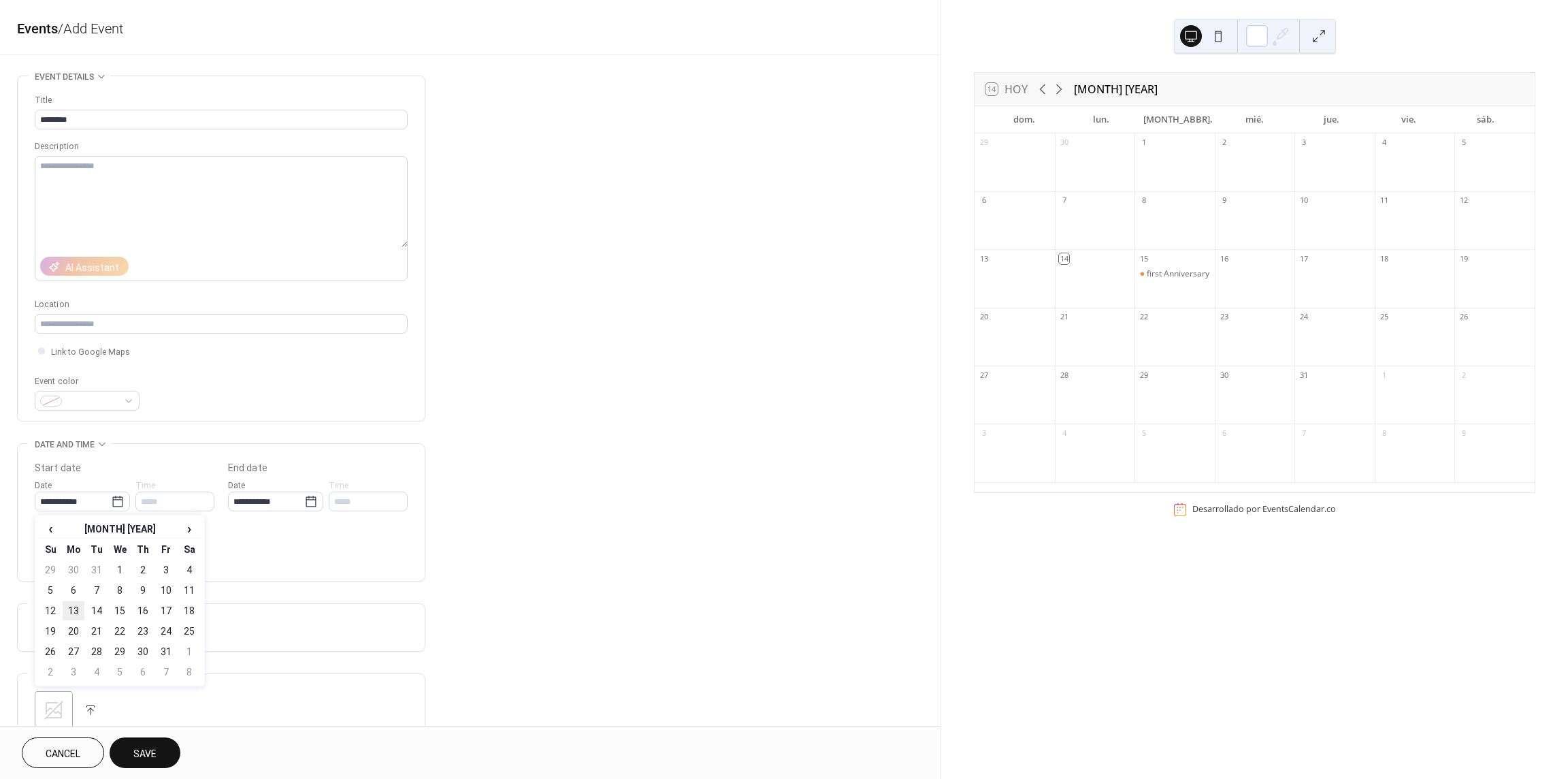 type on "**********" 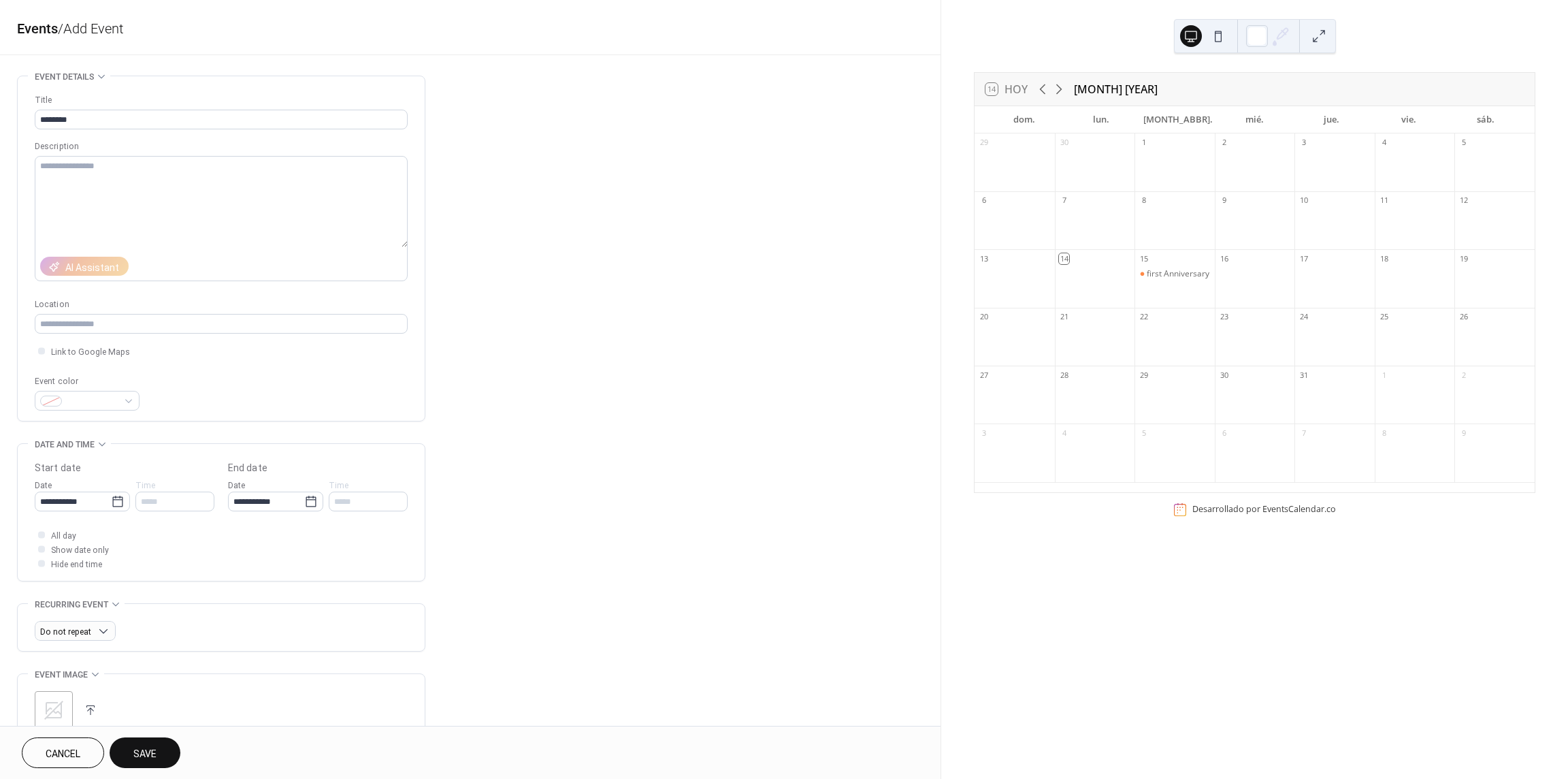 click on "Save" at bounding box center (145, 754) 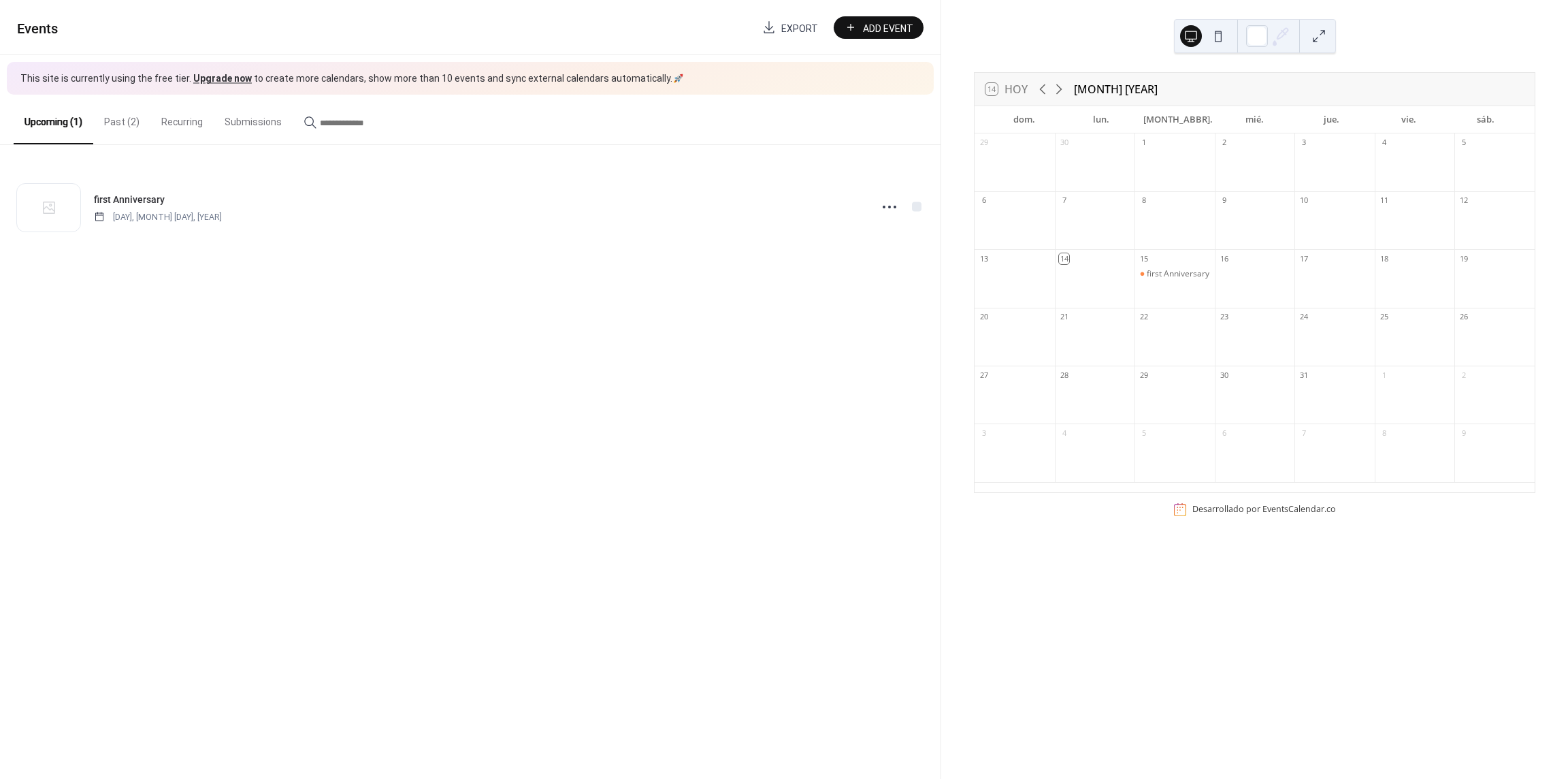 click on "first Anniversary Tuesday, July 15, 2025" at bounding box center (470, 207) 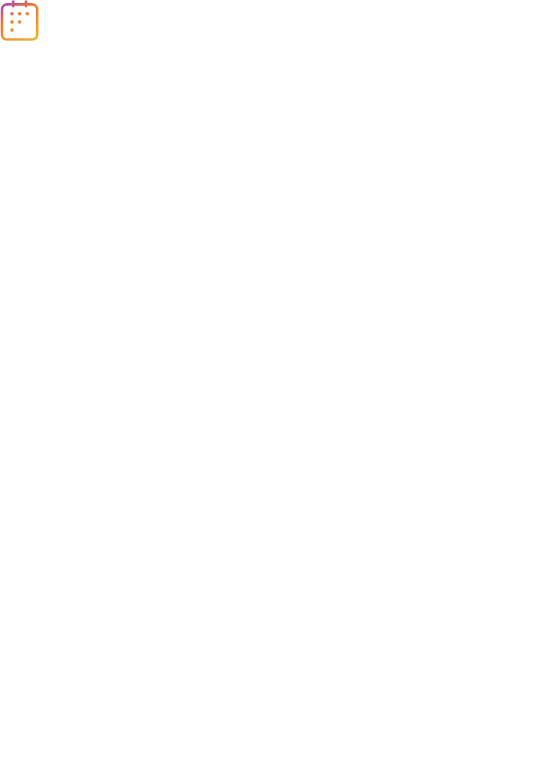 scroll, scrollTop: 0, scrollLeft: 0, axis: both 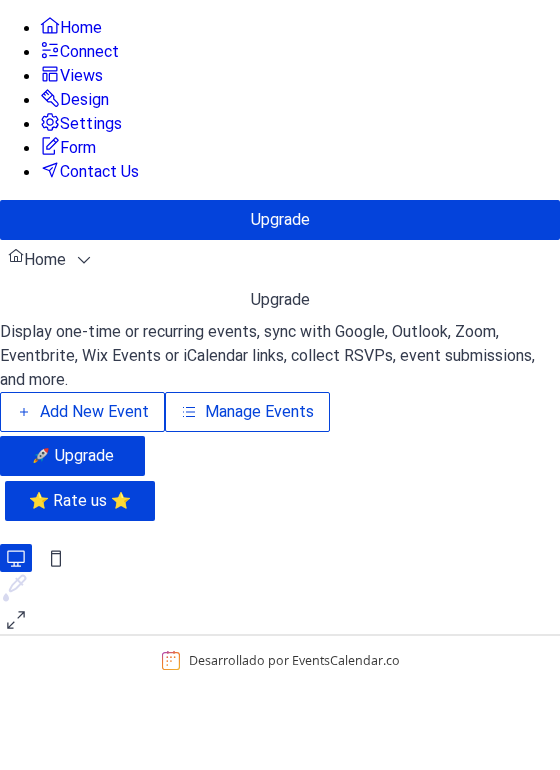 click on "Settings" at bounding box center (91, 124) 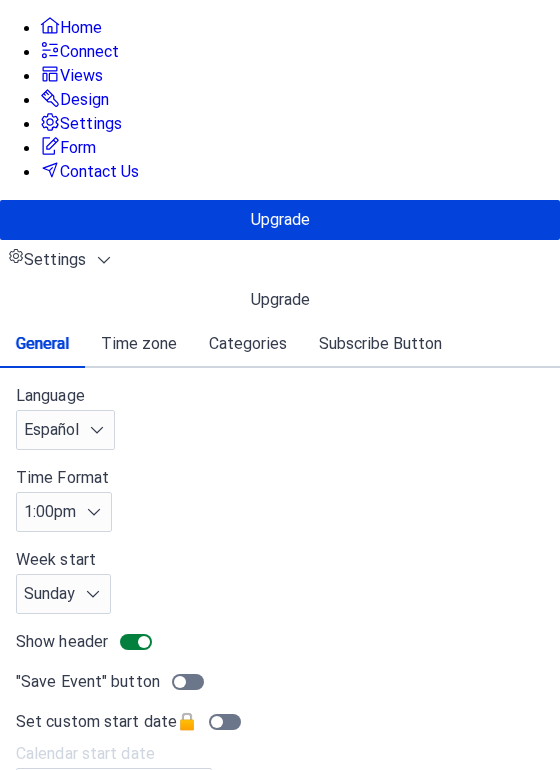 click on "Design" at bounding box center [74, 99] 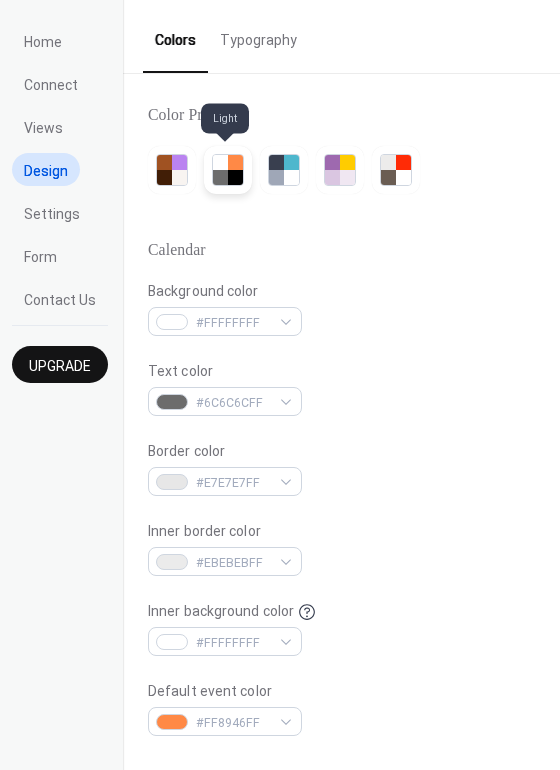 click at bounding box center [235, 162] 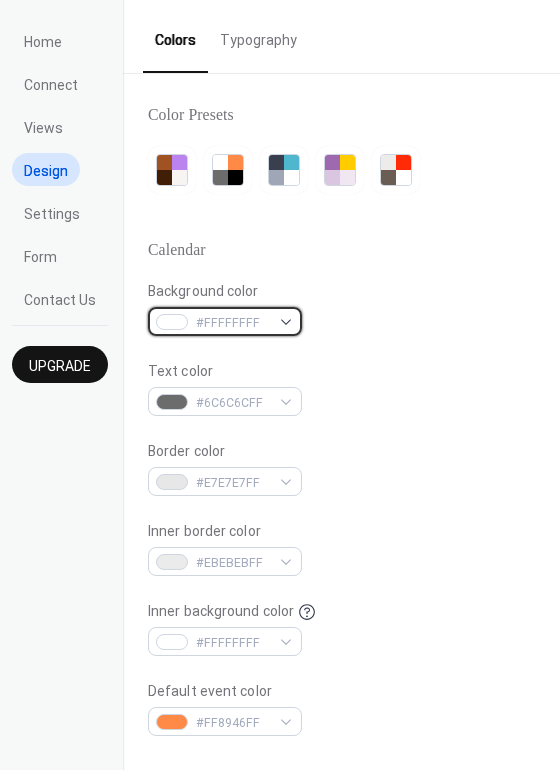 click on "#FFFFFFFF" at bounding box center (233, 323) 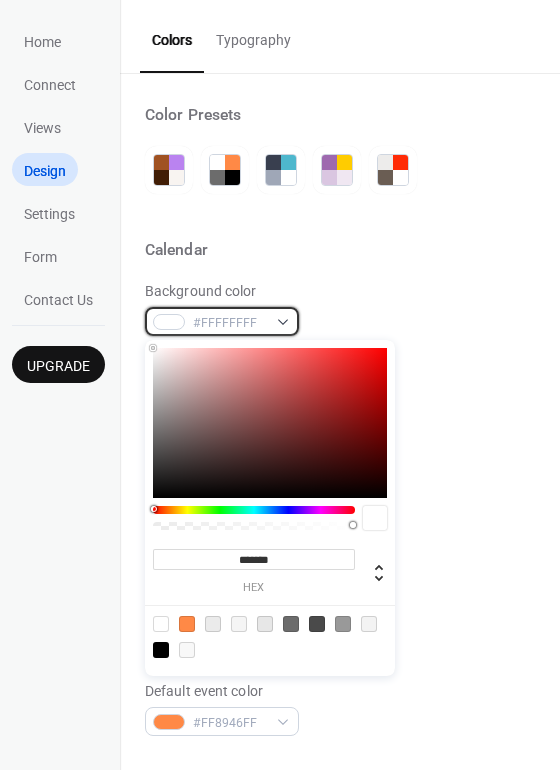 click on "#FFFFFFFF" at bounding box center (230, 323) 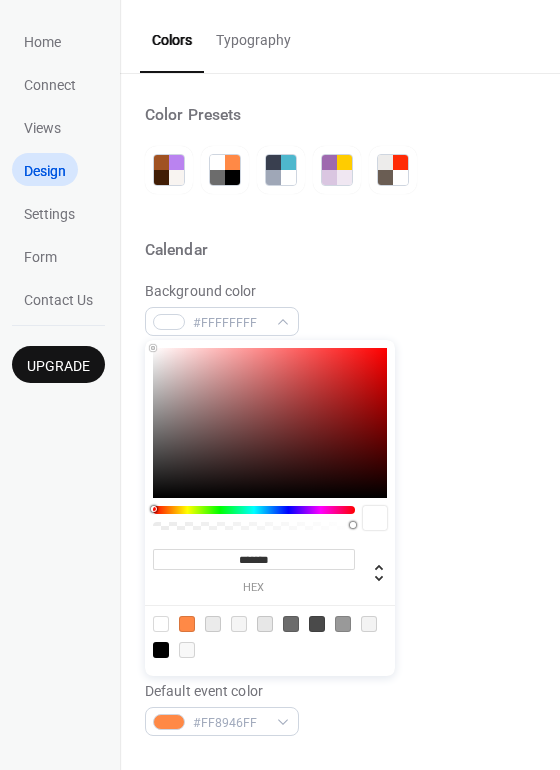 click on "*******" at bounding box center [254, 559] 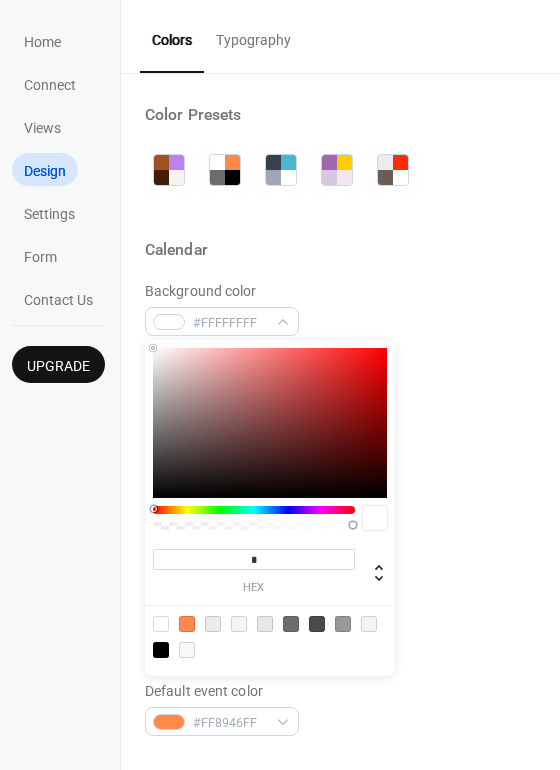 paste on "******" 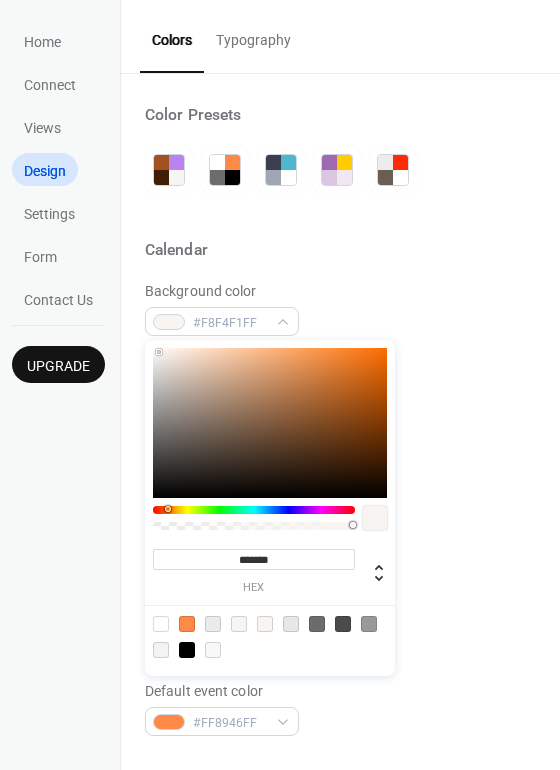click on "Home Connect Views Design Settings Form Contact Us Upgrade" at bounding box center (60, 385) 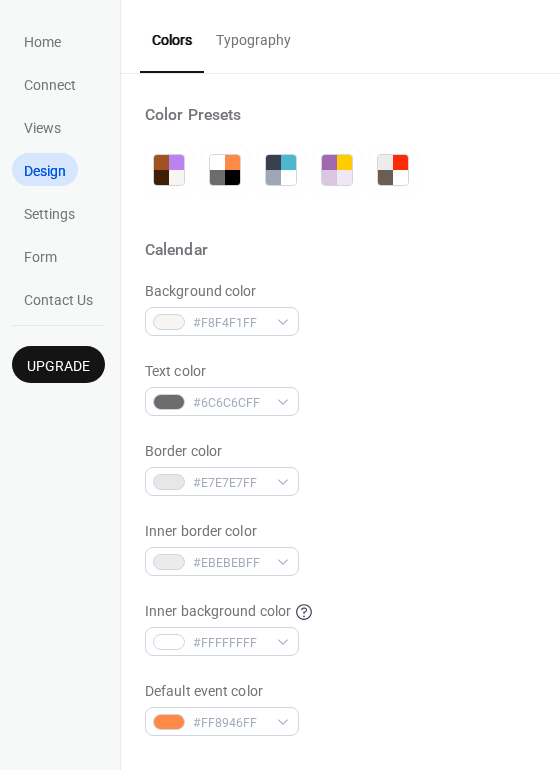 click on "Border color #E7E7E7FF" at bounding box center [340, 468] 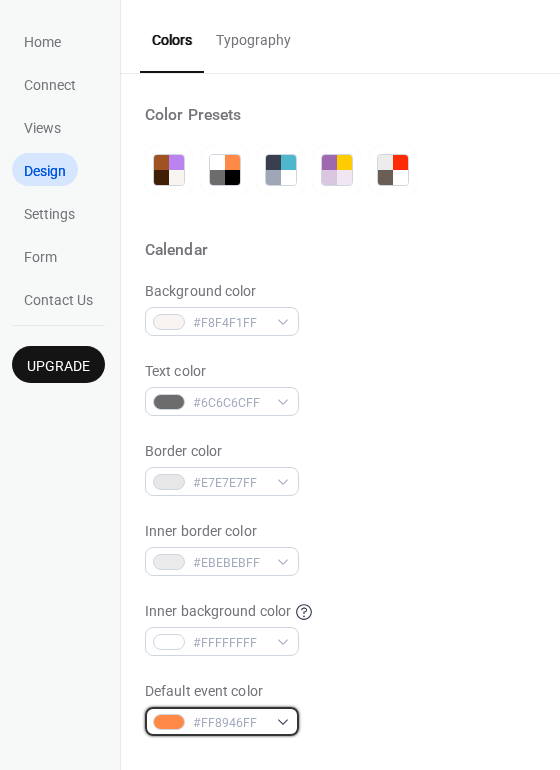 click on "#FF8946FF" at bounding box center [222, 721] 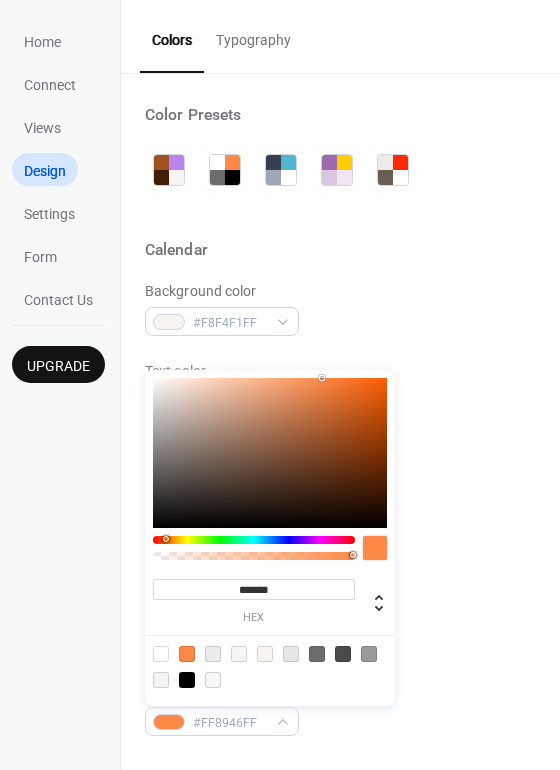 type on "*******" 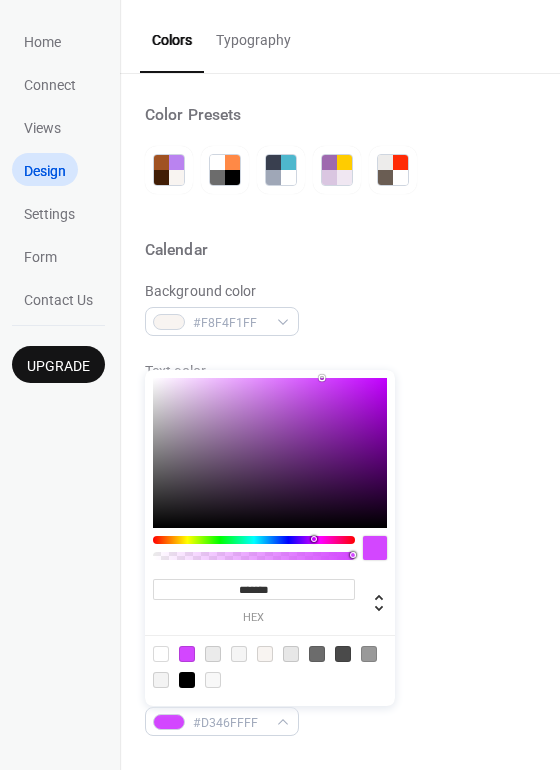 click at bounding box center (254, 540) 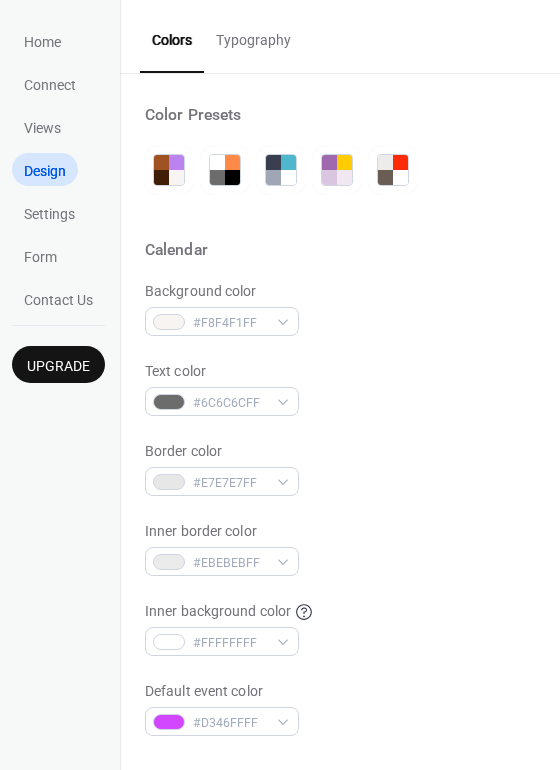 click on "Inner background color #FFFFFFFF" at bounding box center [340, 628] 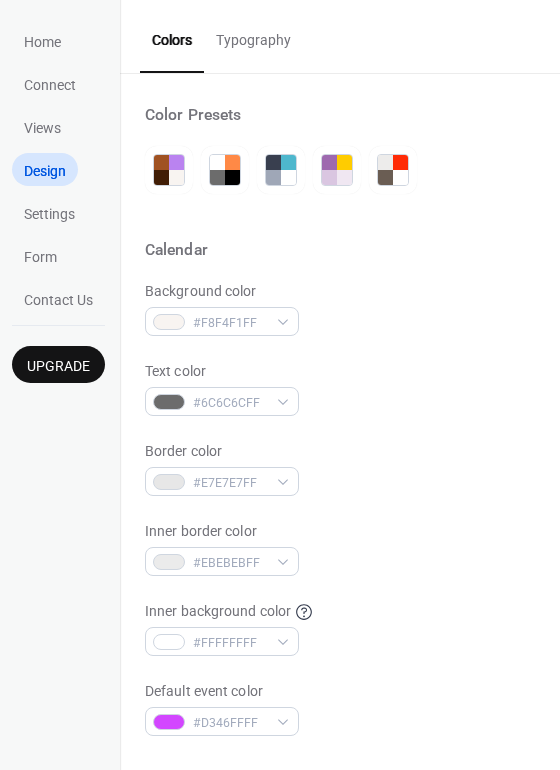 click on "Border color #E7E7E7FF" at bounding box center (340, 468) 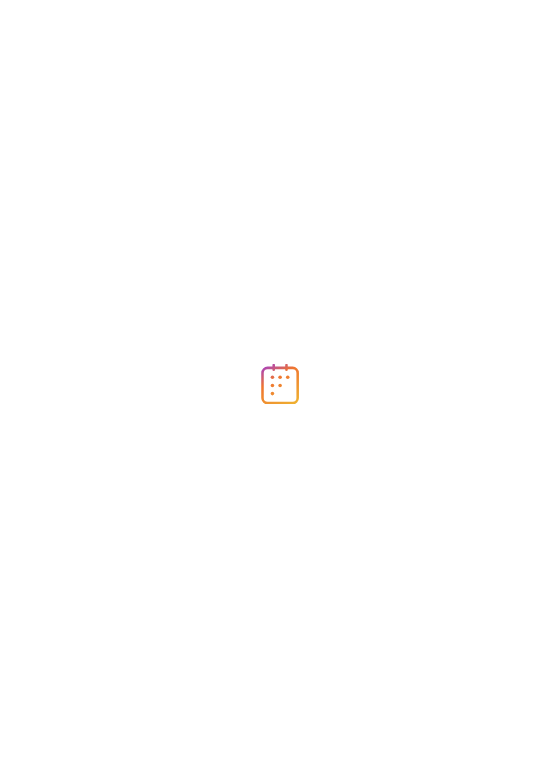 scroll, scrollTop: 0, scrollLeft: 0, axis: both 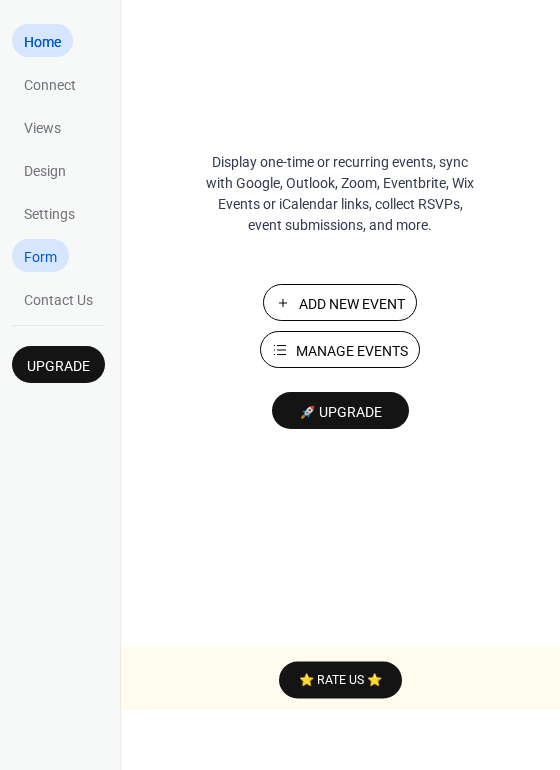 click on "Form" at bounding box center (40, 257) 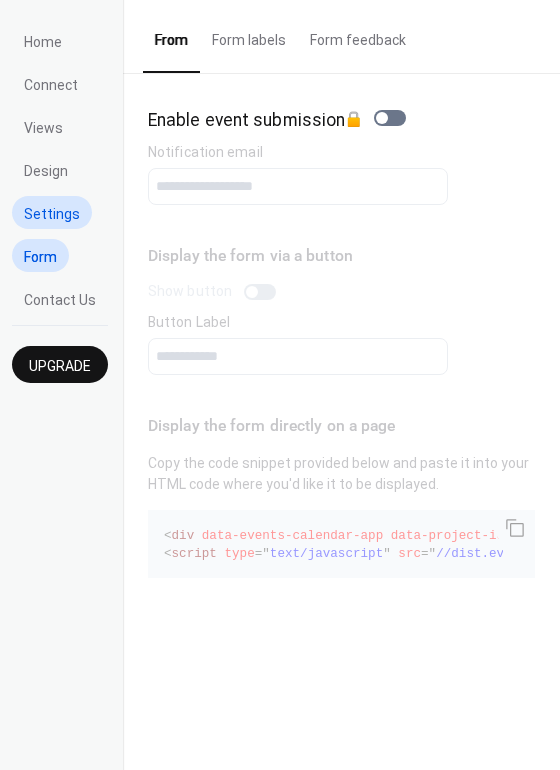 click on "Settings" at bounding box center (52, 214) 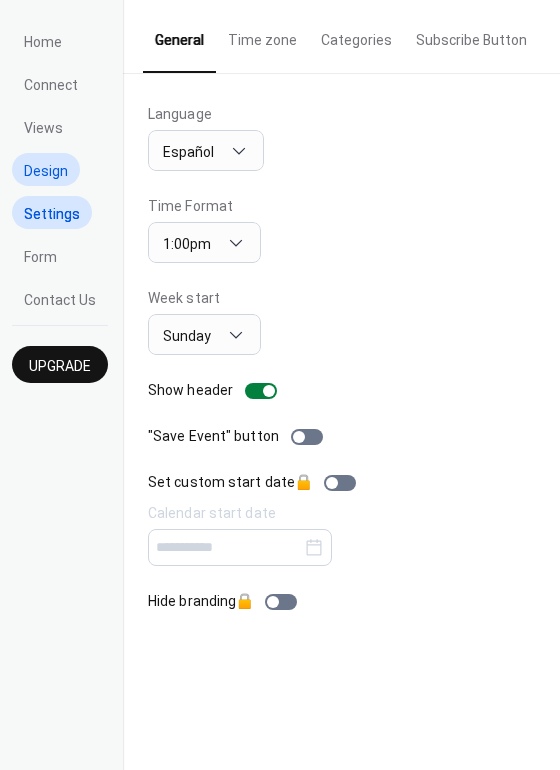 click on "Design" at bounding box center [46, 169] 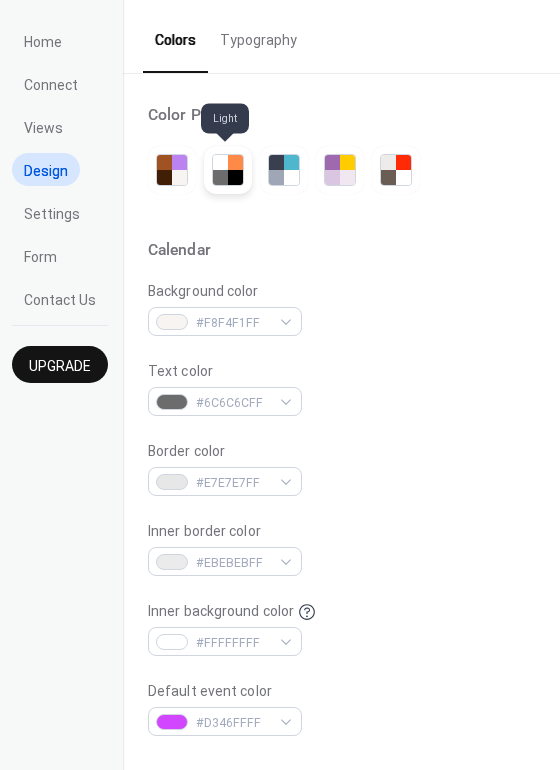 click at bounding box center [220, 162] 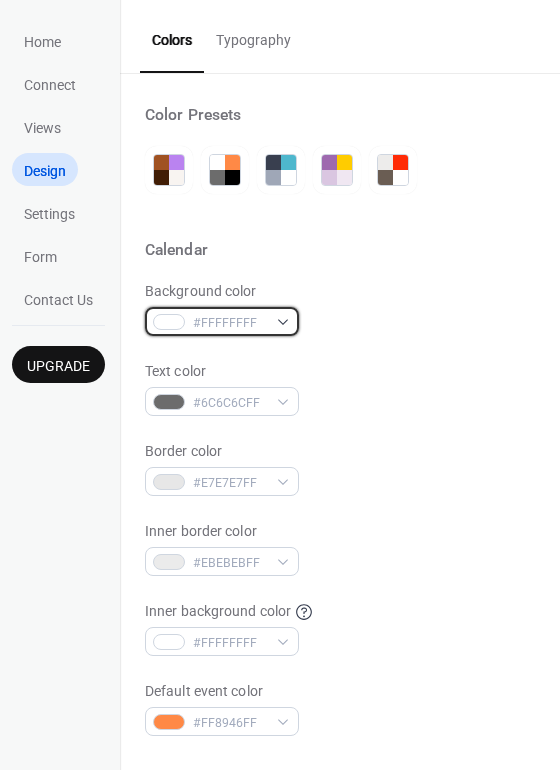 click on "#FFFFFFFF" at bounding box center (230, 323) 